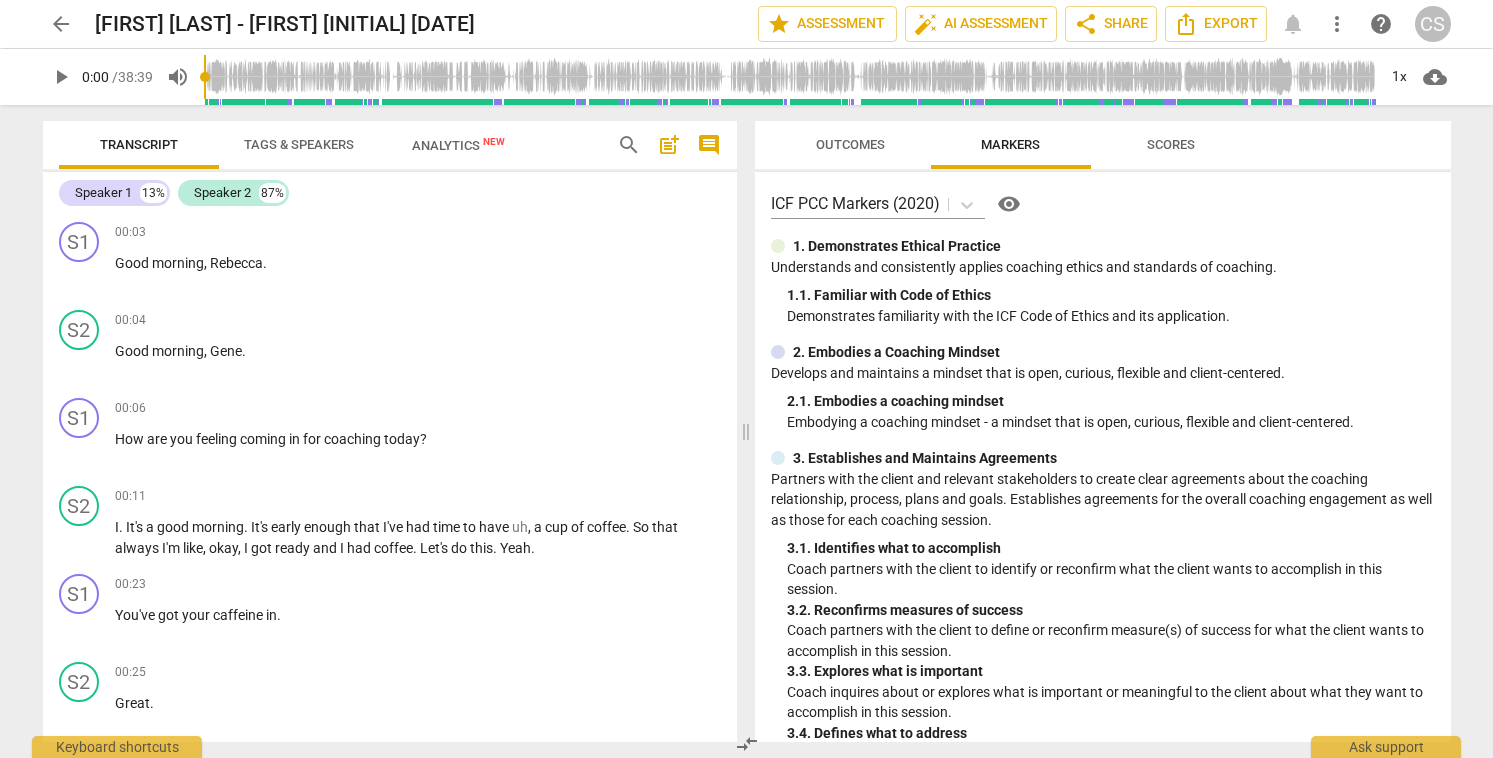 scroll, scrollTop: 0, scrollLeft: 0, axis: both 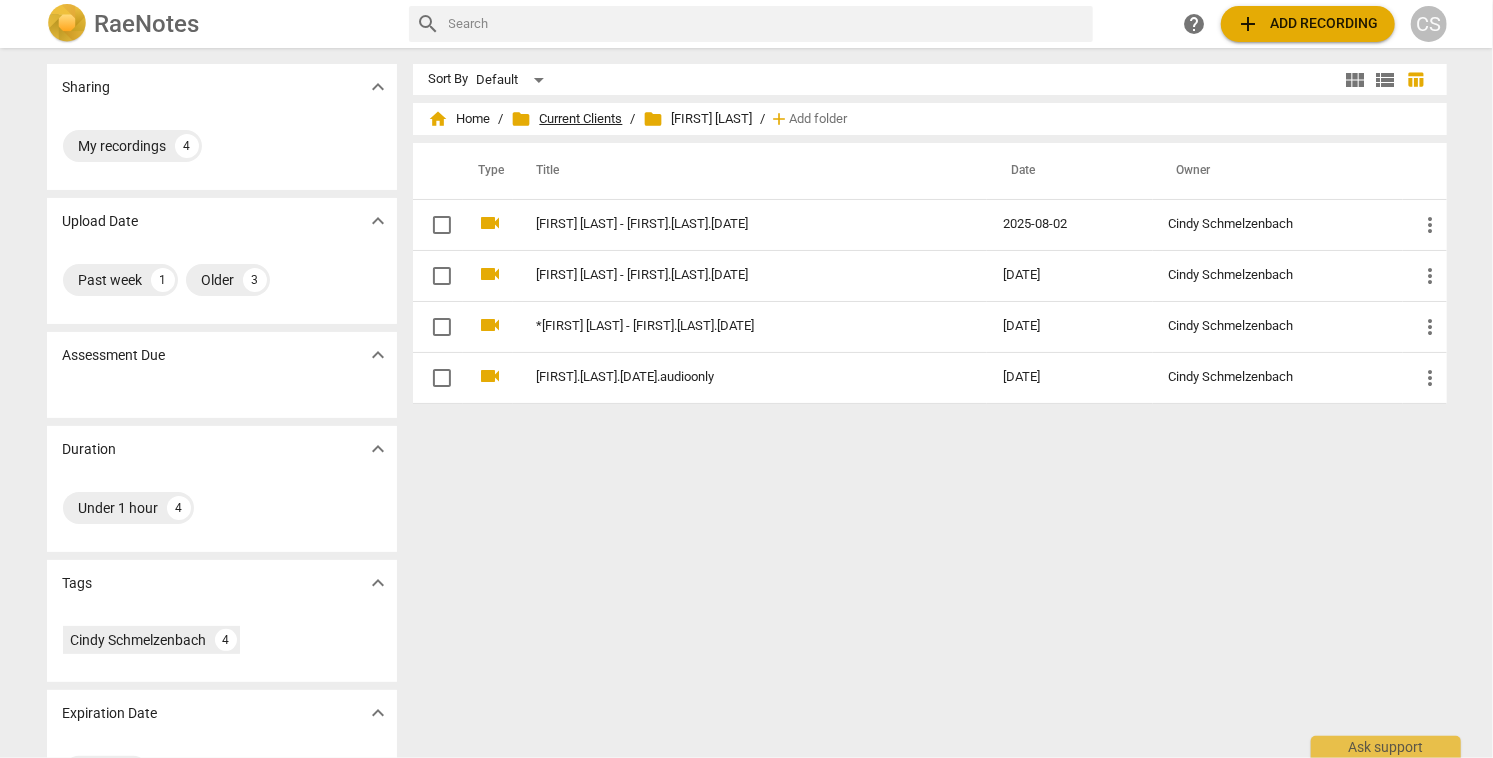 click on "folder Current Clients" at bounding box center [567, 119] 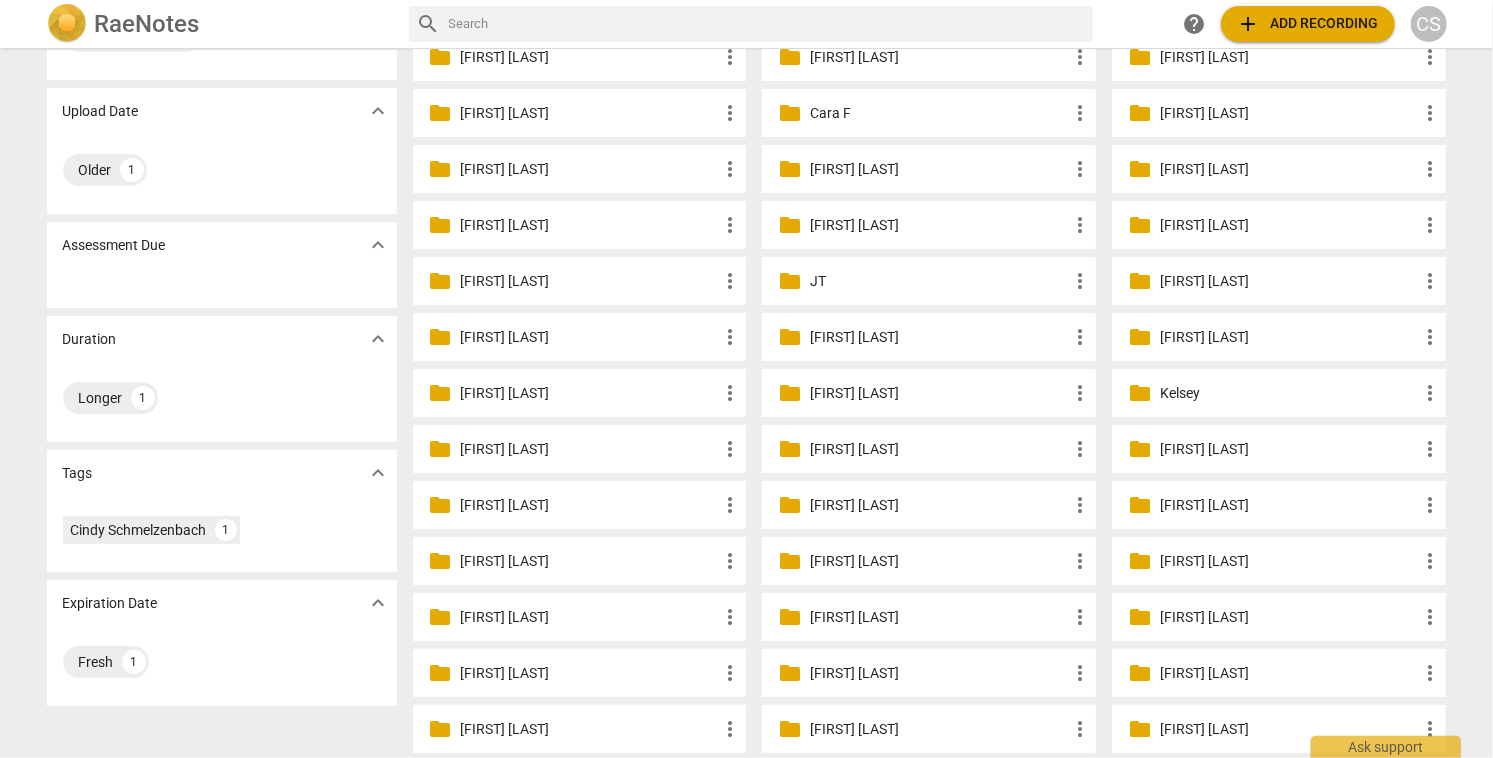 scroll, scrollTop: 116, scrollLeft: 0, axis: vertical 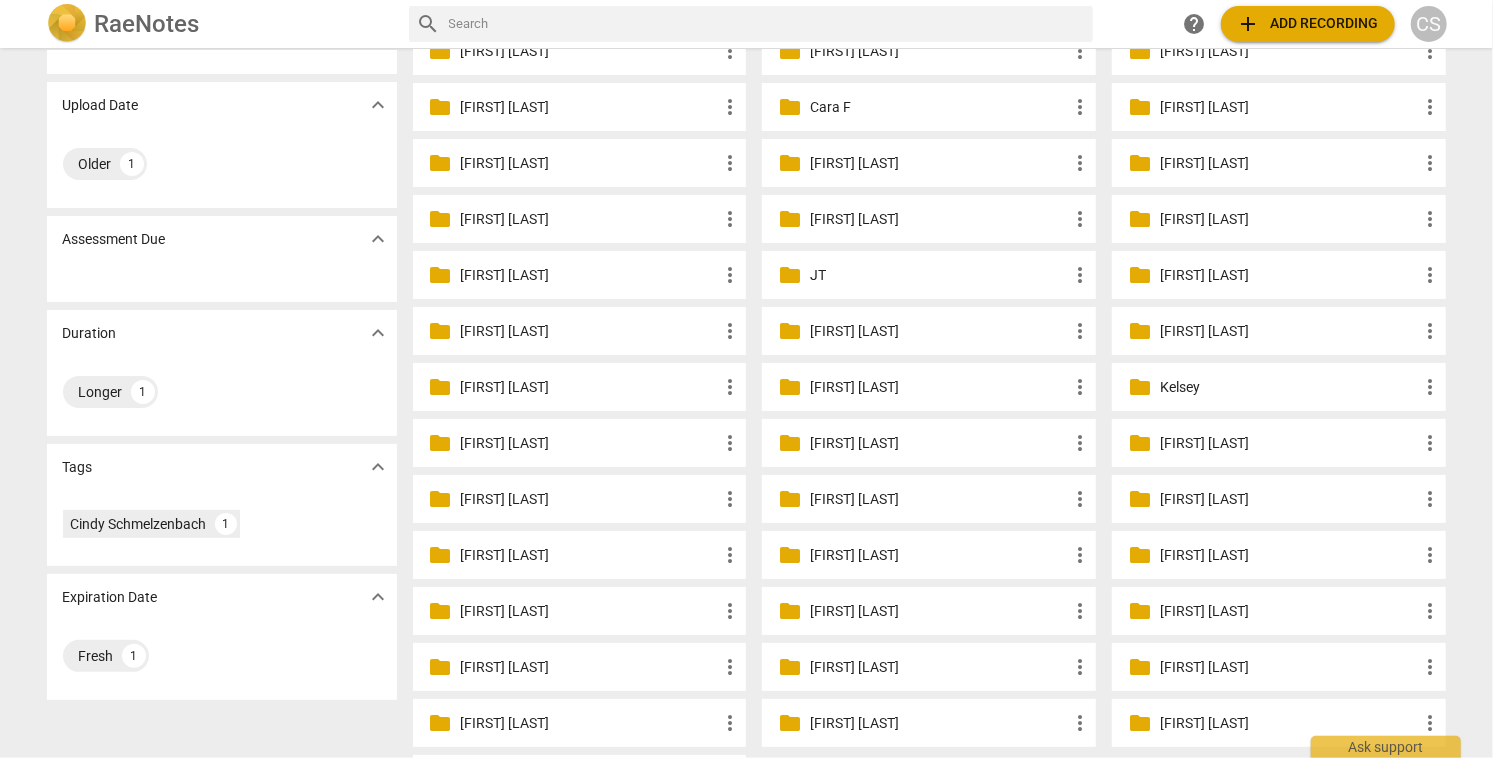 click on "[FIRST] [LAST]" at bounding box center [939, 667] 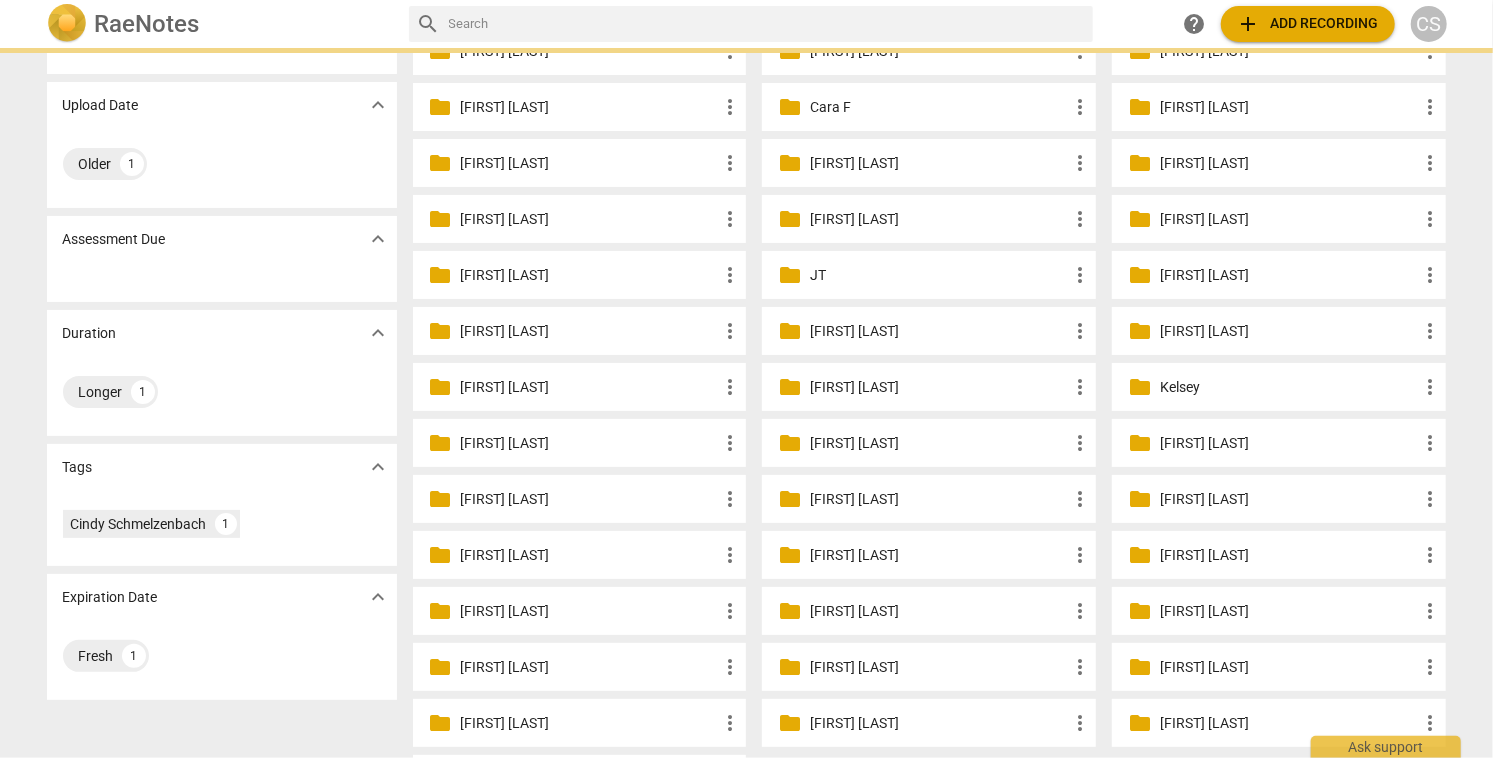scroll, scrollTop: 0, scrollLeft: 0, axis: both 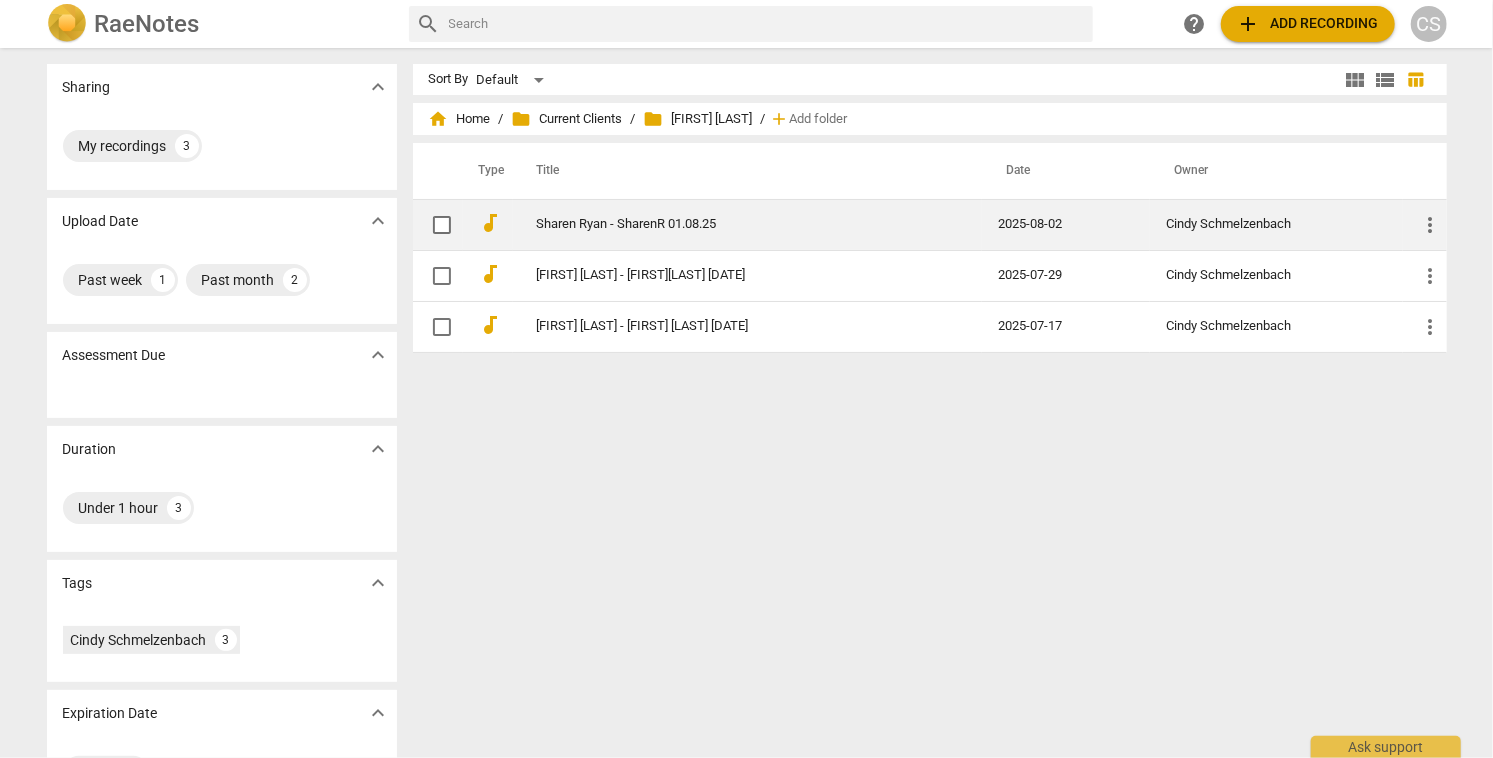 click on "Sharen Ryan - SharenR 01.08.25" at bounding box center (732, 224) 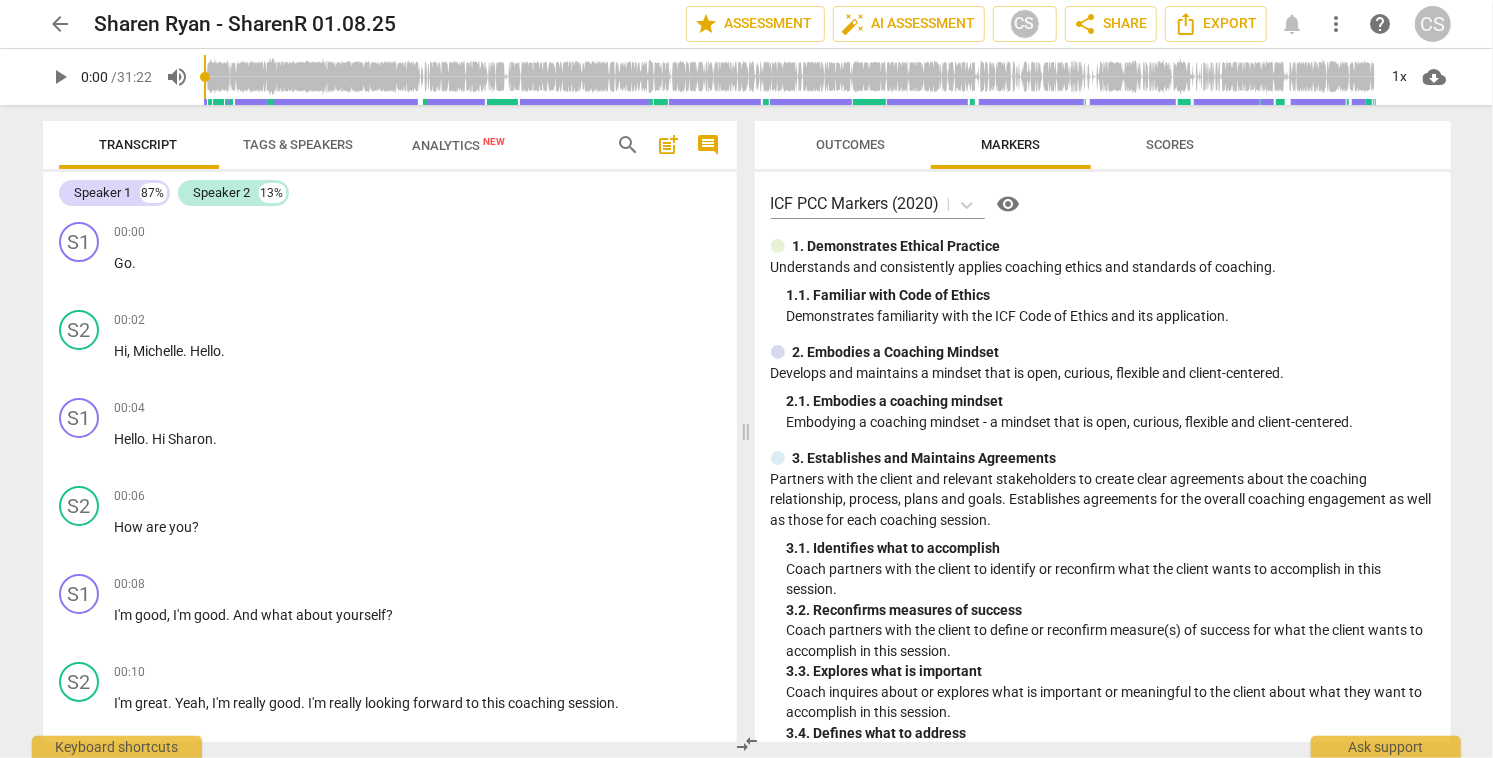 click on "Outcomes" at bounding box center [850, 144] 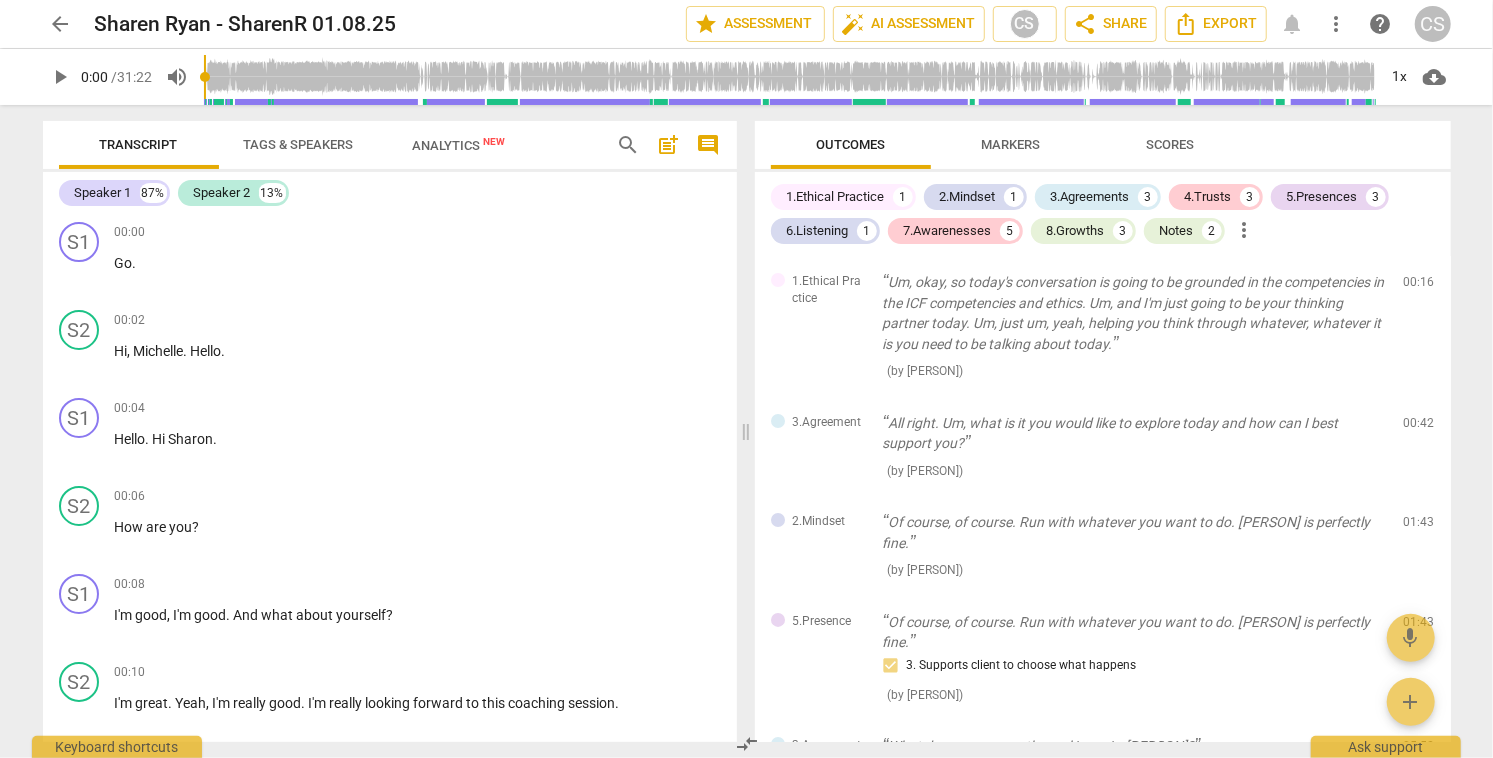 click on "Scores" at bounding box center [1171, 144] 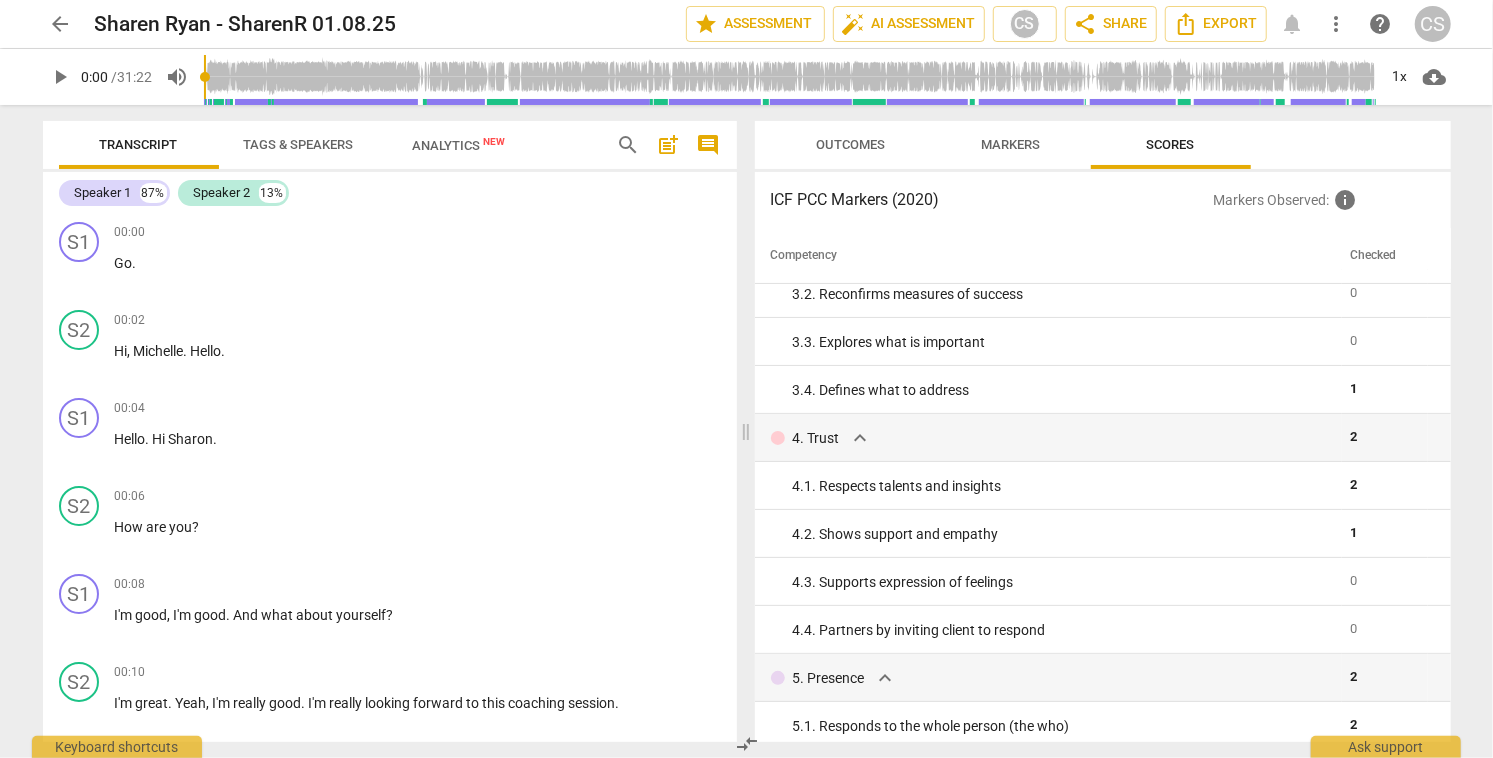 scroll, scrollTop: 0, scrollLeft: 0, axis: both 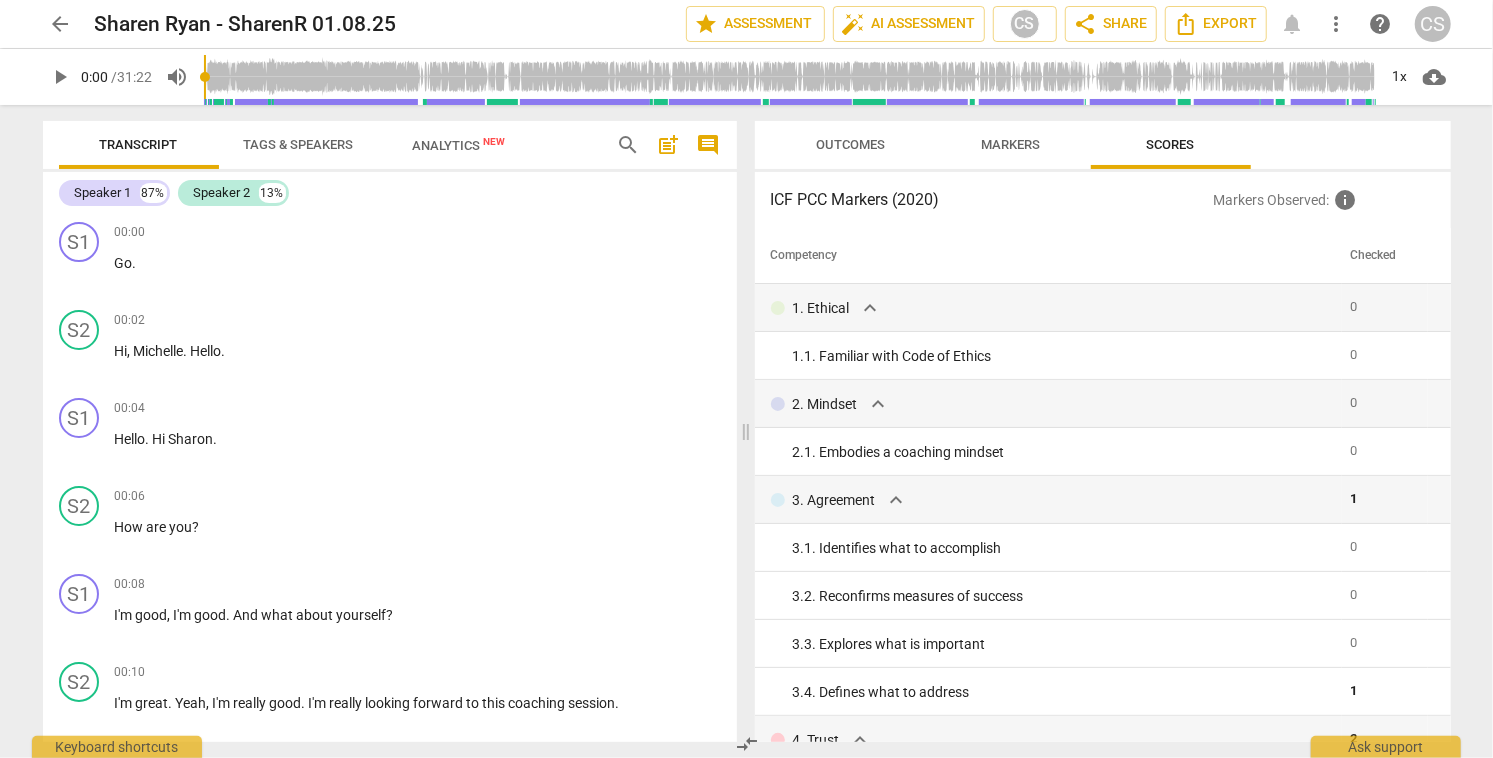 click on "post_add" at bounding box center [669, 145] 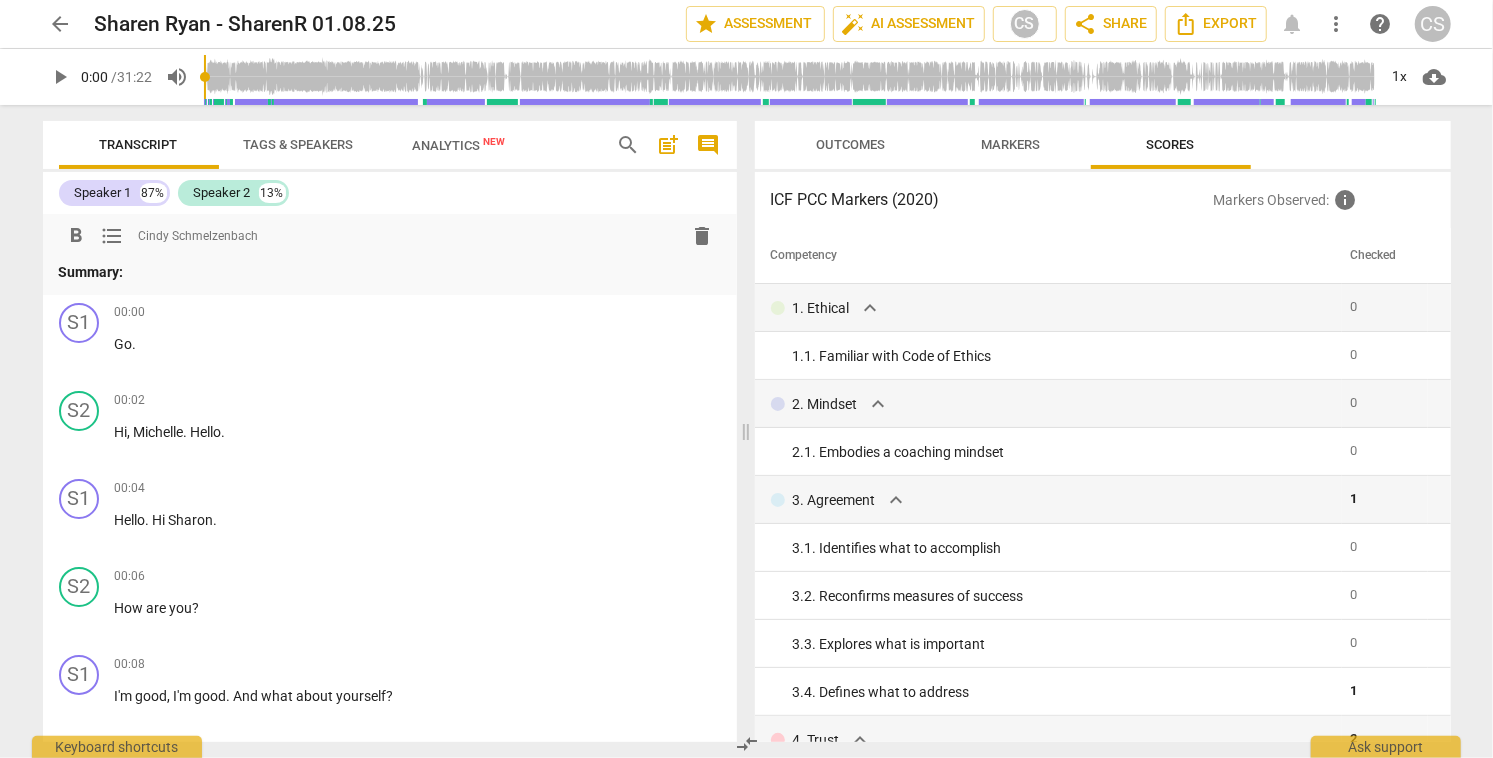 type 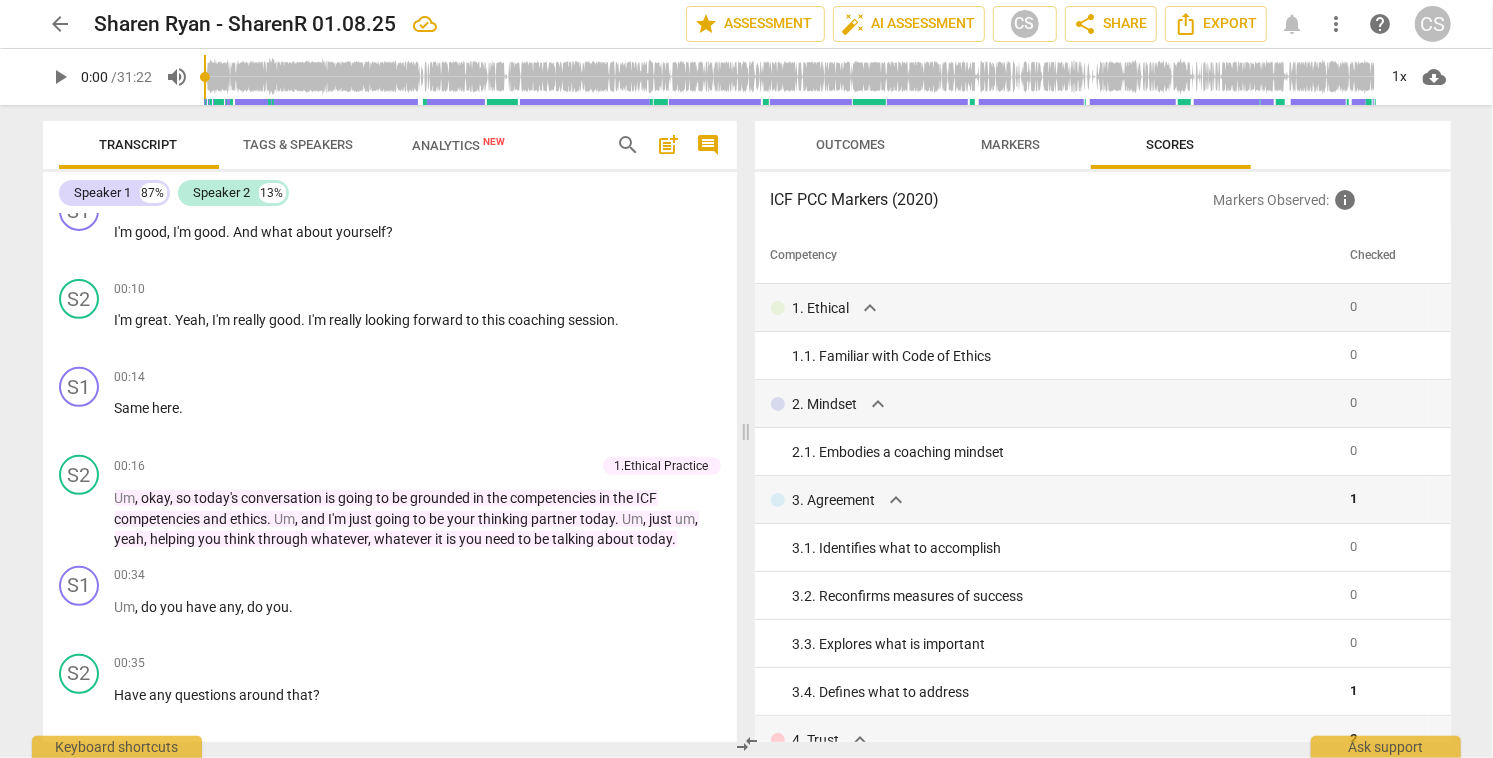 scroll, scrollTop: 0, scrollLeft: 0, axis: both 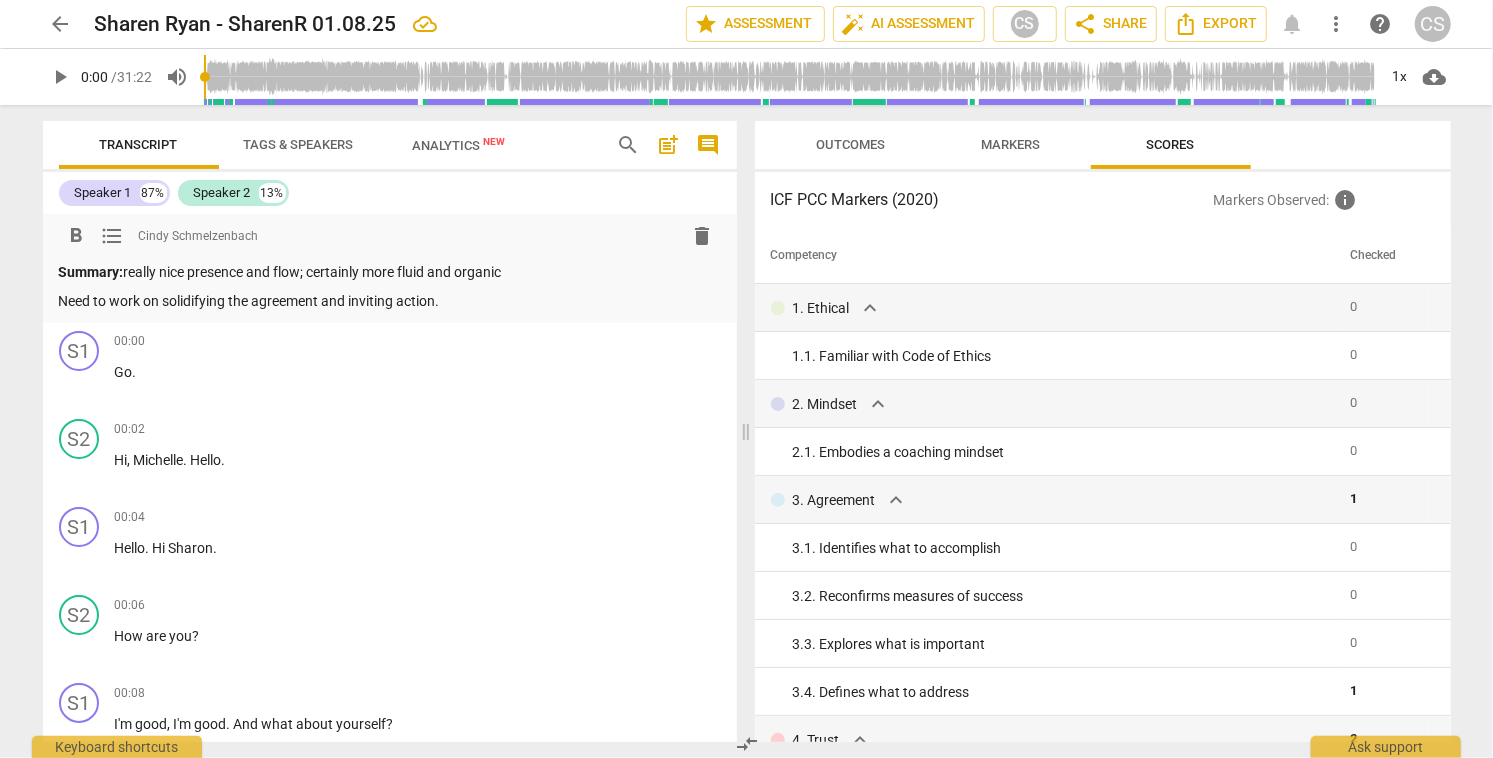 click on "Markers" at bounding box center [1010, 144] 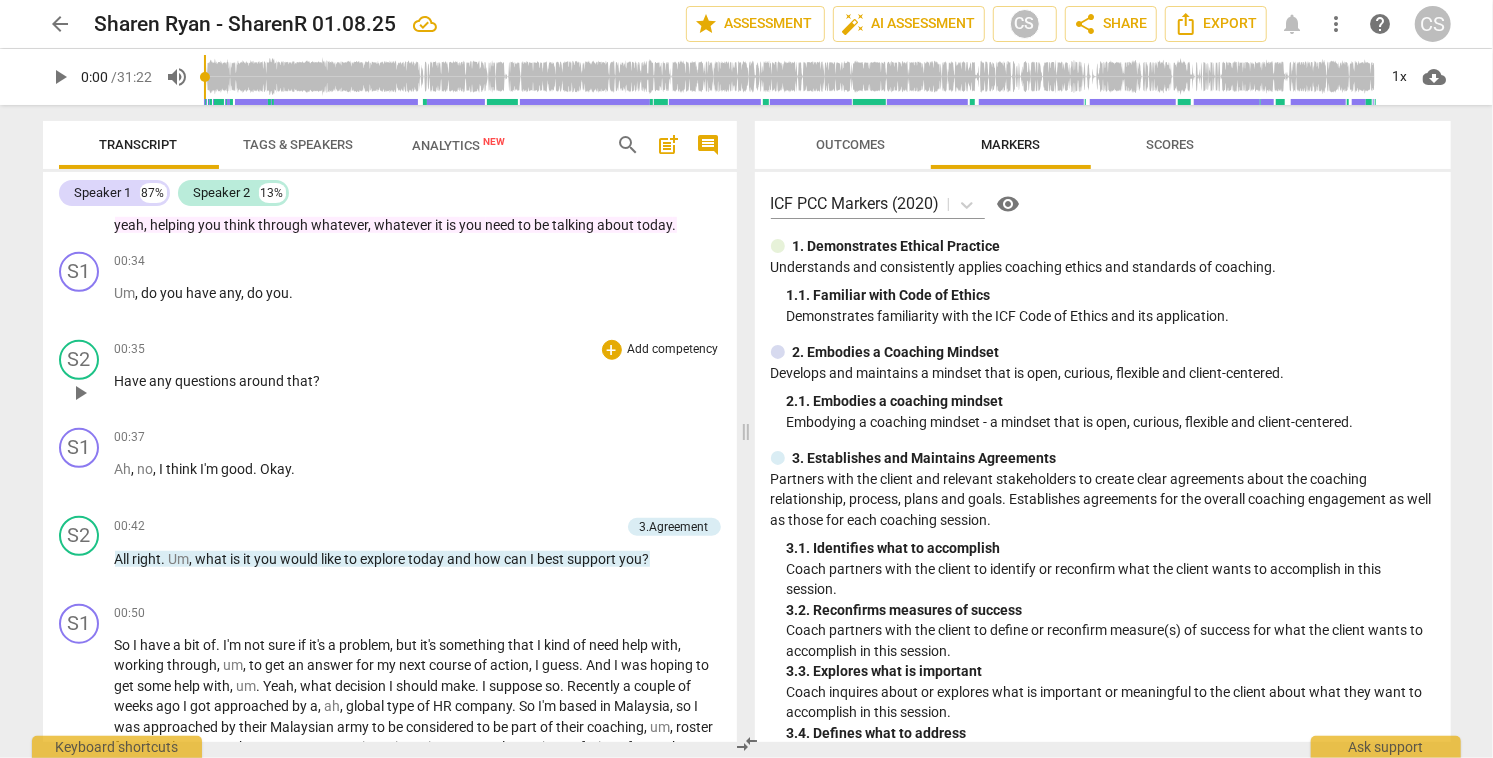 scroll, scrollTop: 826, scrollLeft: 0, axis: vertical 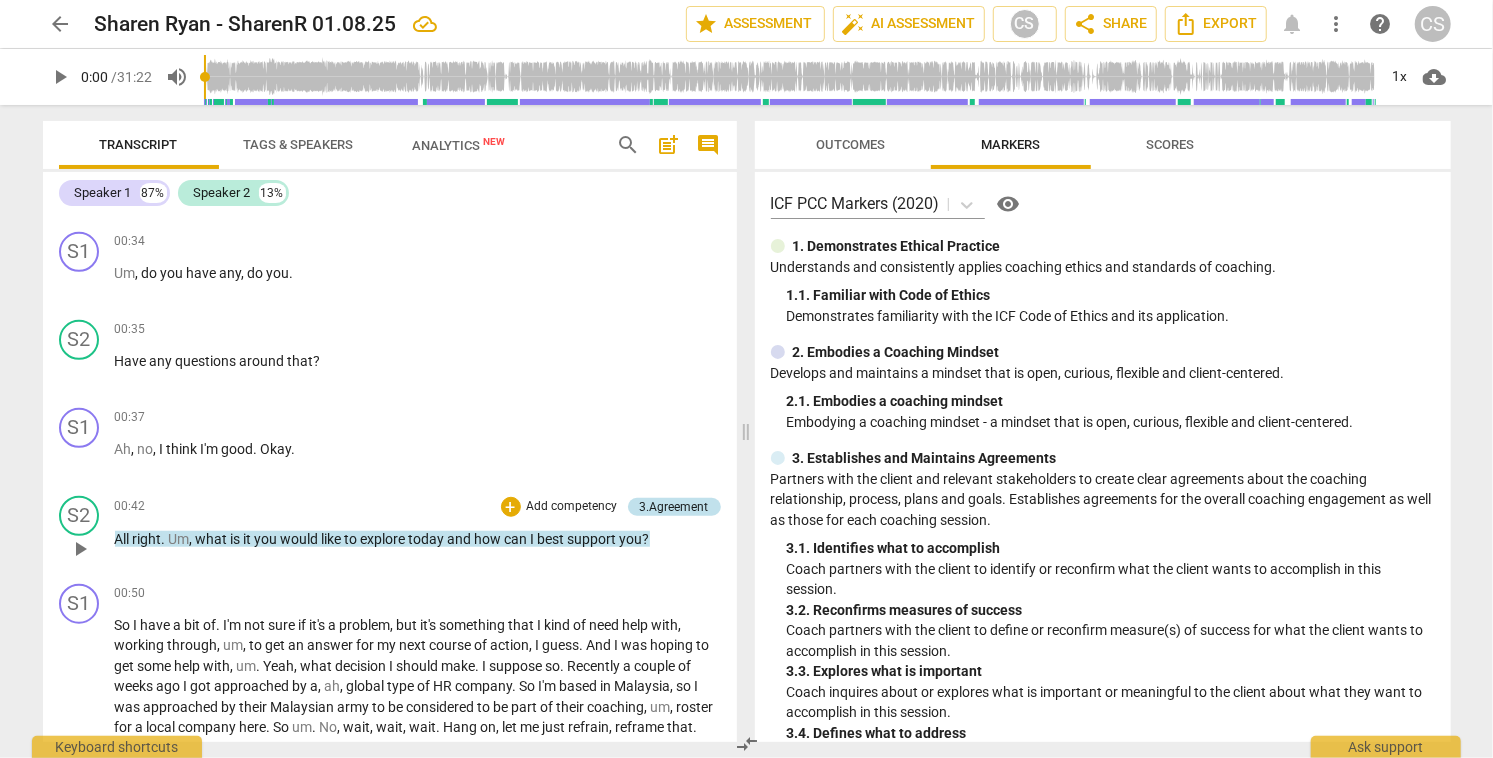 click on "3.Agreement" at bounding box center (674, 507) 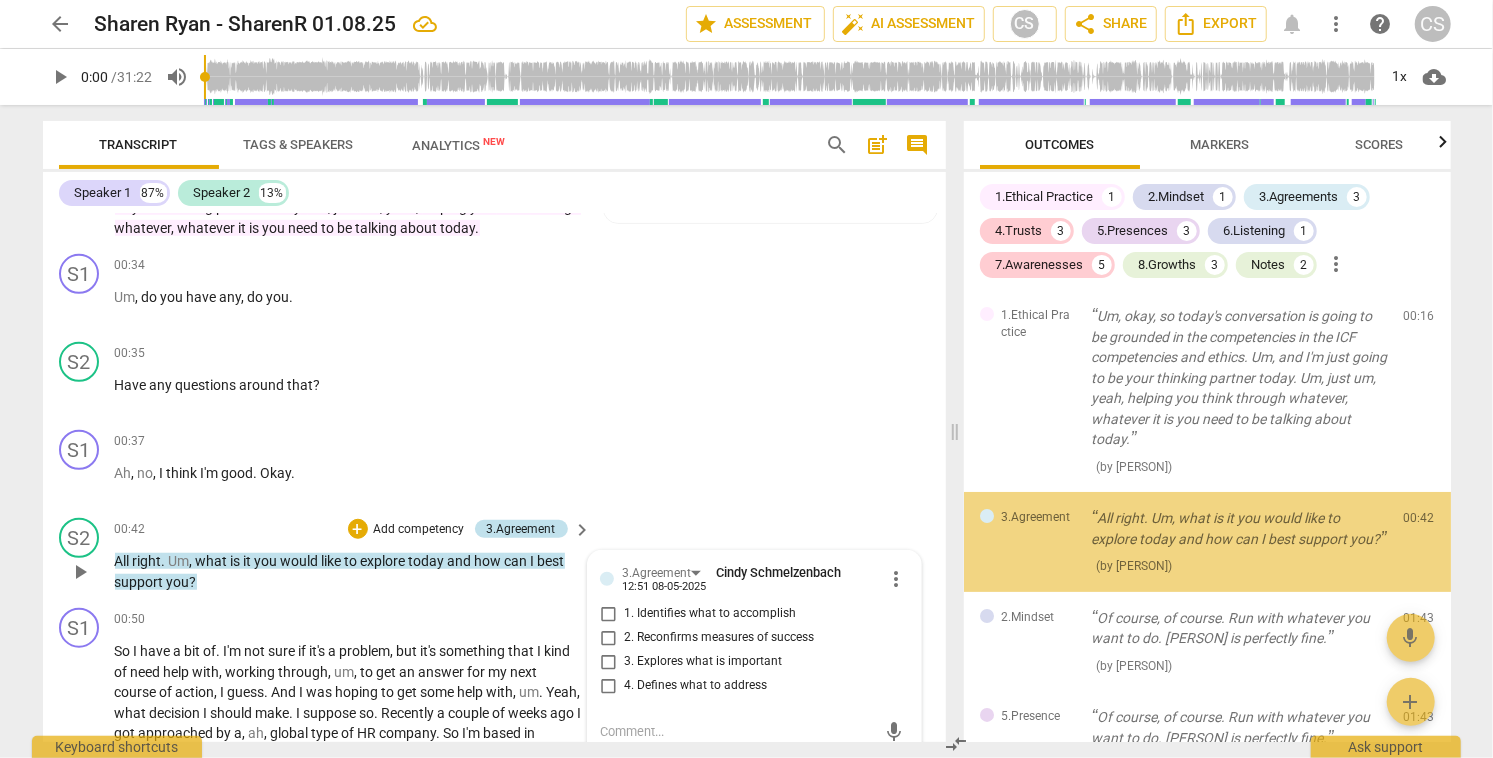 scroll, scrollTop: 1090, scrollLeft: 0, axis: vertical 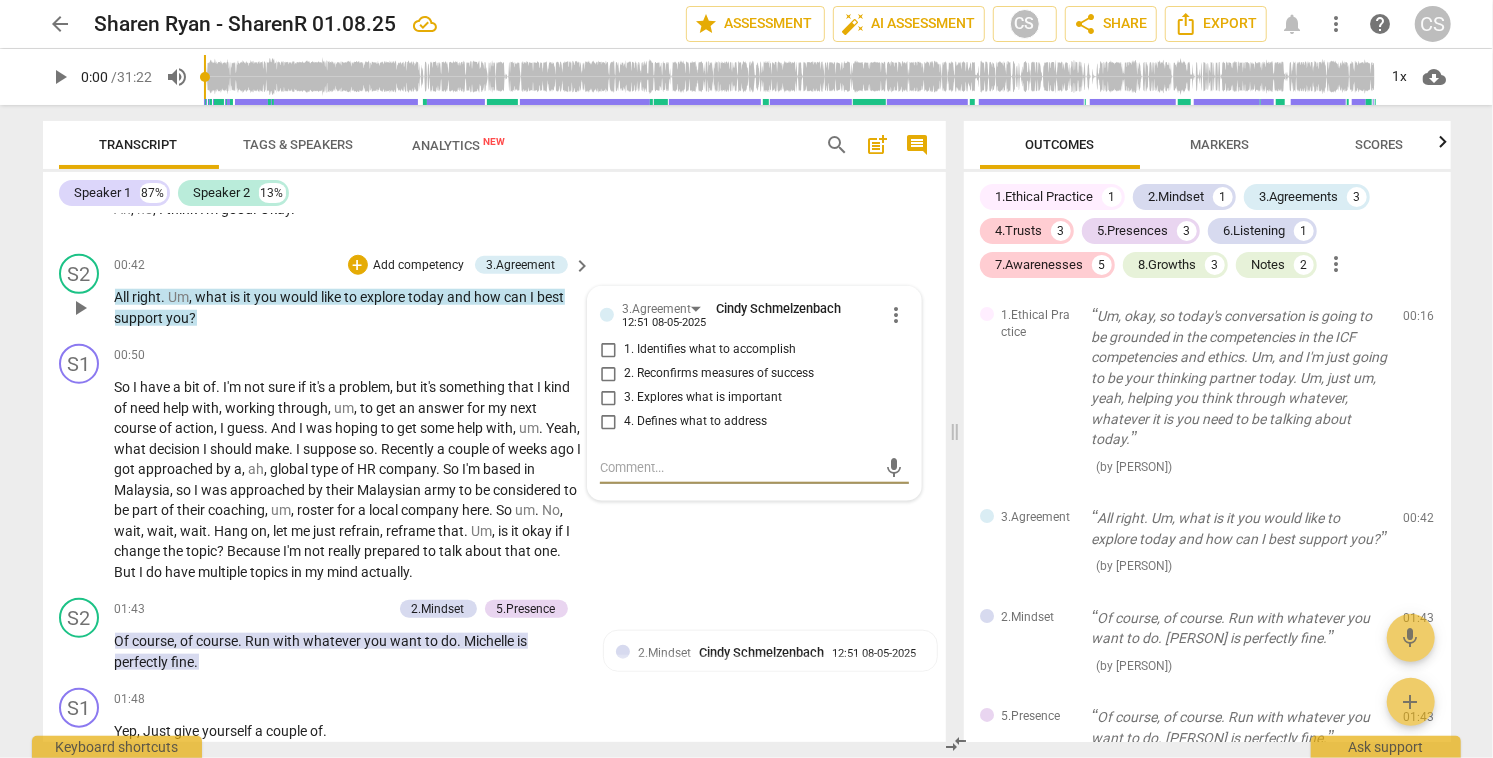 click at bounding box center [738, 467] 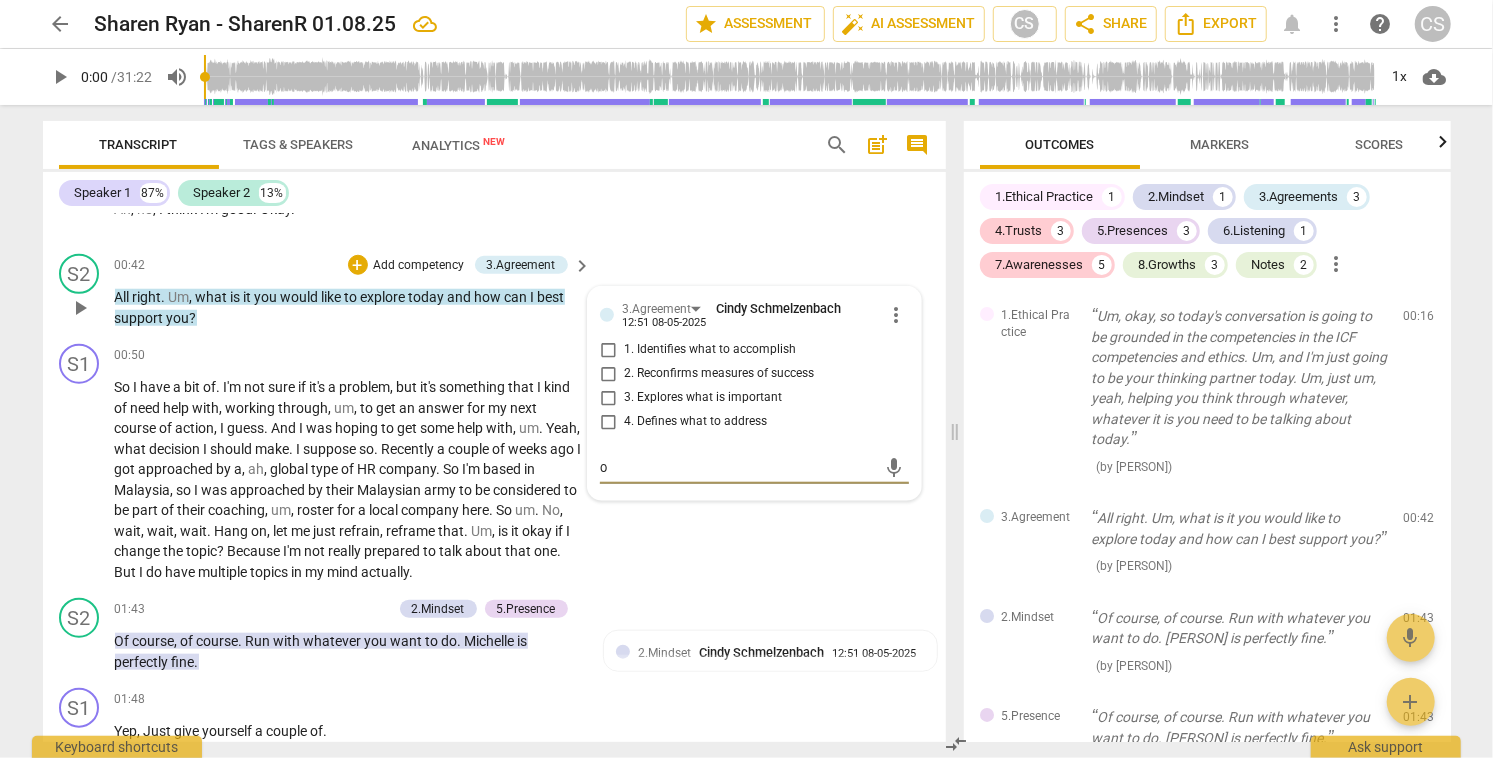 type on "op" 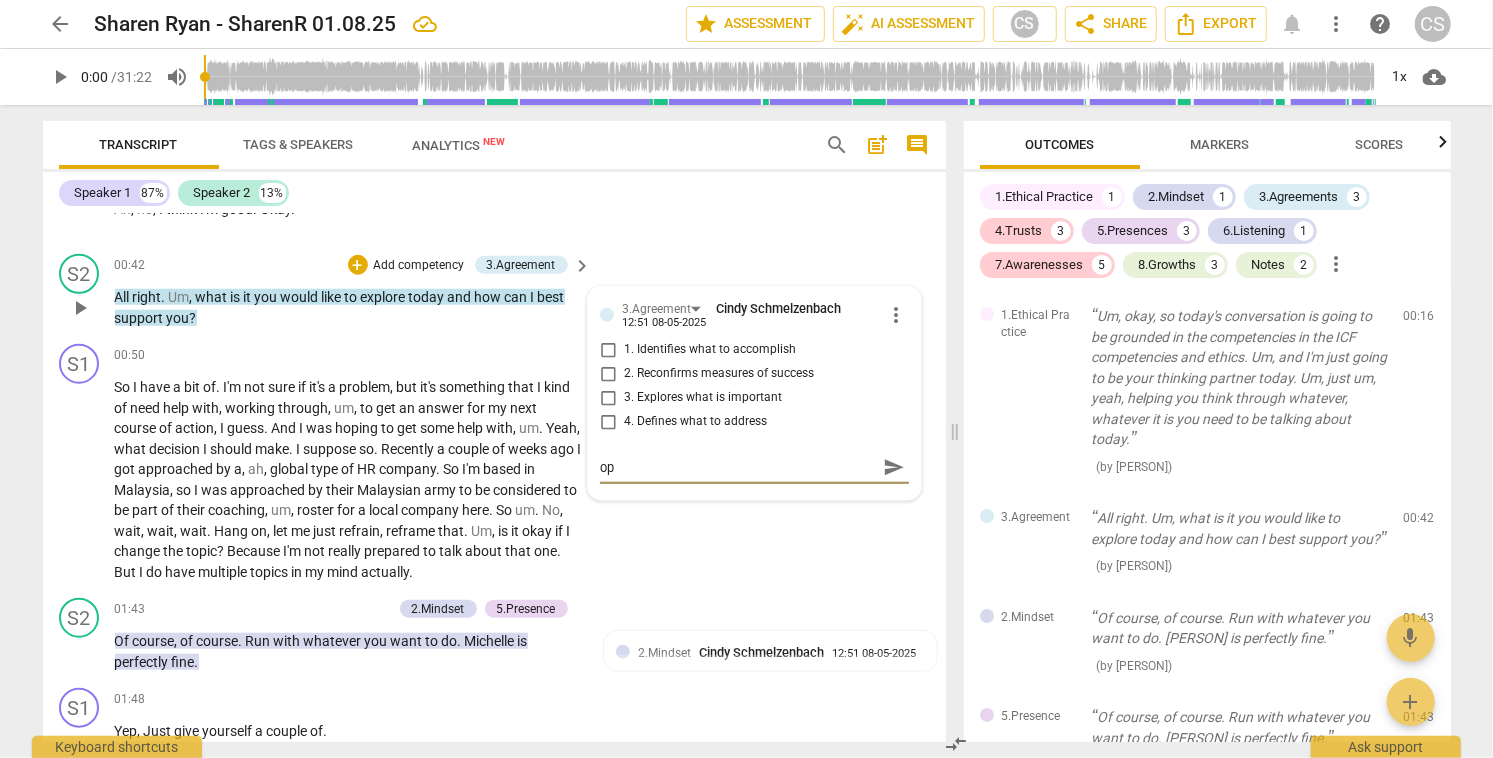 type on "ope" 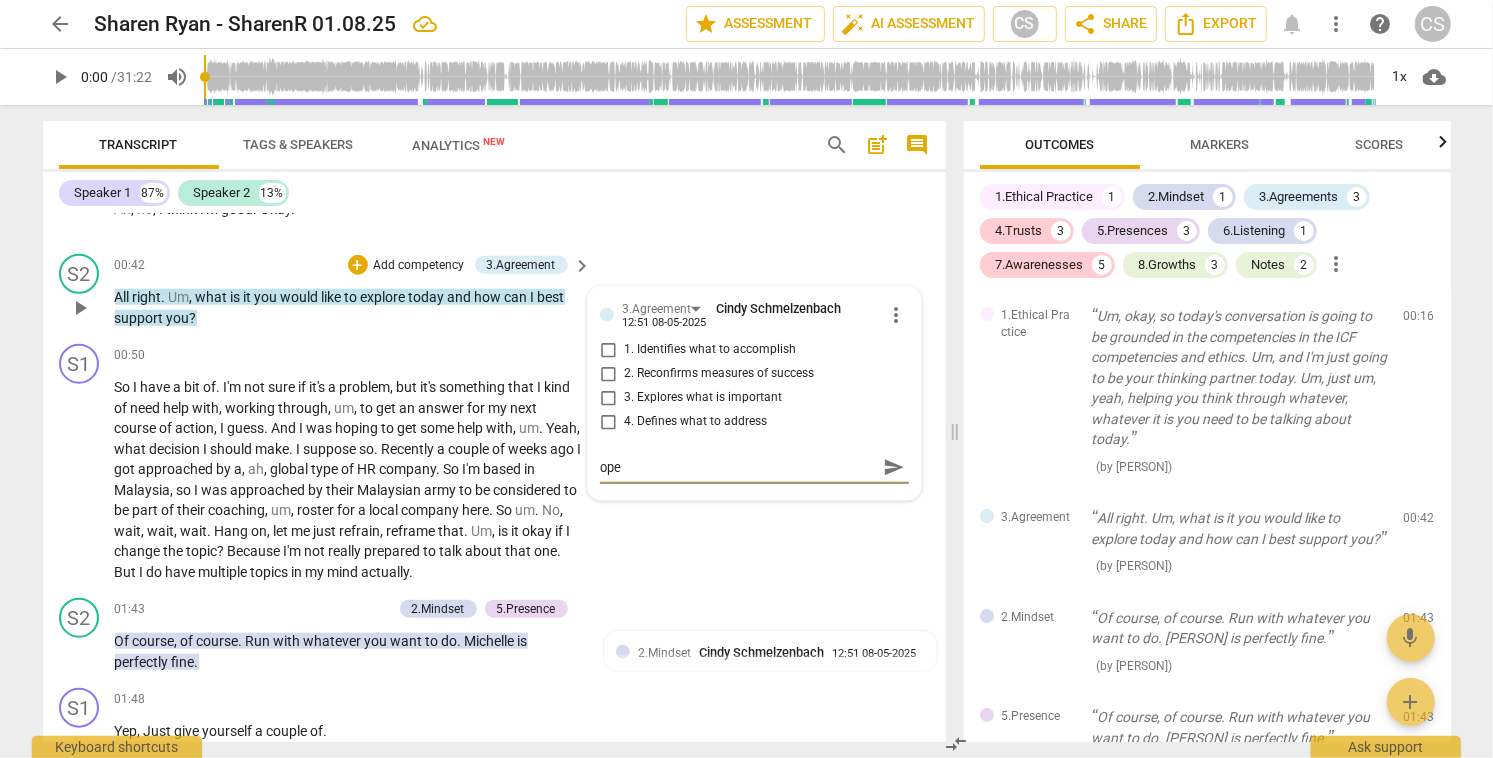 type on "open" 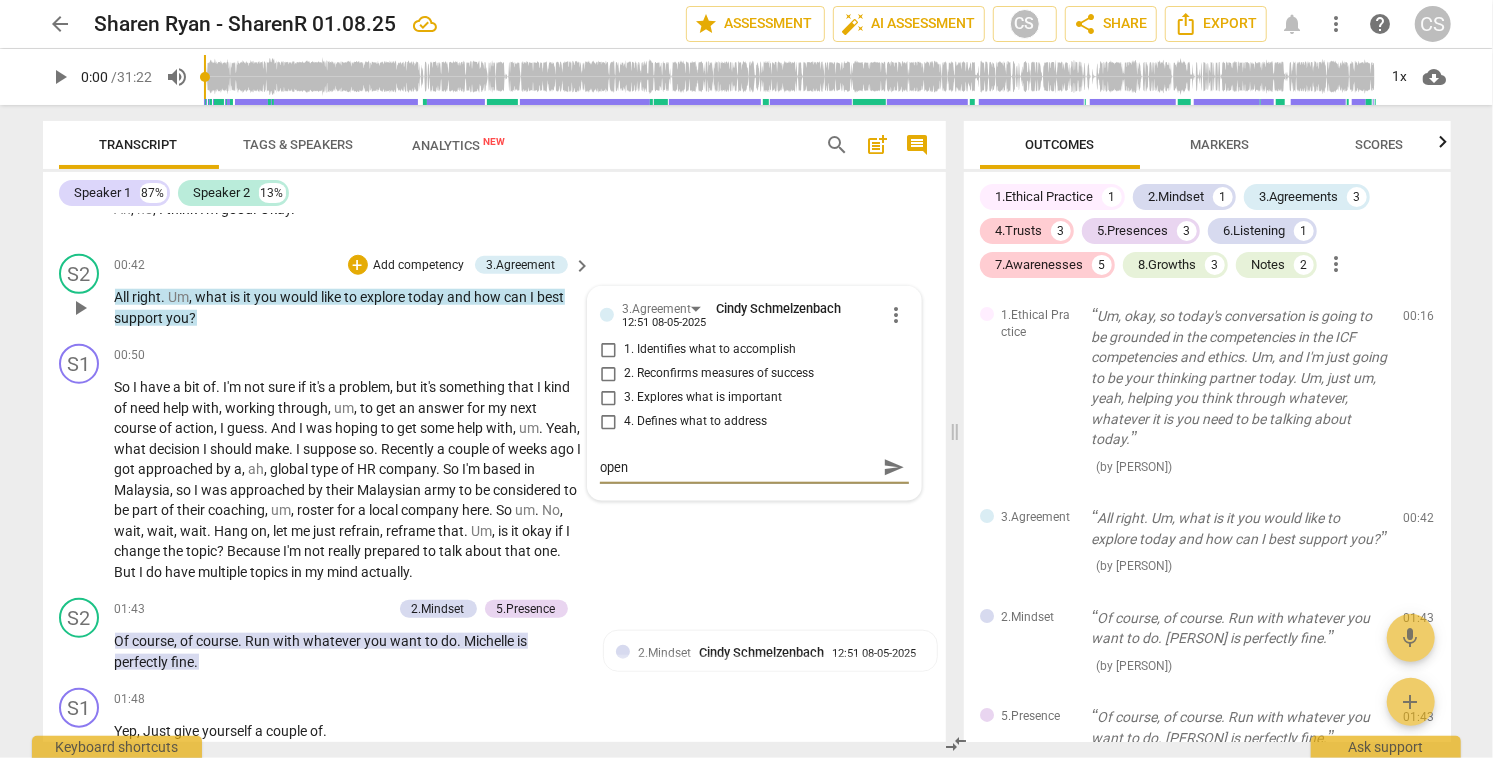 type on "openi" 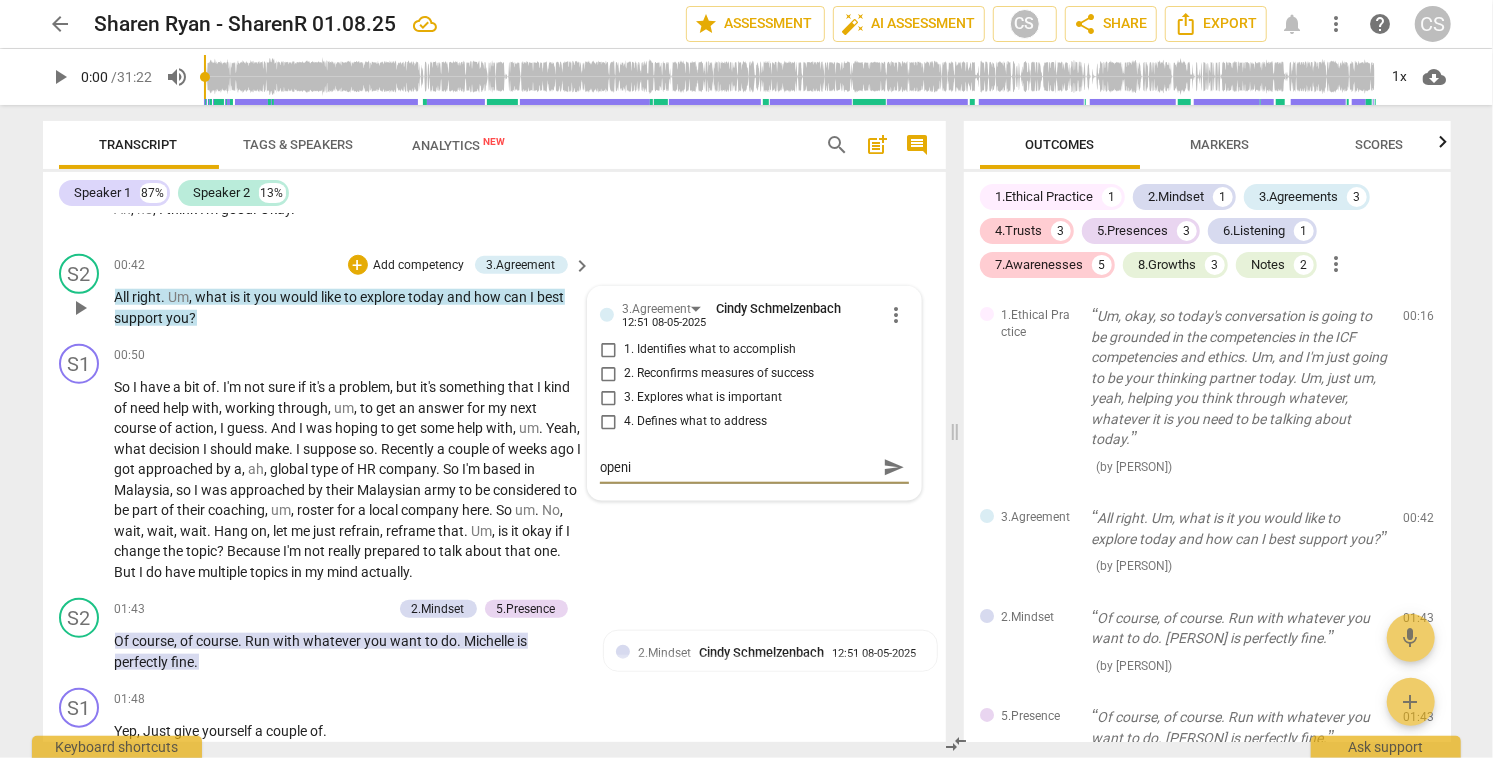 type on "openin" 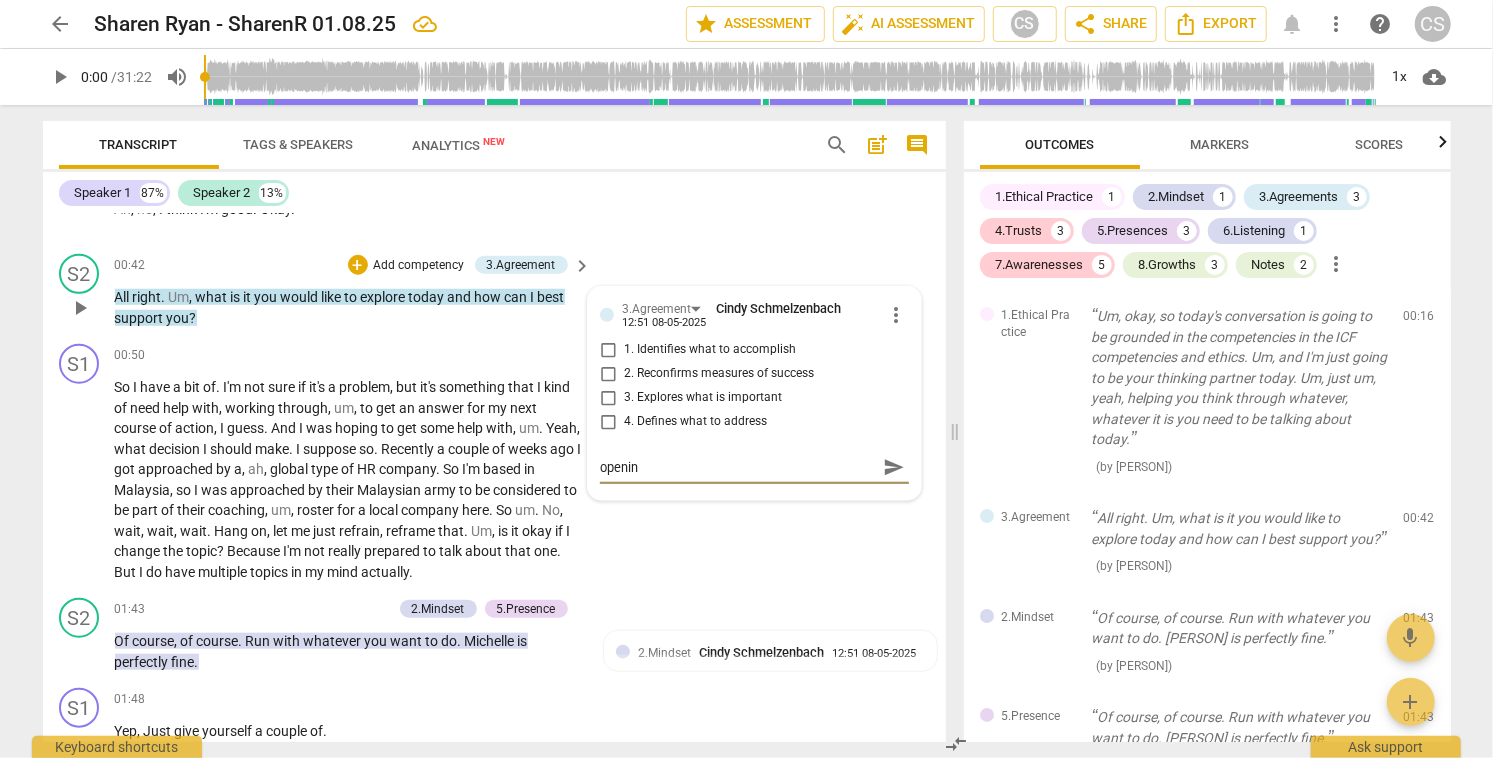 type on "opening" 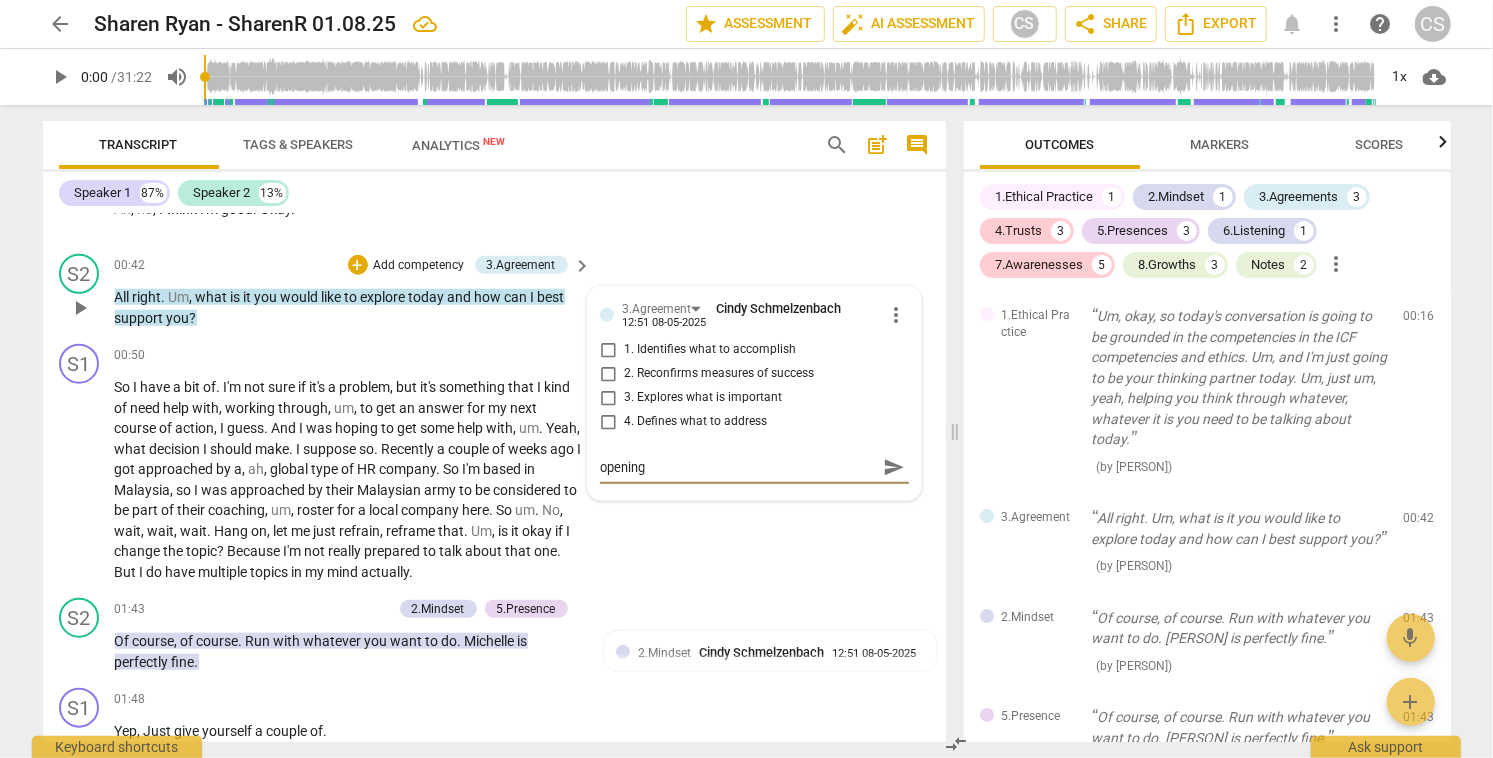 type on "opening" 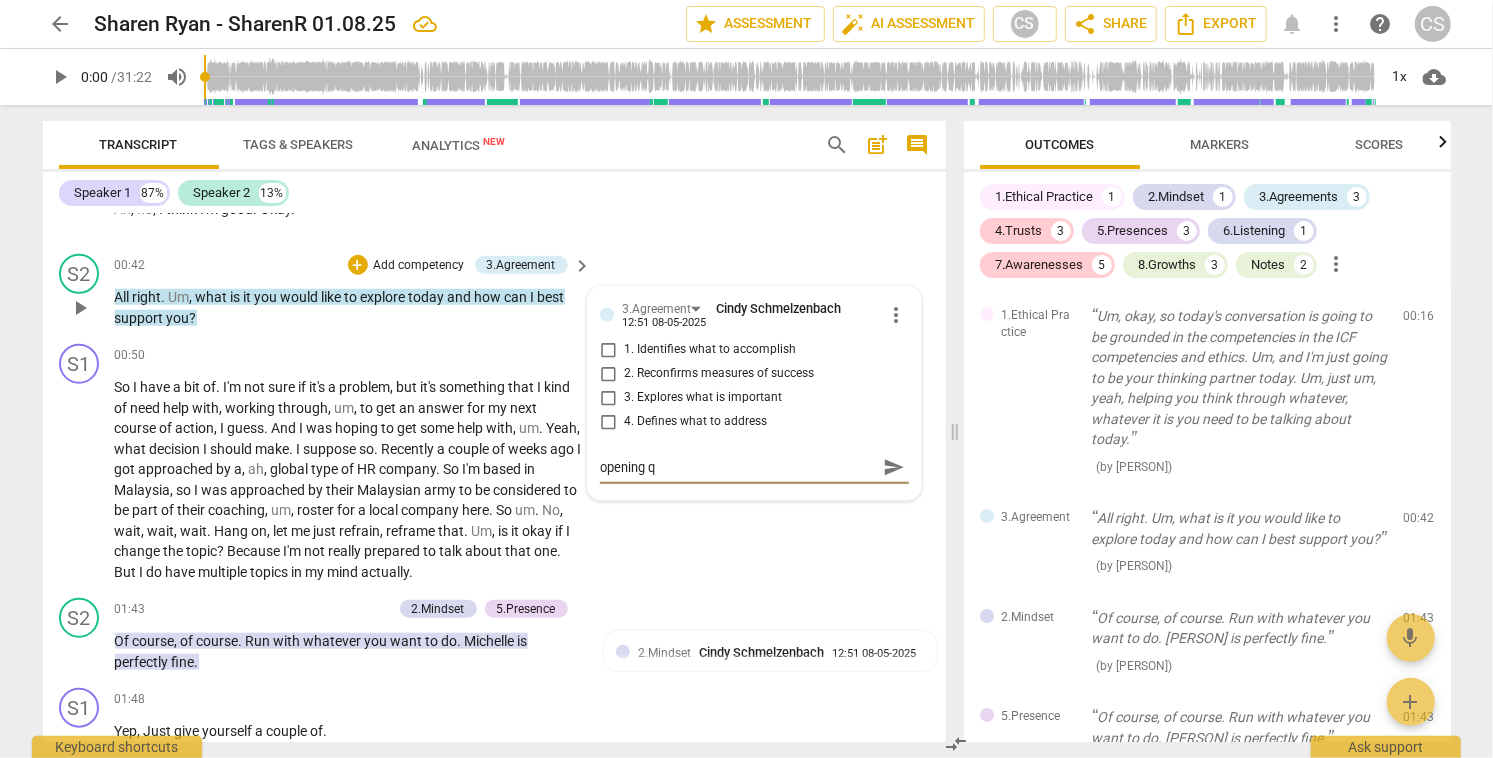 type on "opening qu" 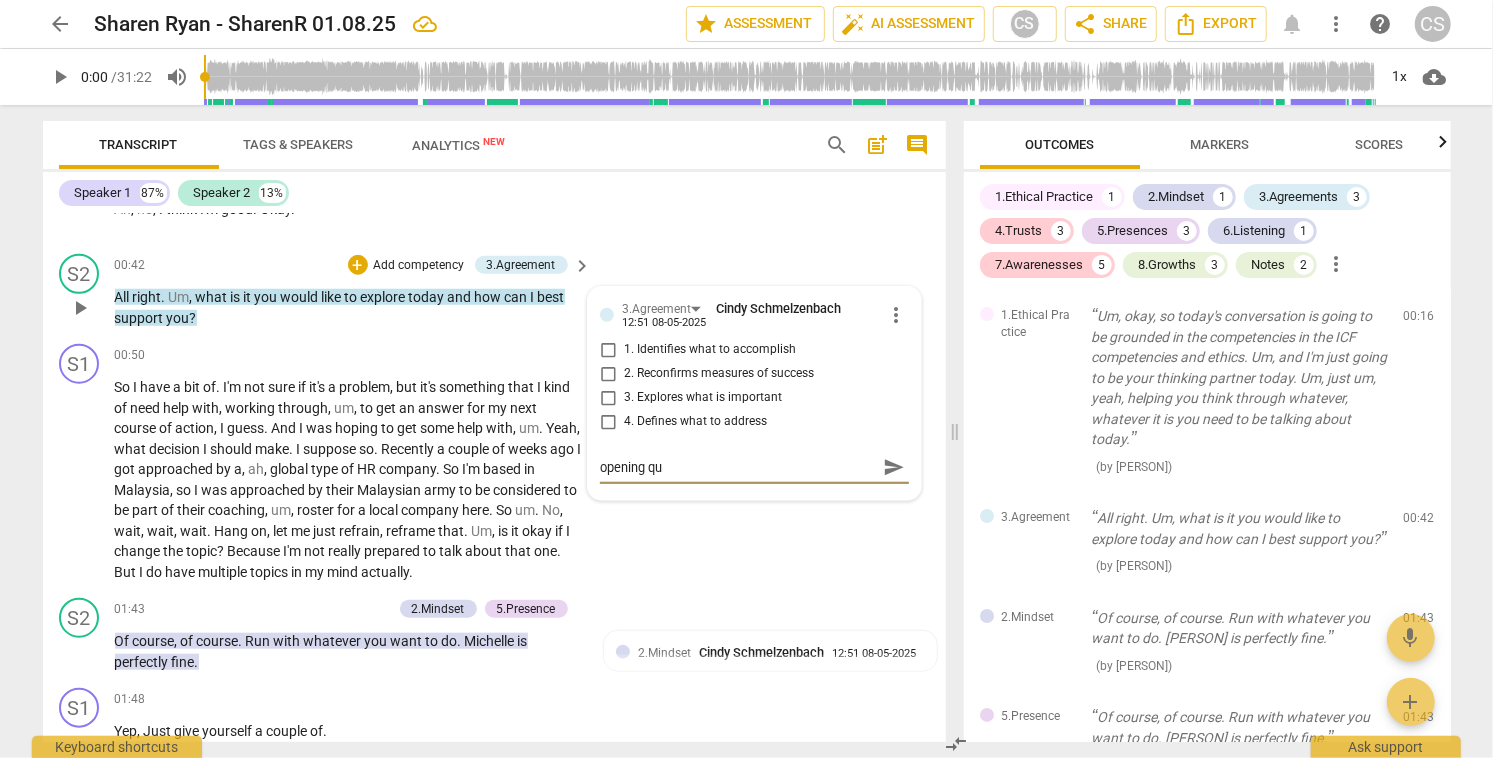 type on "opening que" 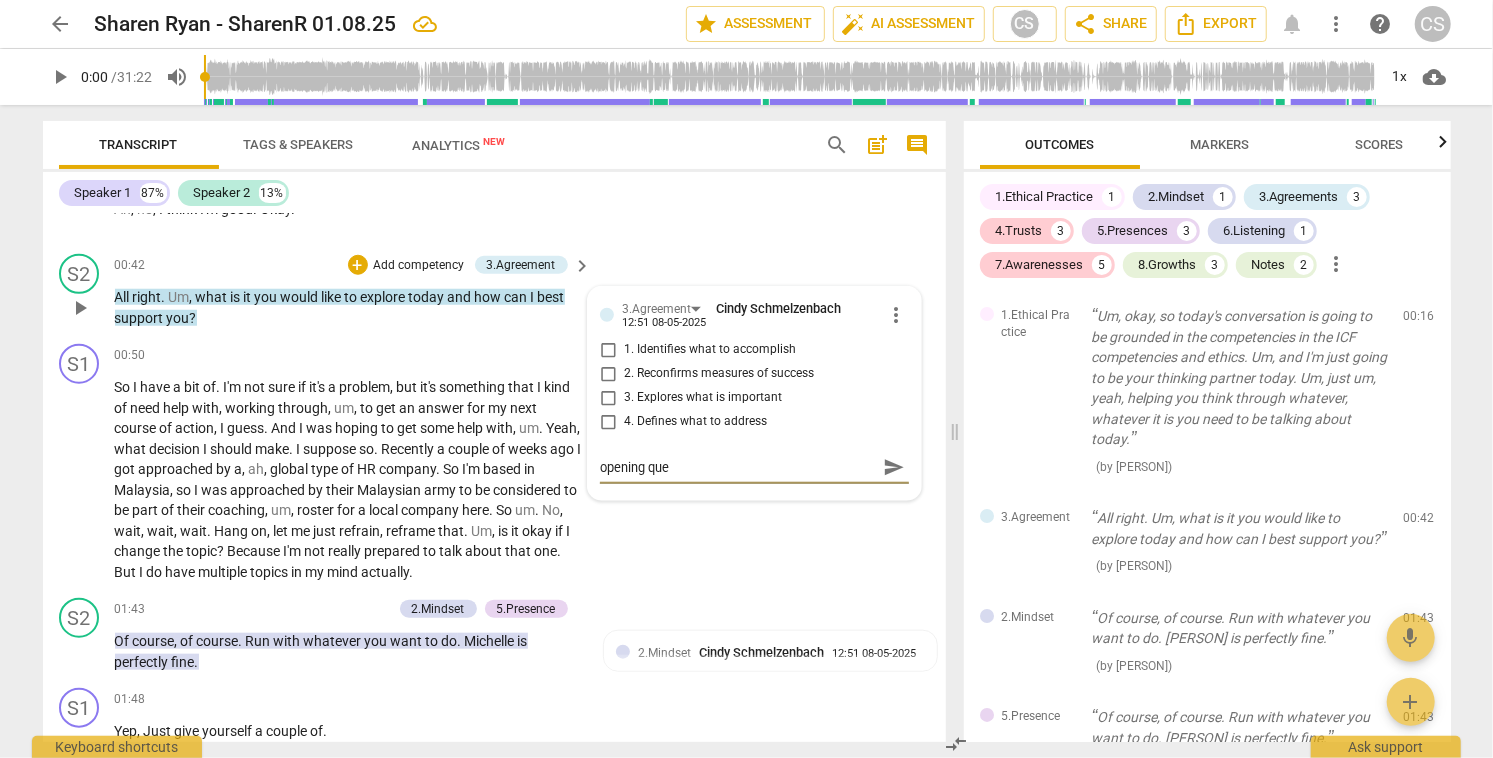 type on "opening ques" 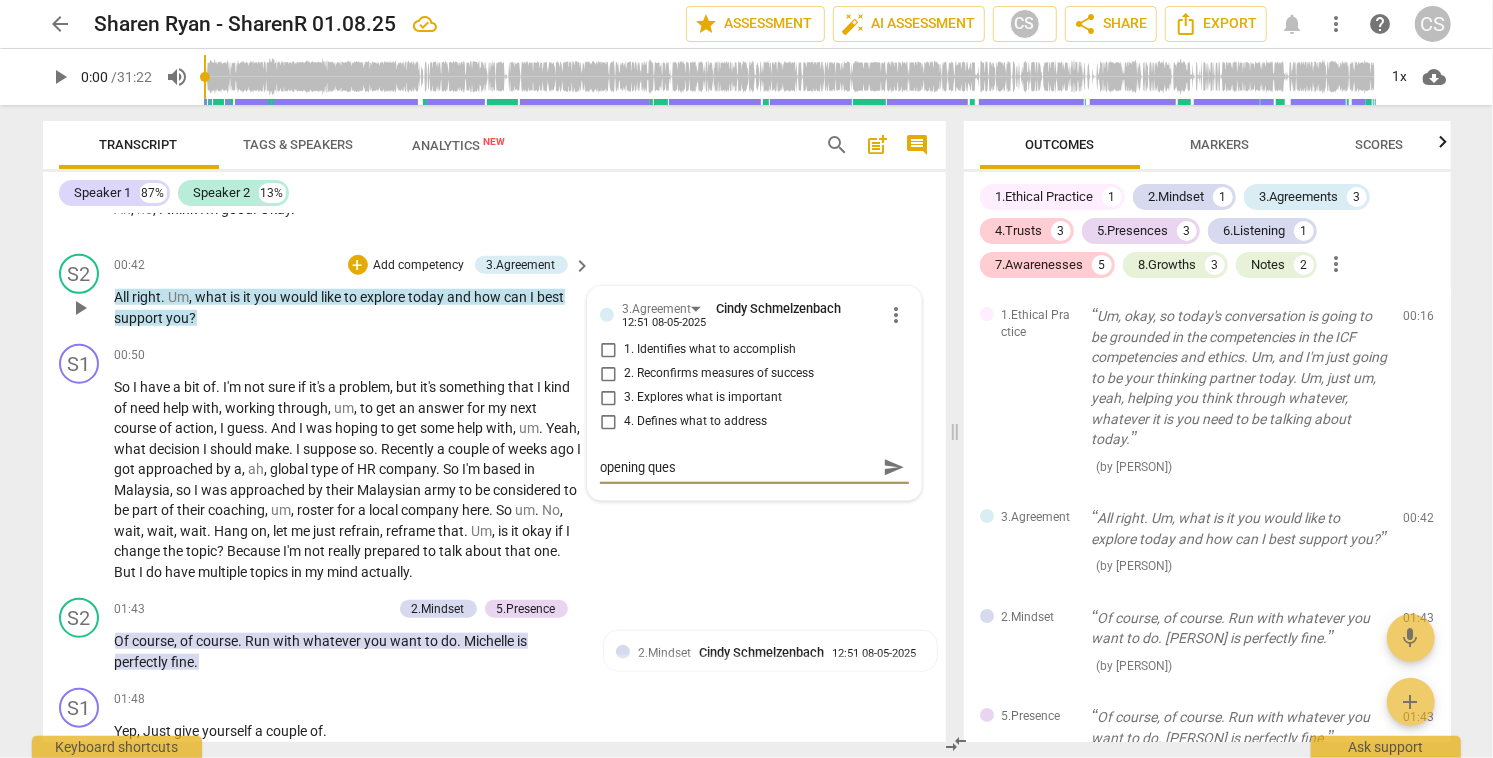 type on "opening quest" 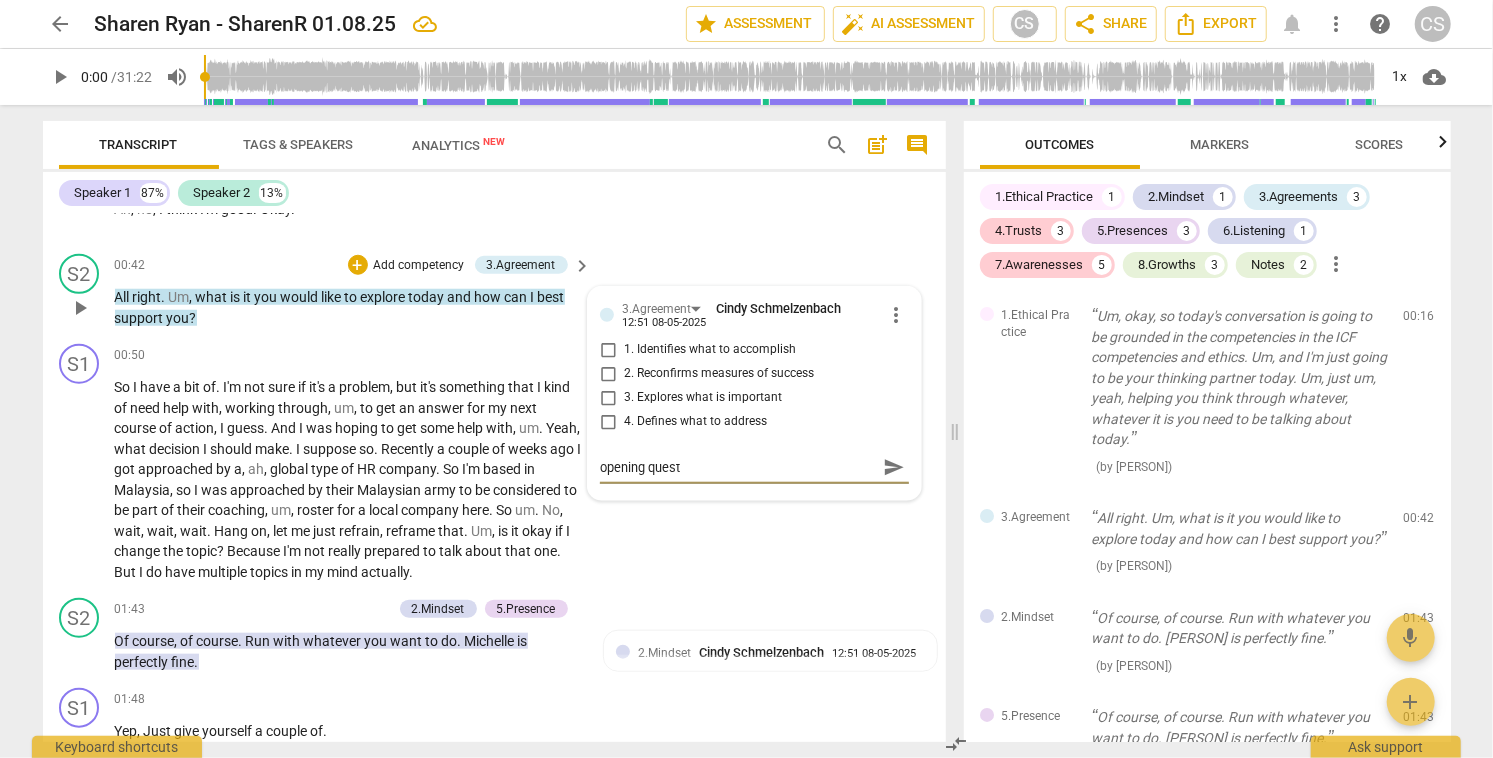 type on "opening questi" 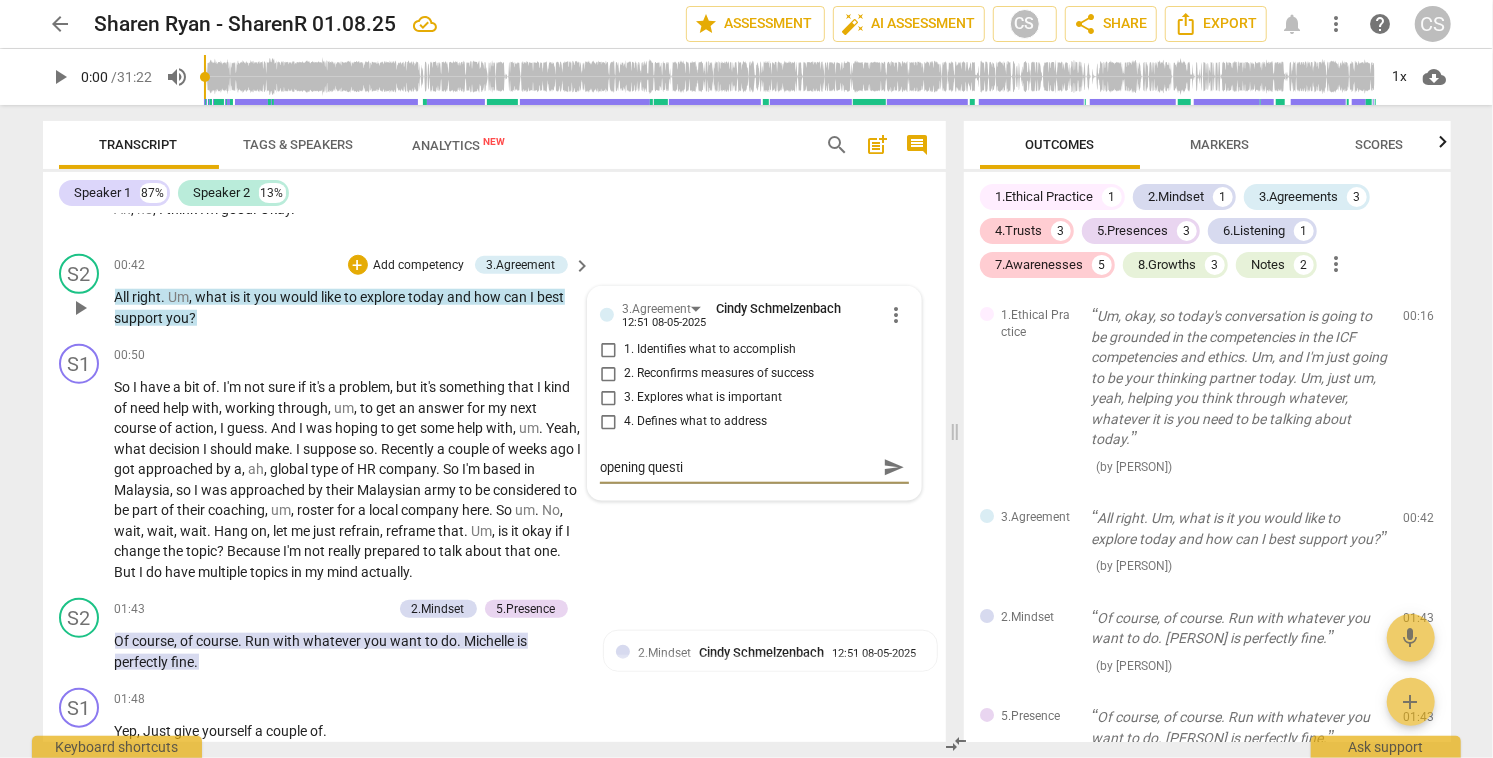 type on "opening questio" 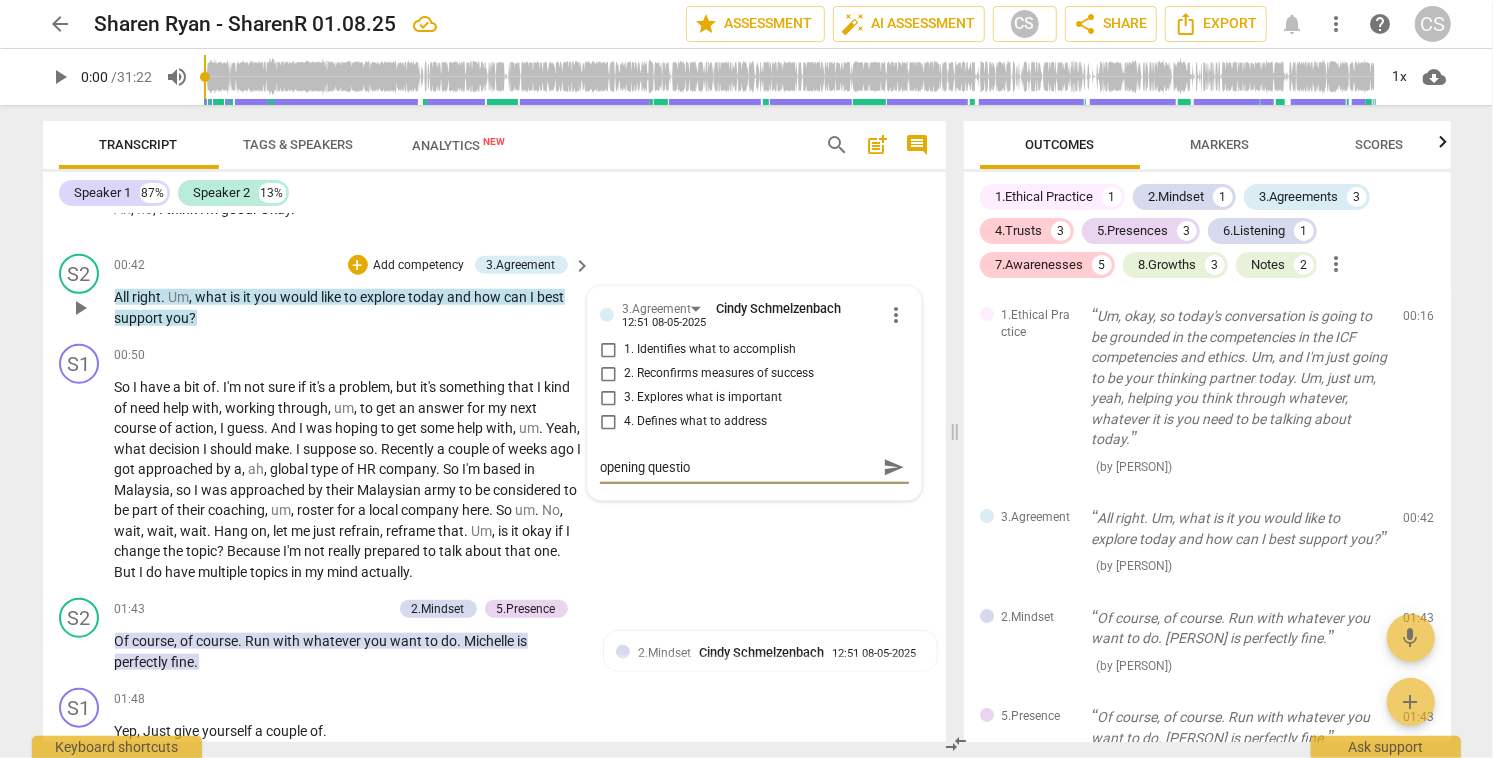 type on "opening question" 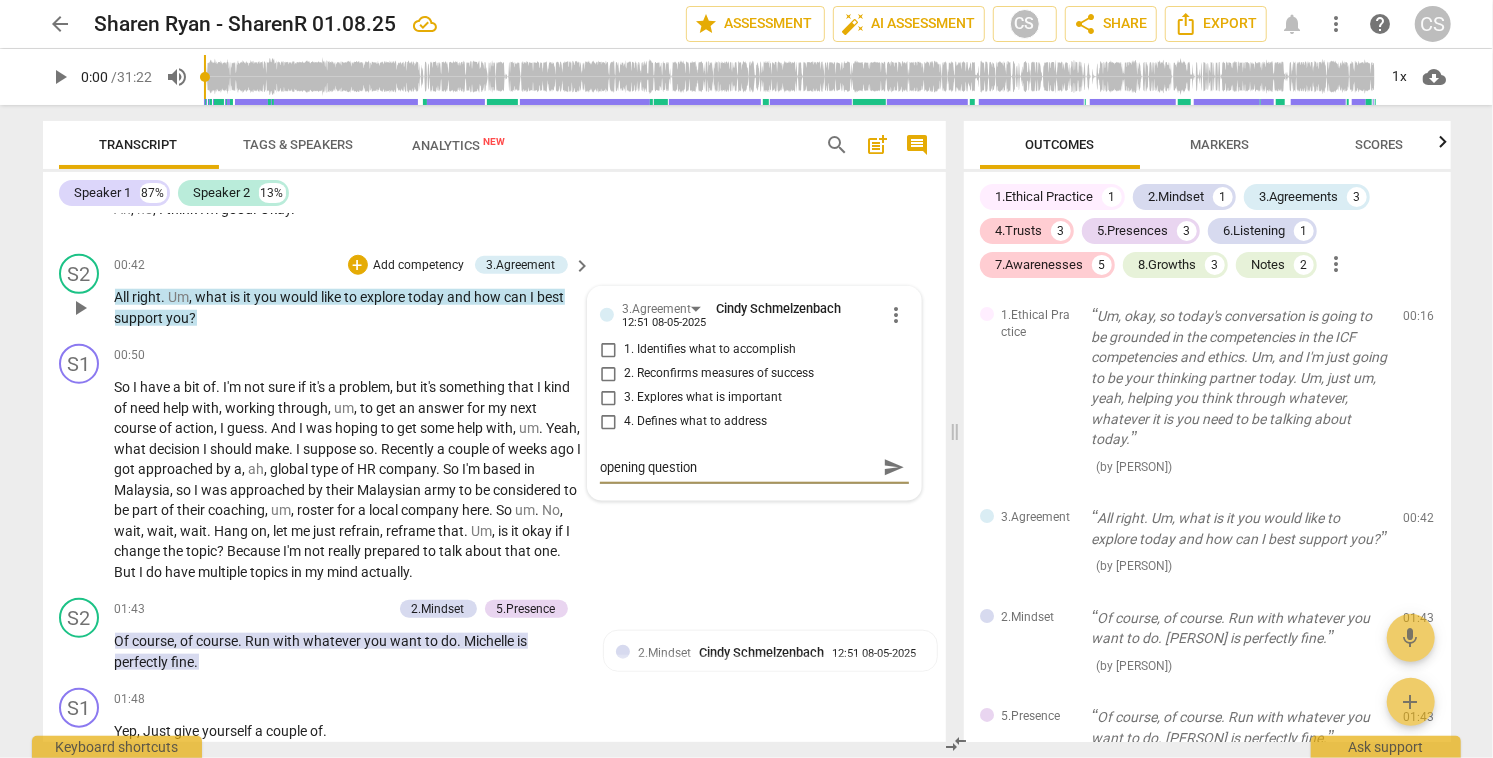 type on "opening question" 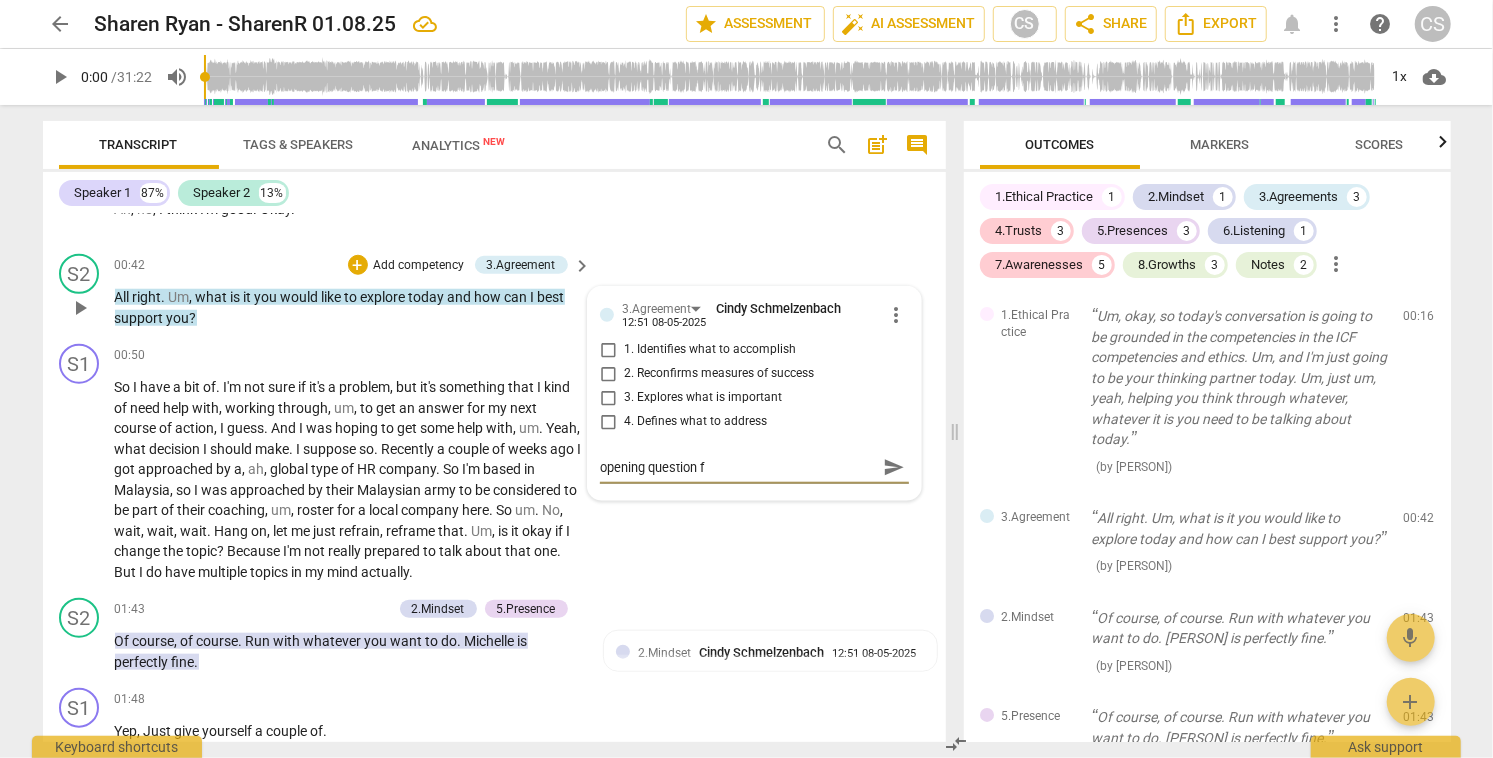 type on "opening question fo" 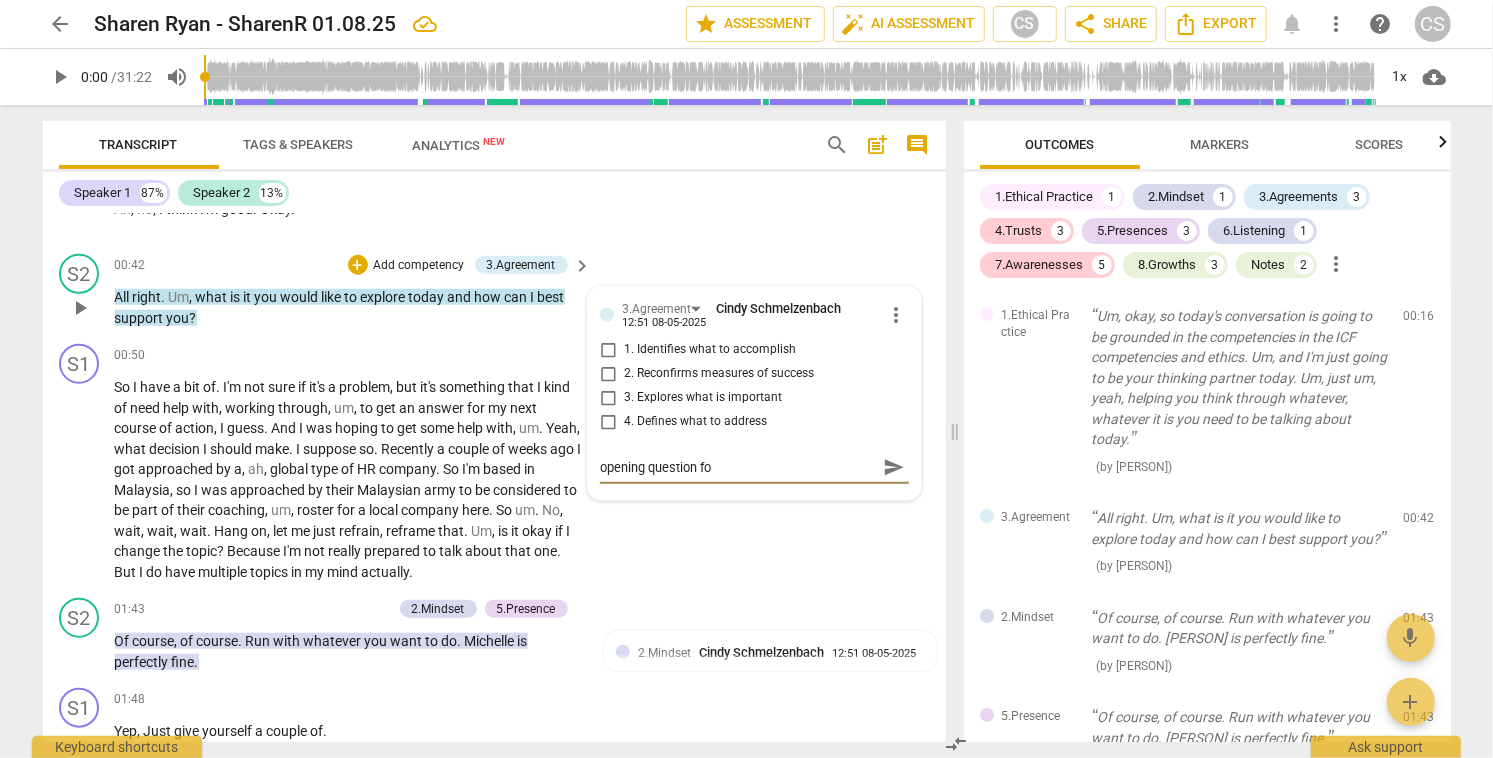 type on "opening question for" 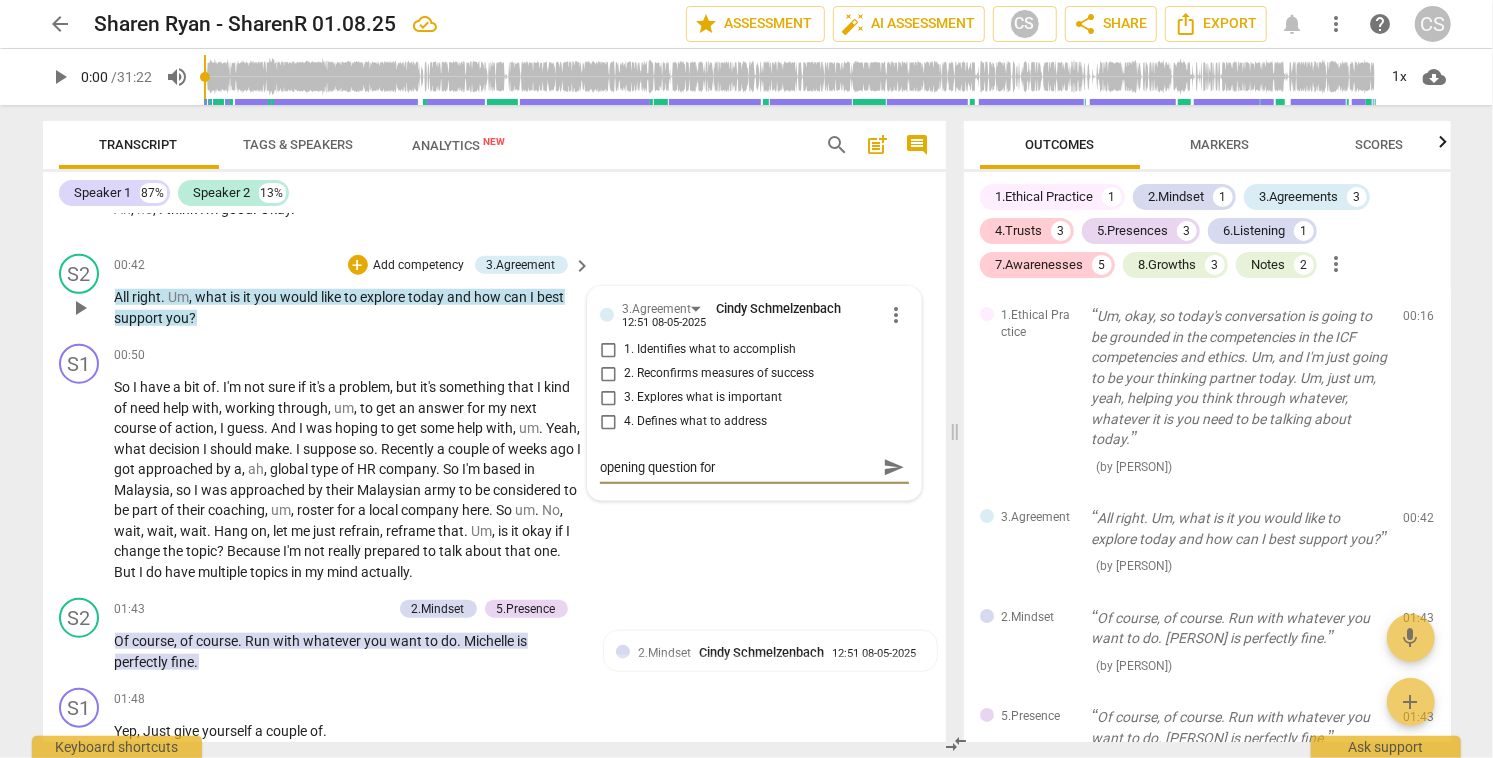 type on "opening question for" 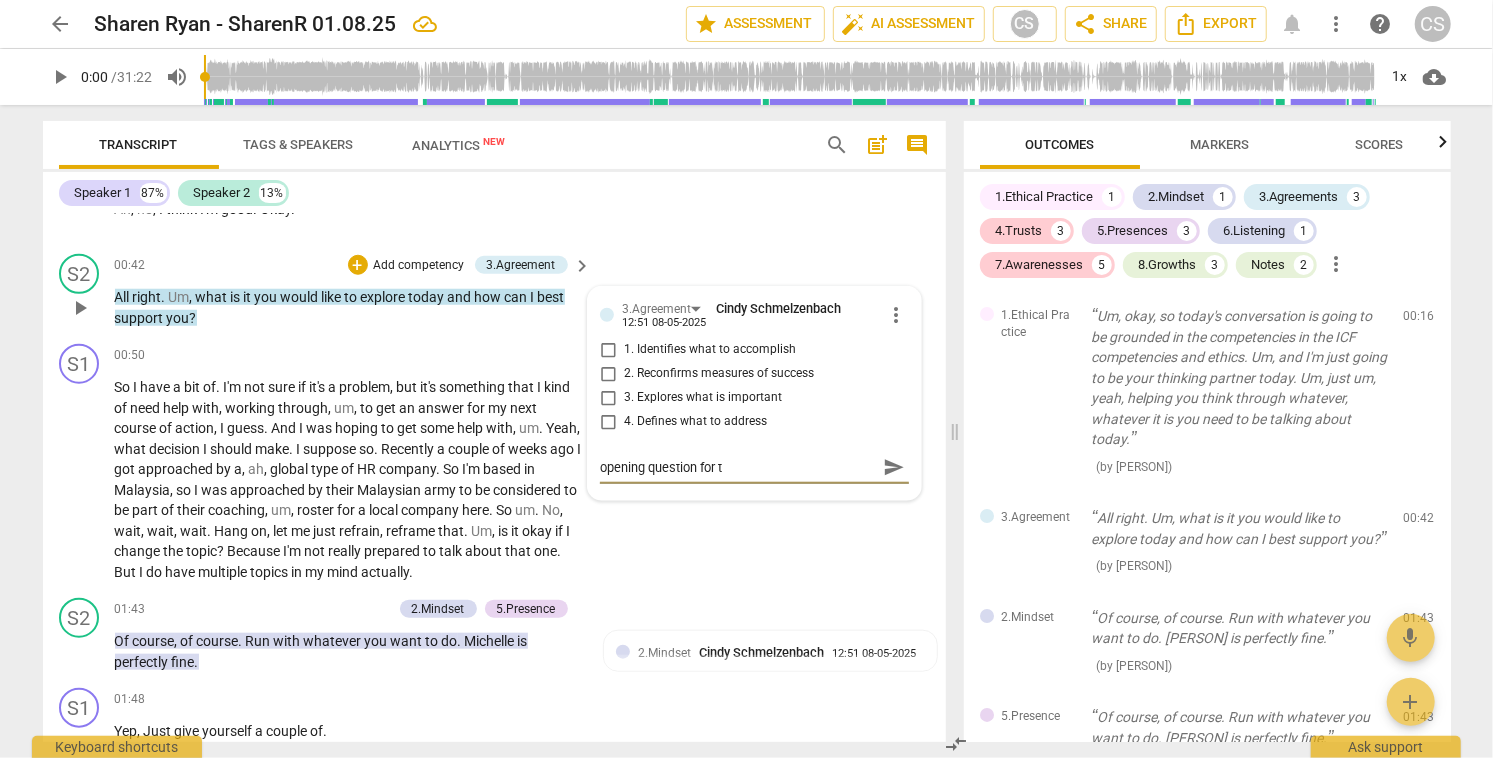type on "opening question for th" 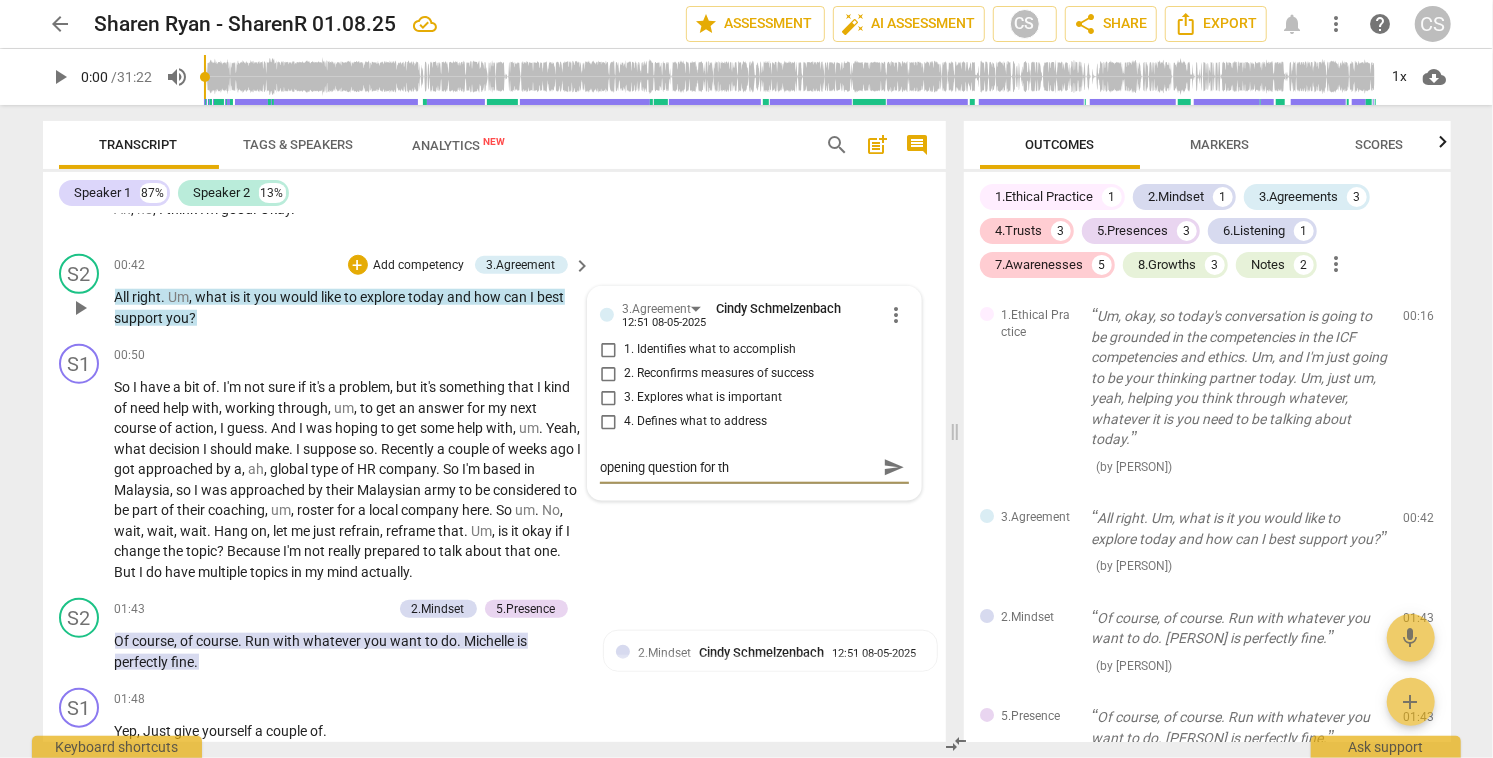 type on "opening question for the" 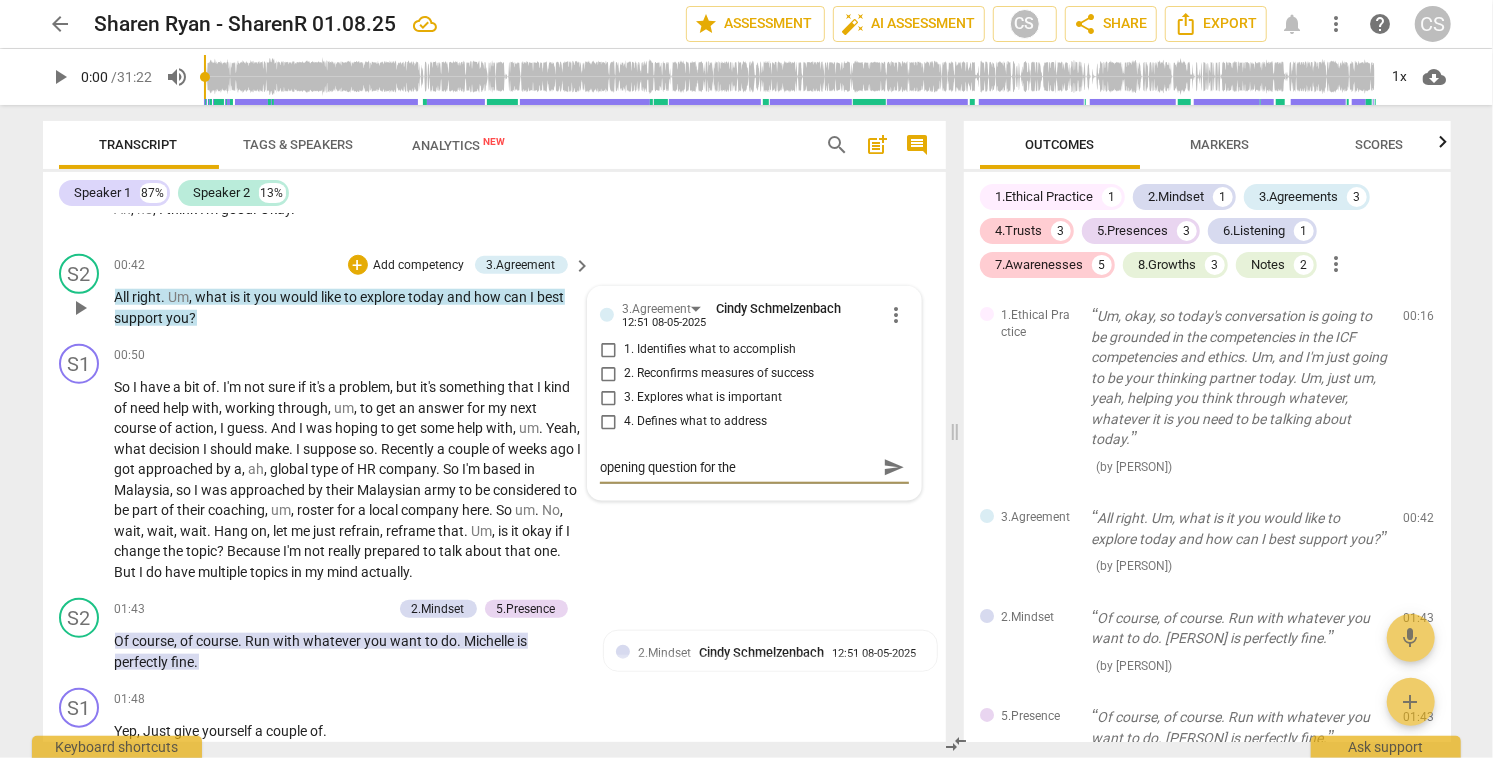 type on "opening question for the" 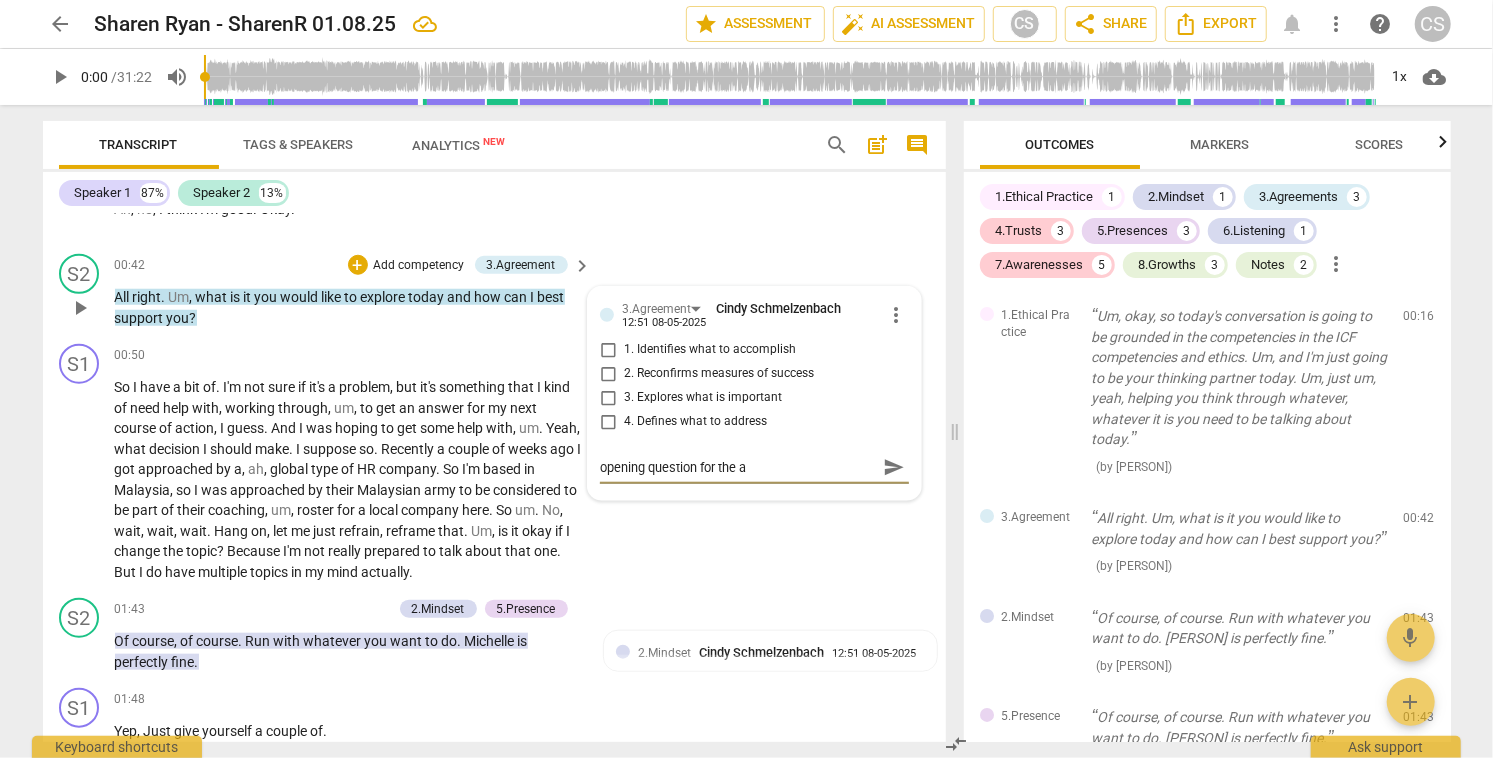 type on "opening question for the ag" 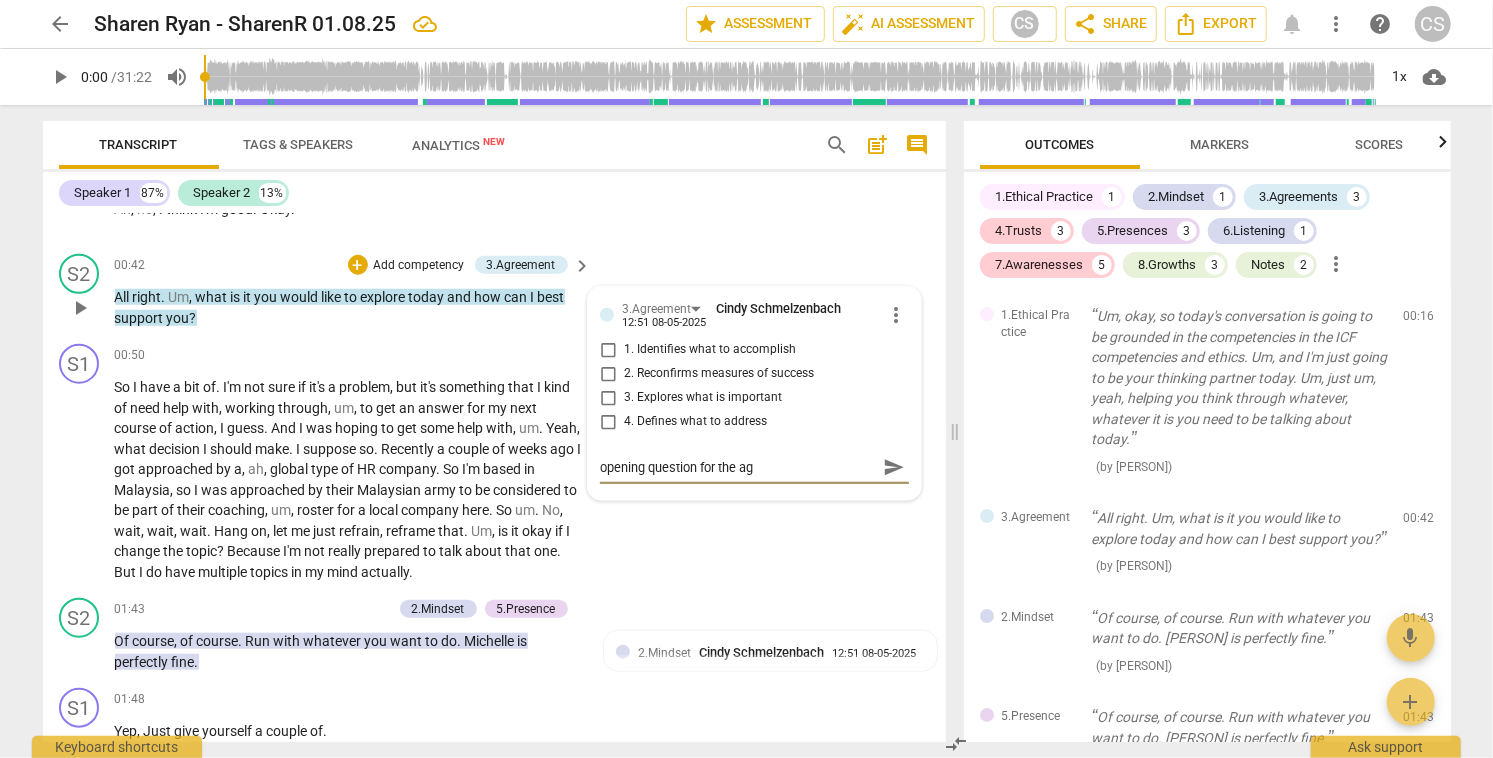 type on "opening question for the agr" 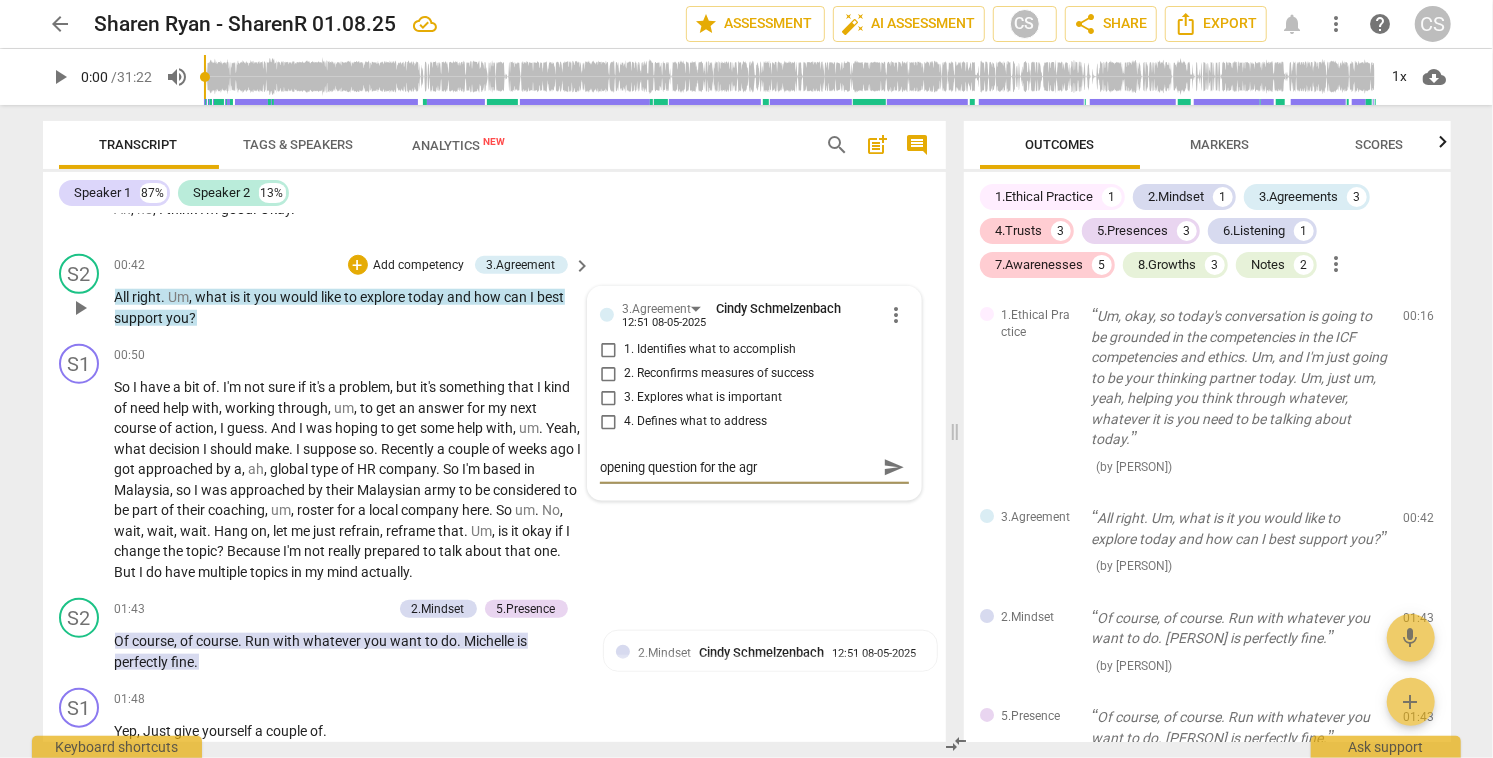 type on "opening question for the agre" 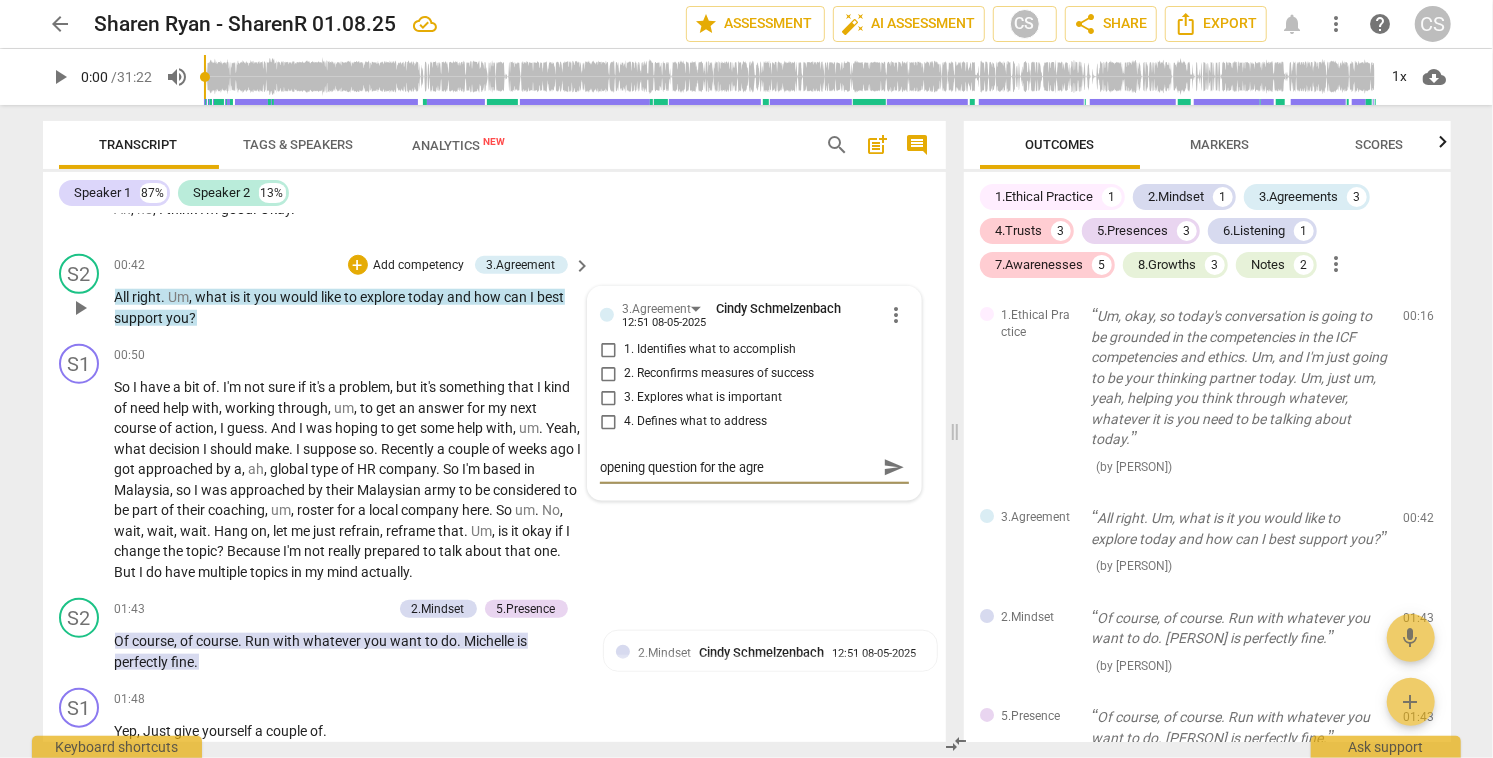 type on "opening question for the agree" 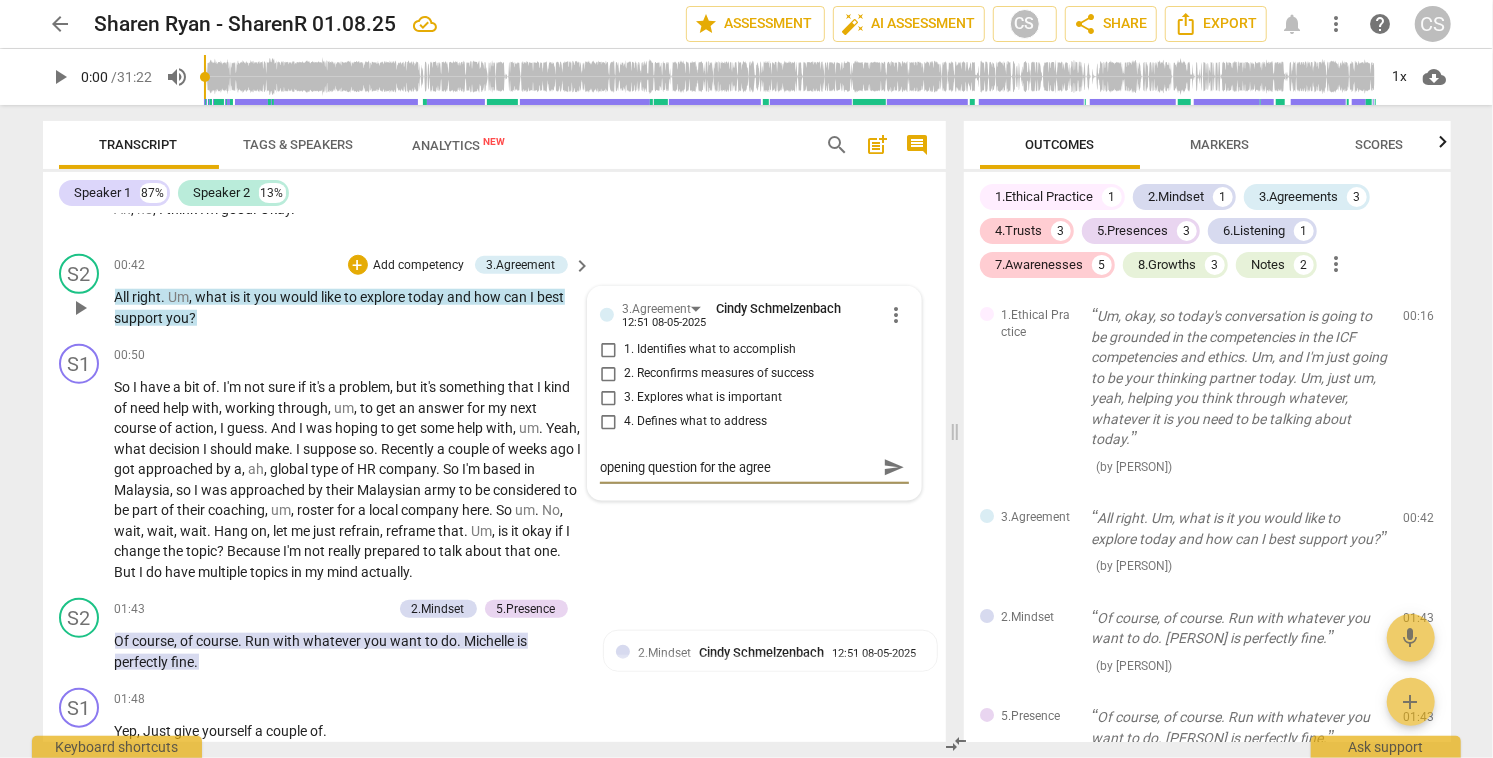type on "opening question for the agreem" 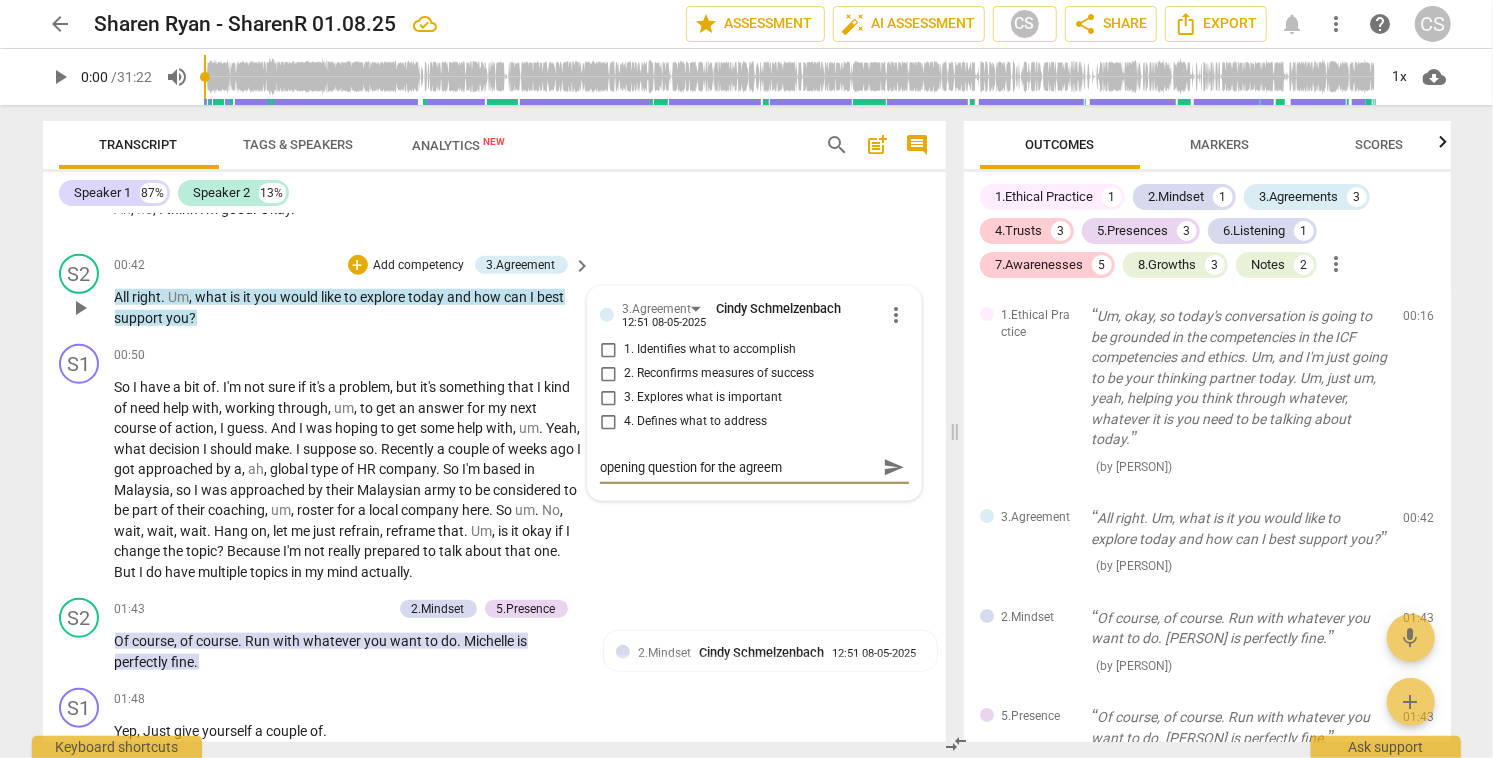 type on "opening question for the agreeme" 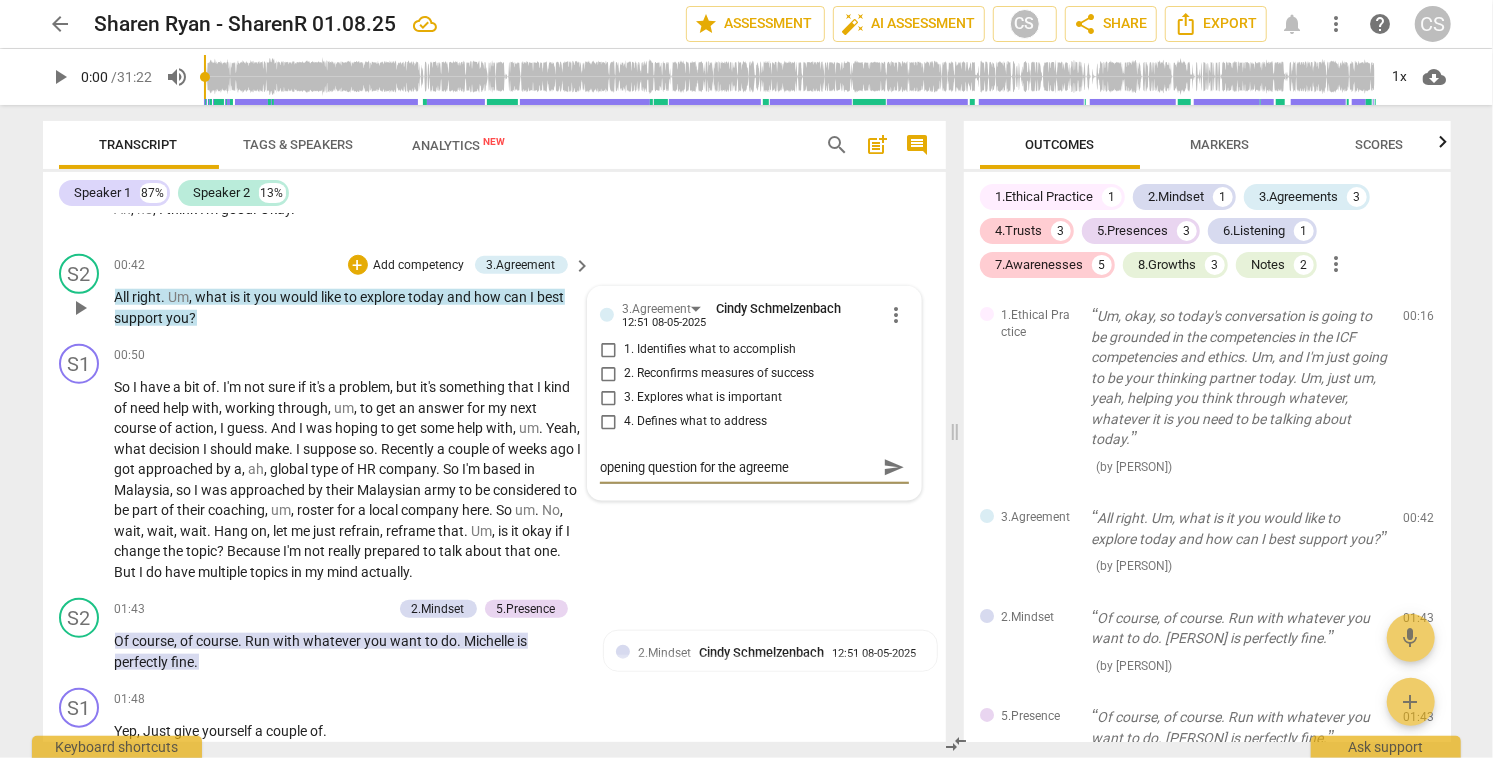 type on "opening question for the agreemen" 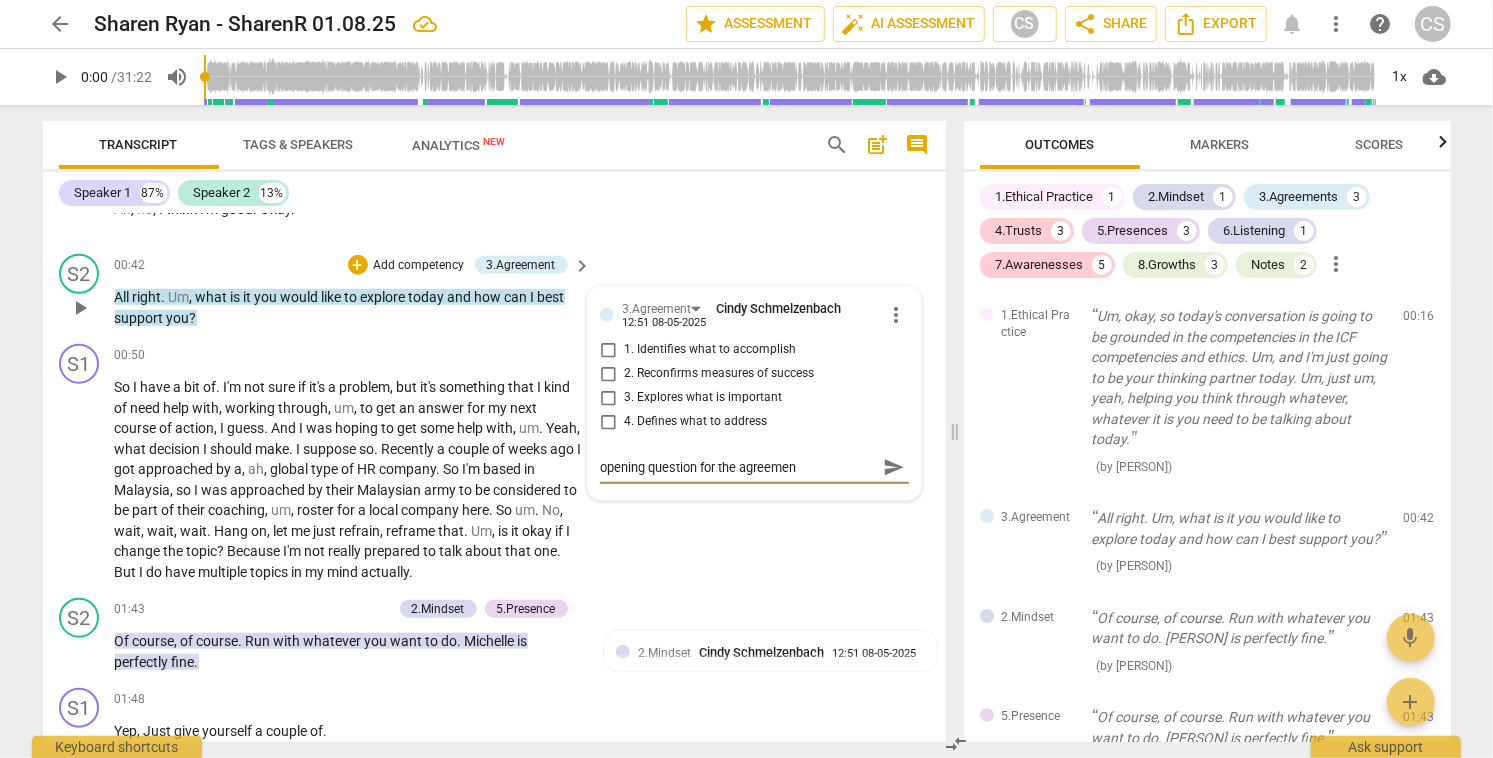 type on "opening question for the agreement" 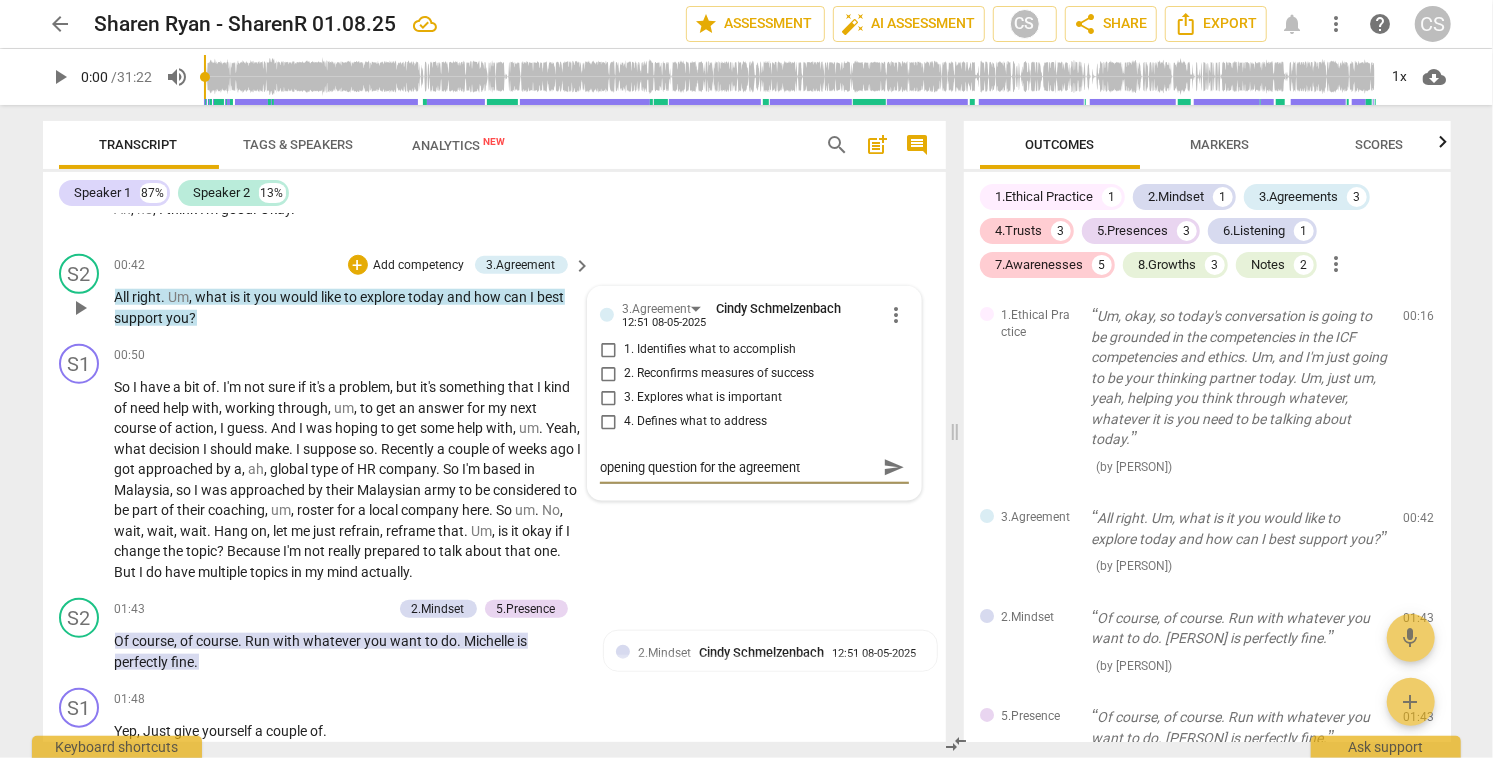 type on "opening question for the agreement" 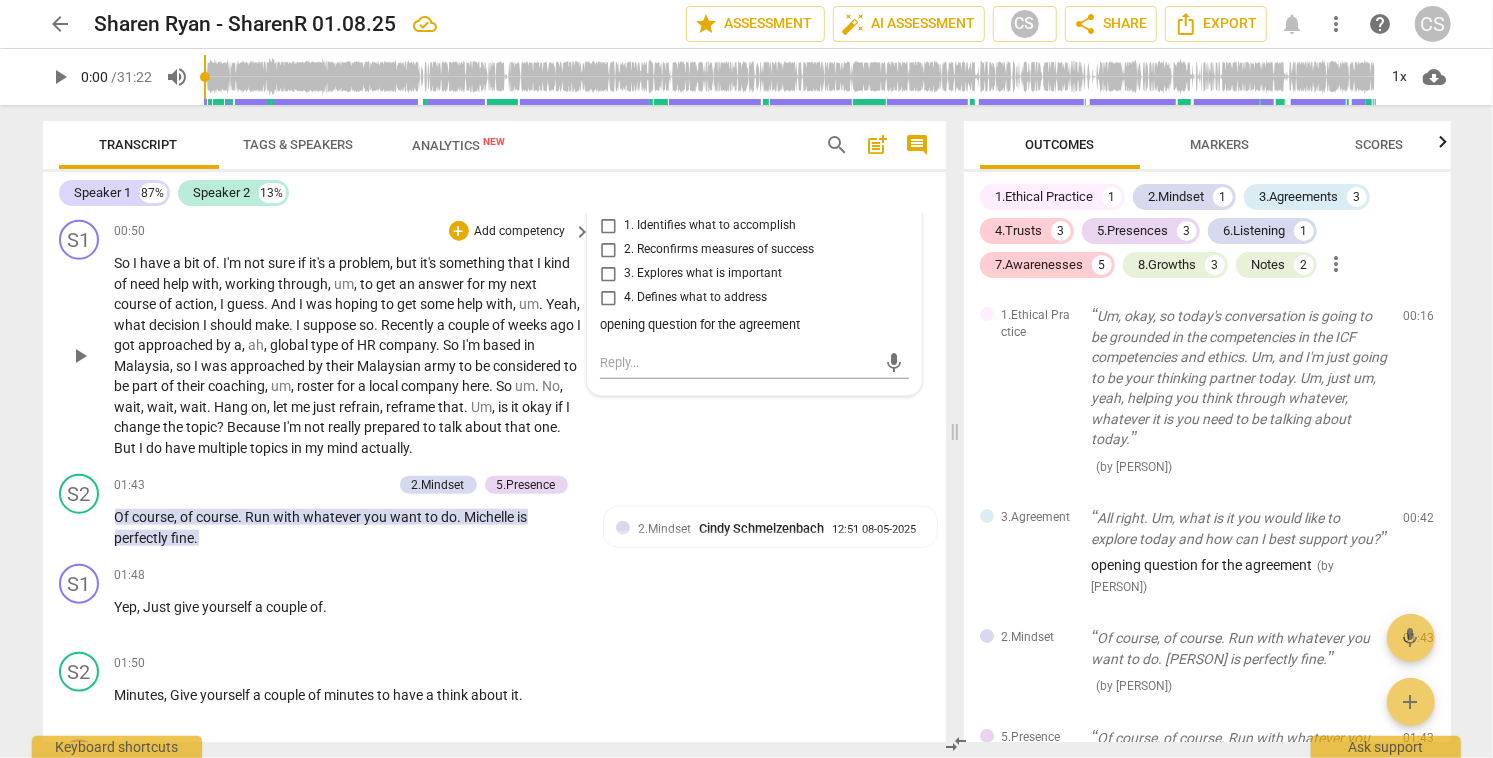 scroll, scrollTop: 1213, scrollLeft: 0, axis: vertical 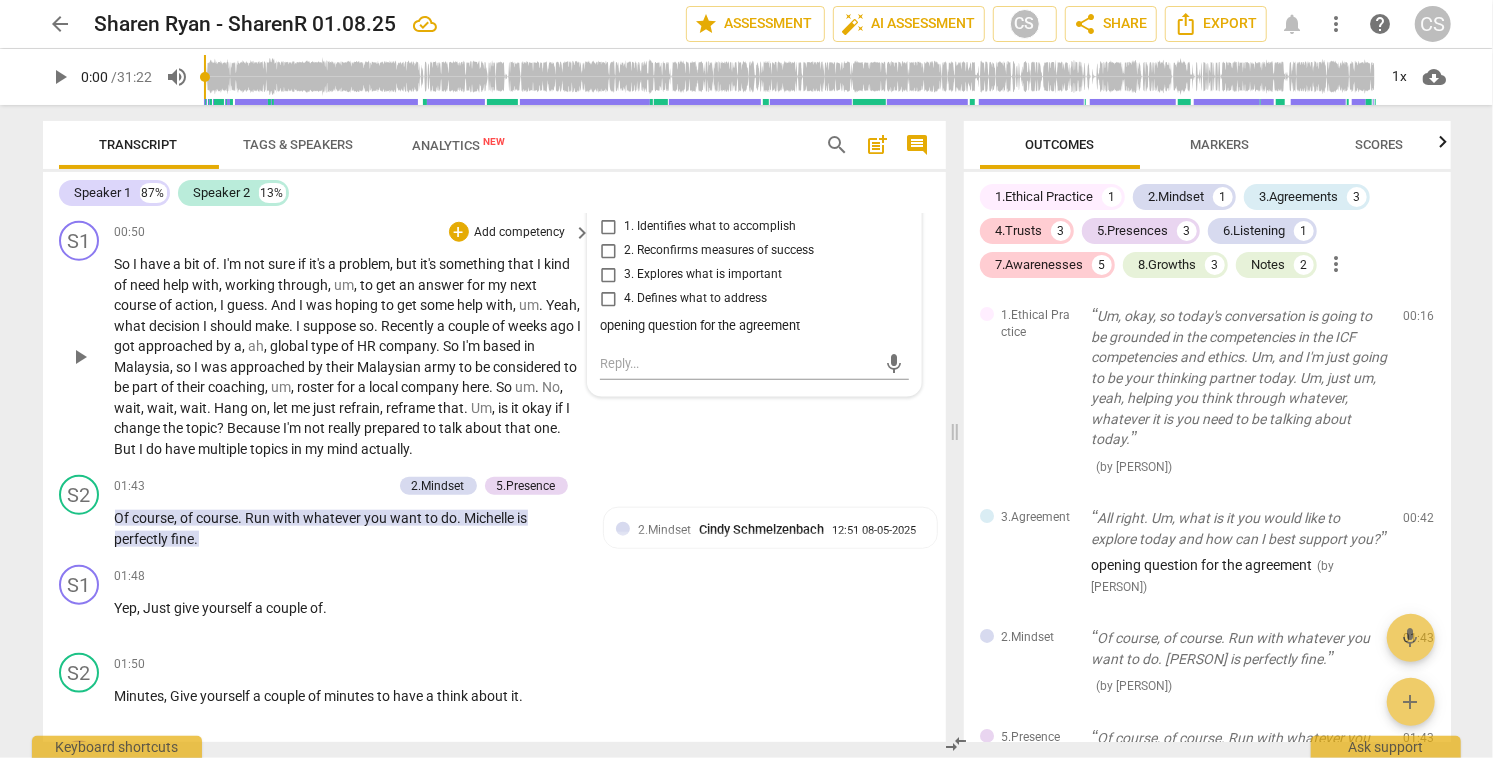 click on "roster" at bounding box center (318, 387) 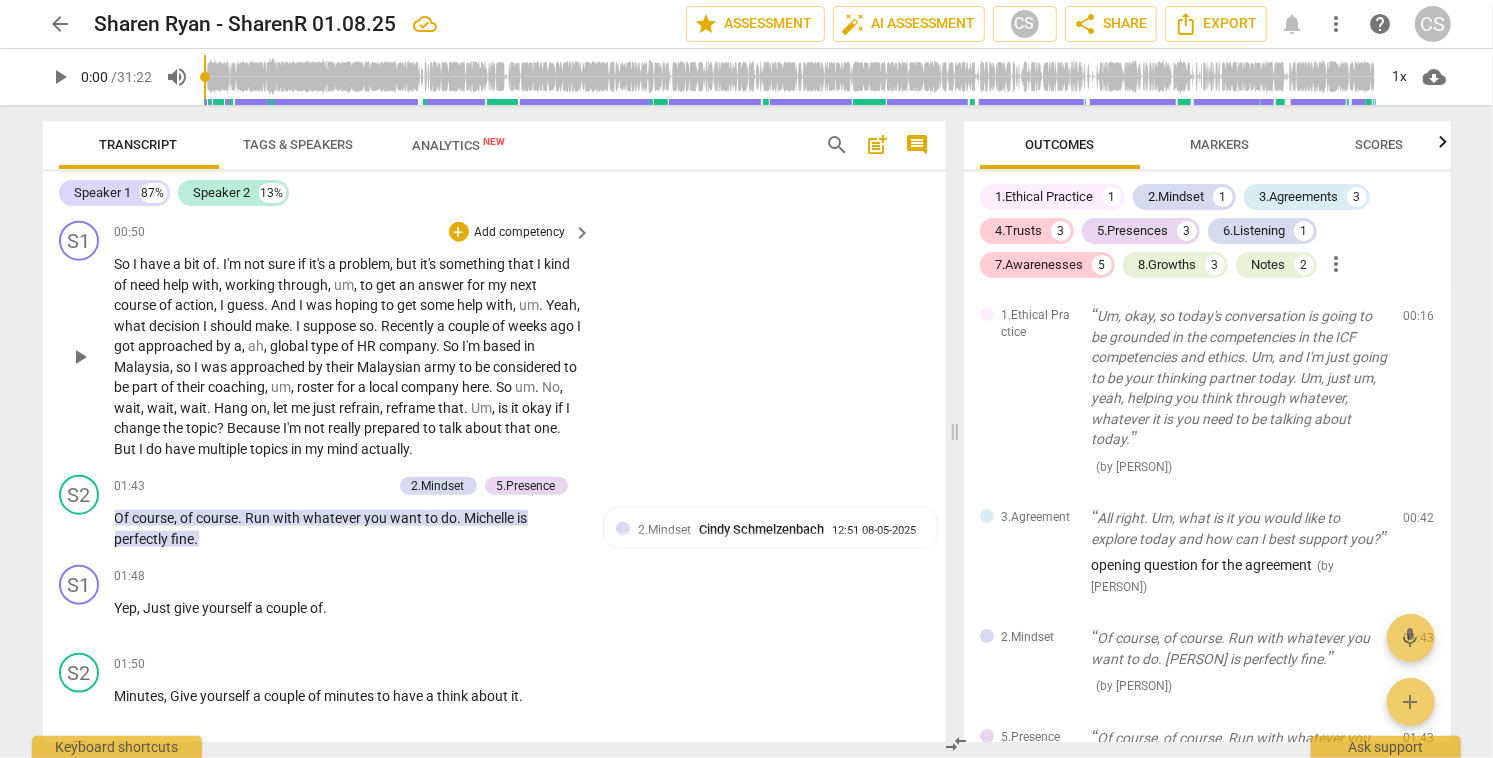 click on "roster" at bounding box center (318, 387) 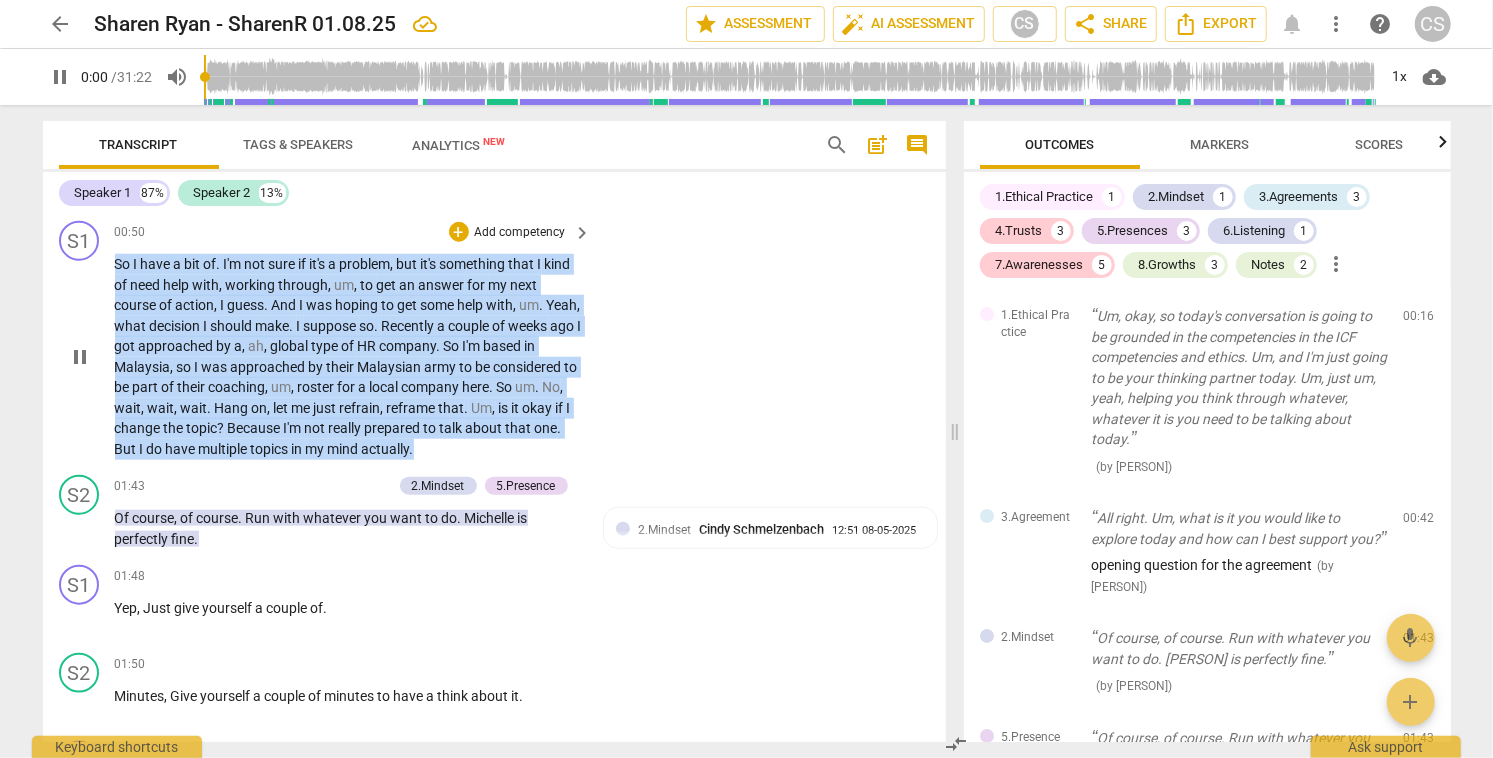 click on "roster" at bounding box center [318, 387] 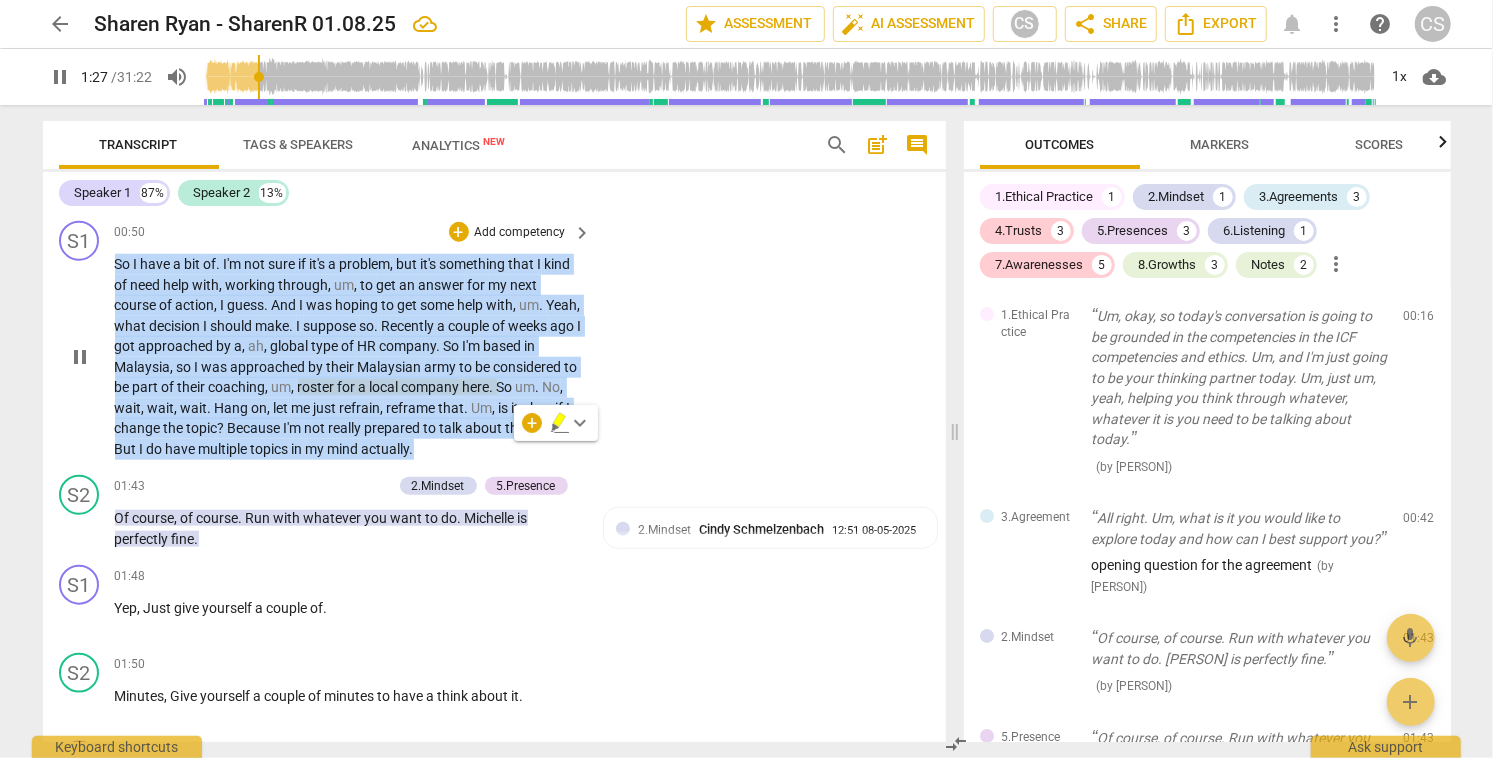 click on "pause" at bounding box center (80, 357) 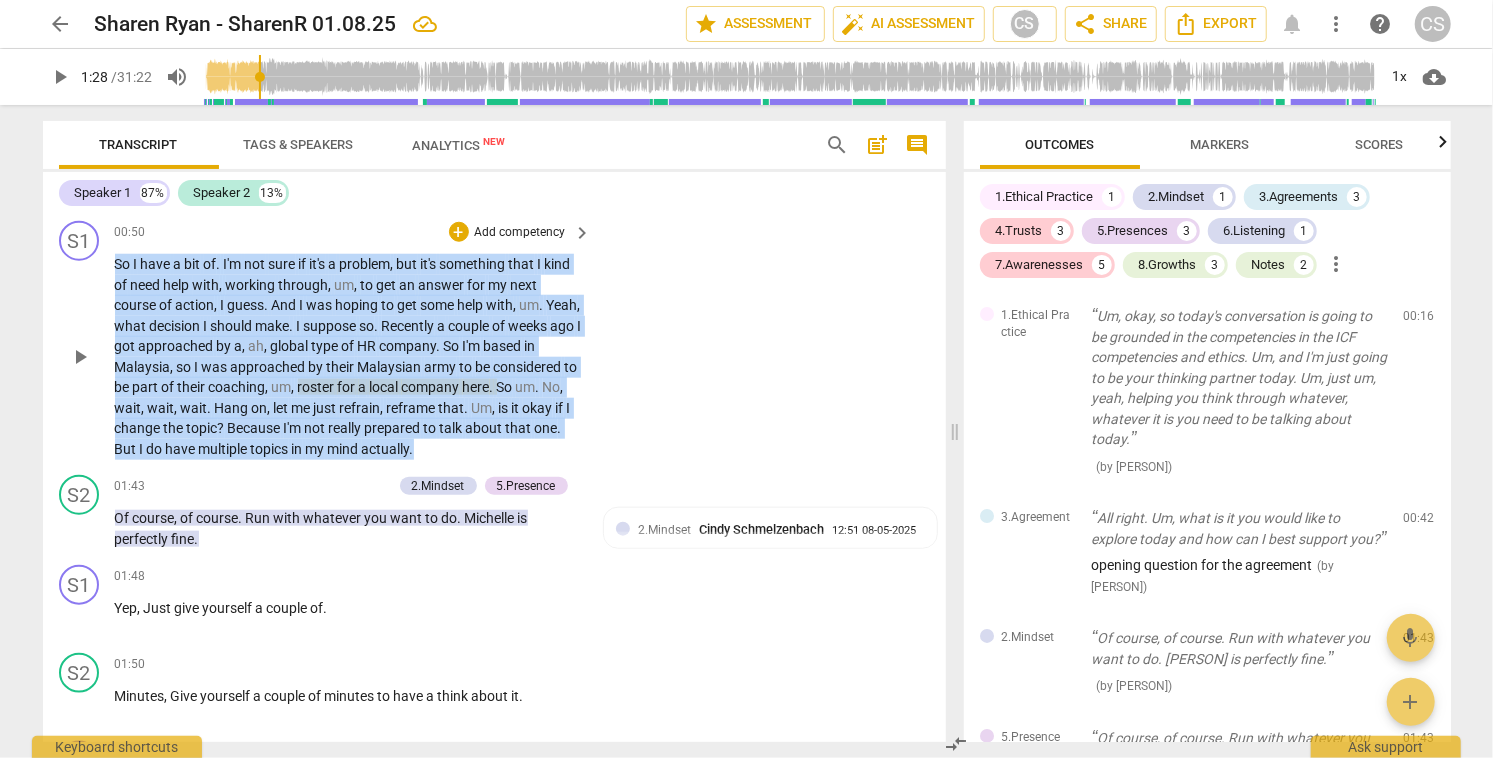 click on "roster" at bounding box center (318, 387) 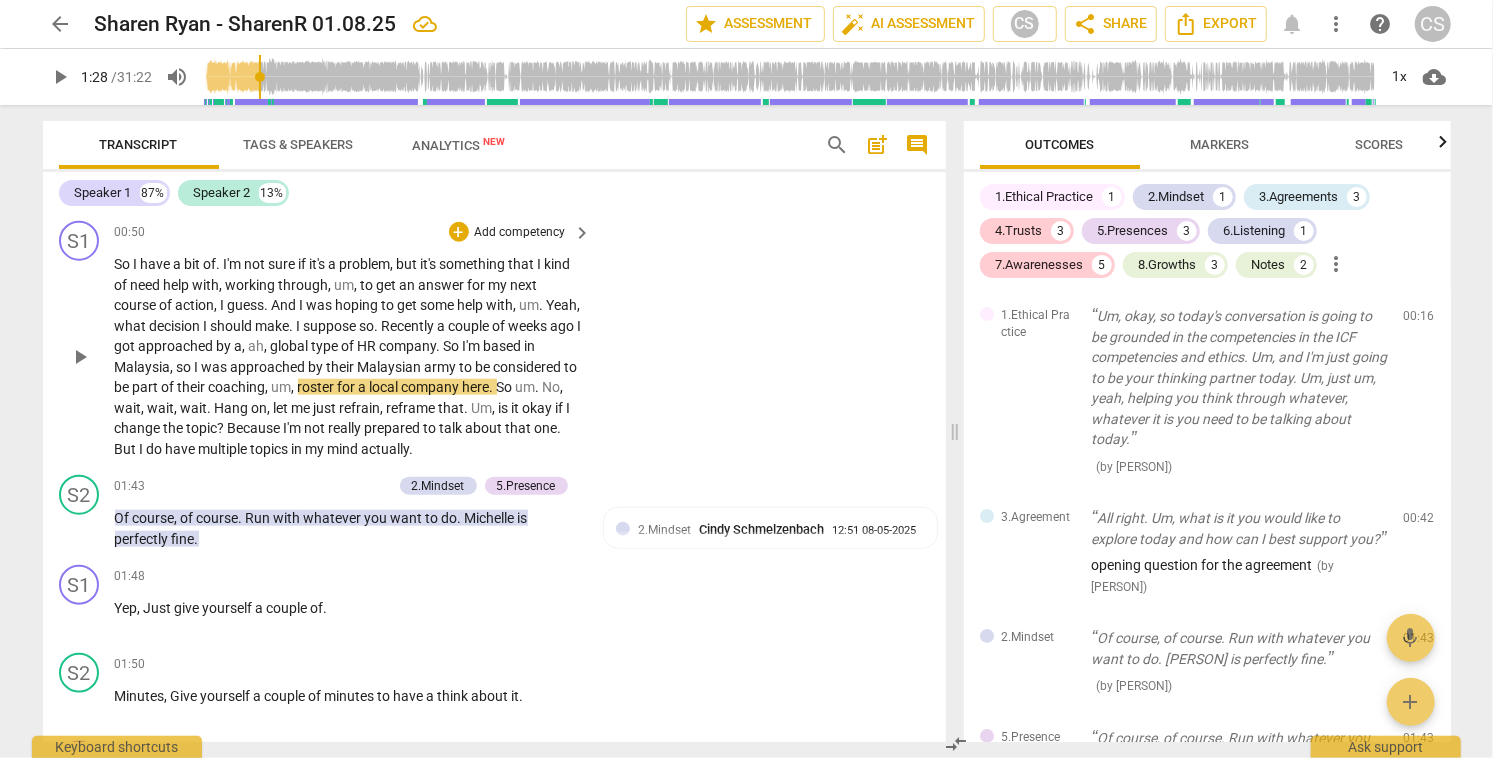 click on "roster" at bounding box center [318, 387] 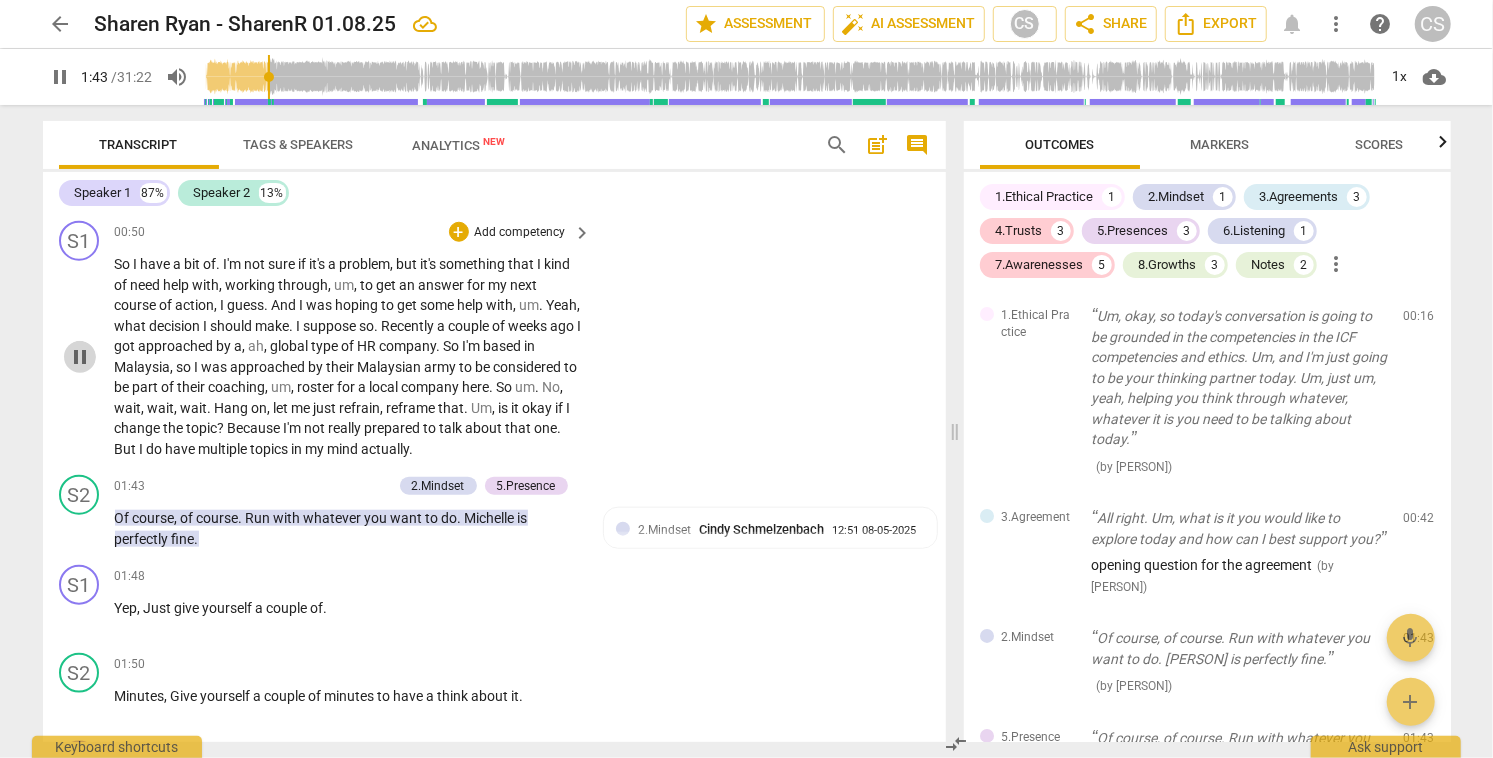 click on "pause" at bounding box center [80, 357] 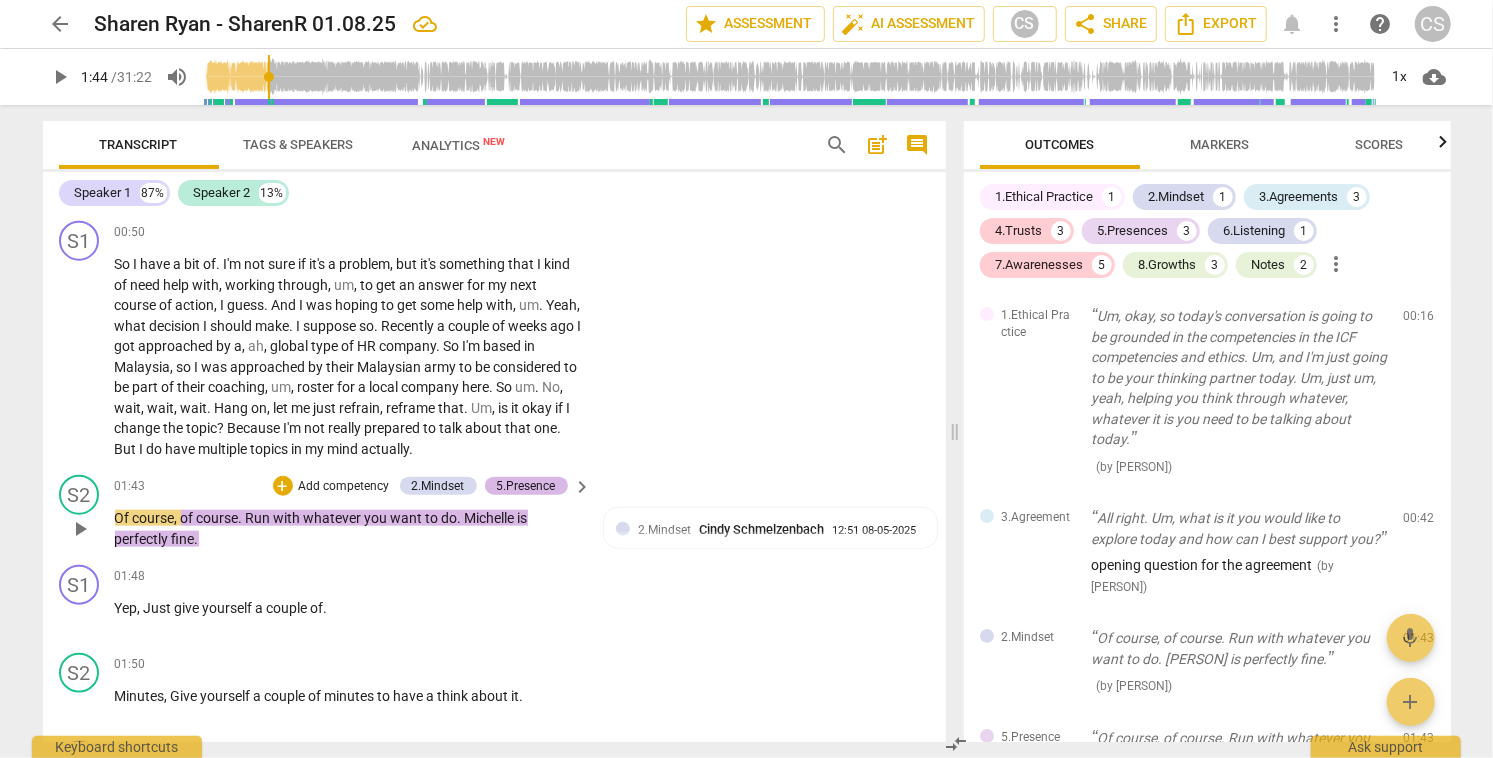 click on "5.Presence" at bounding box center [526, 486] 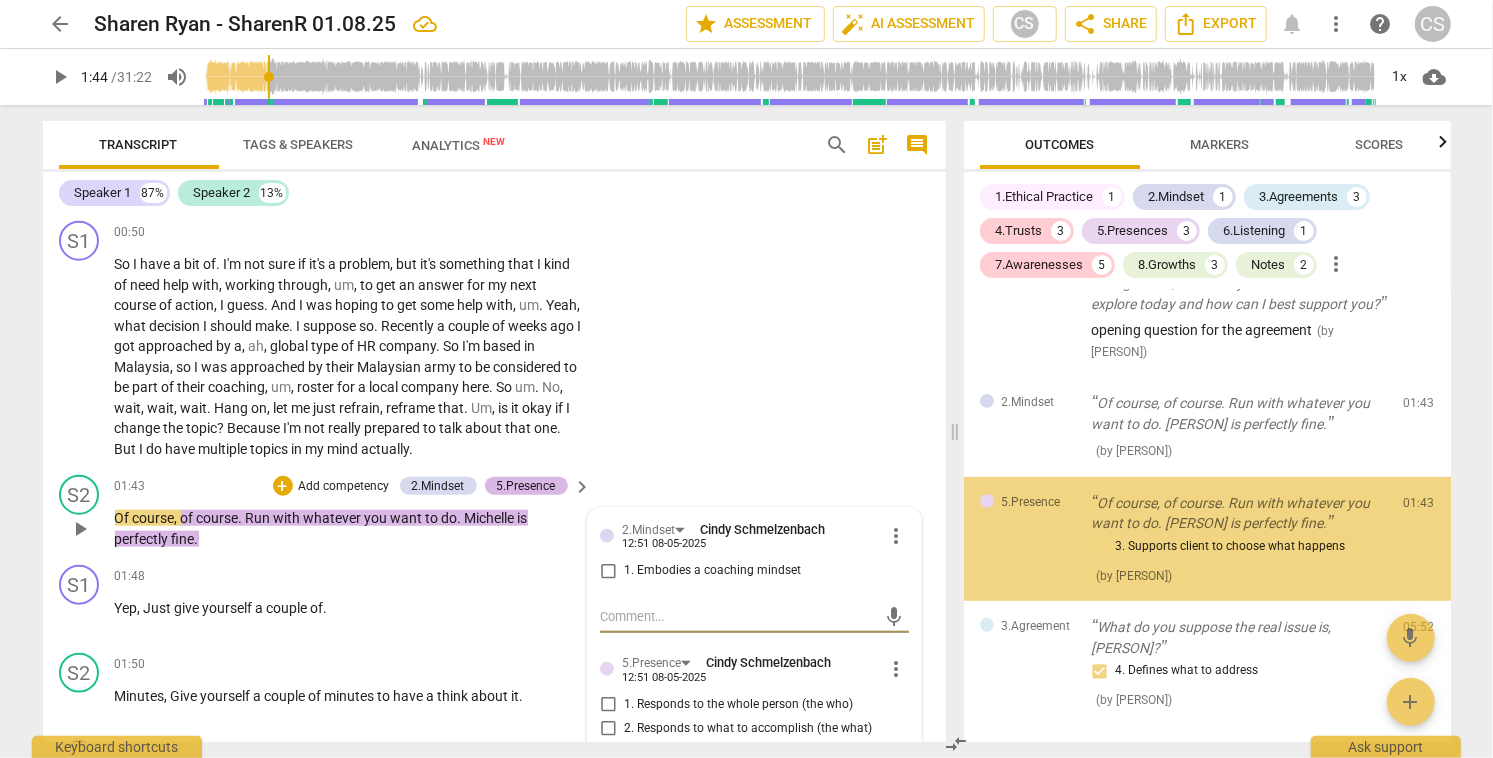 scroll, scrollTop: 278, scrollLeft: 0, axis: vertical 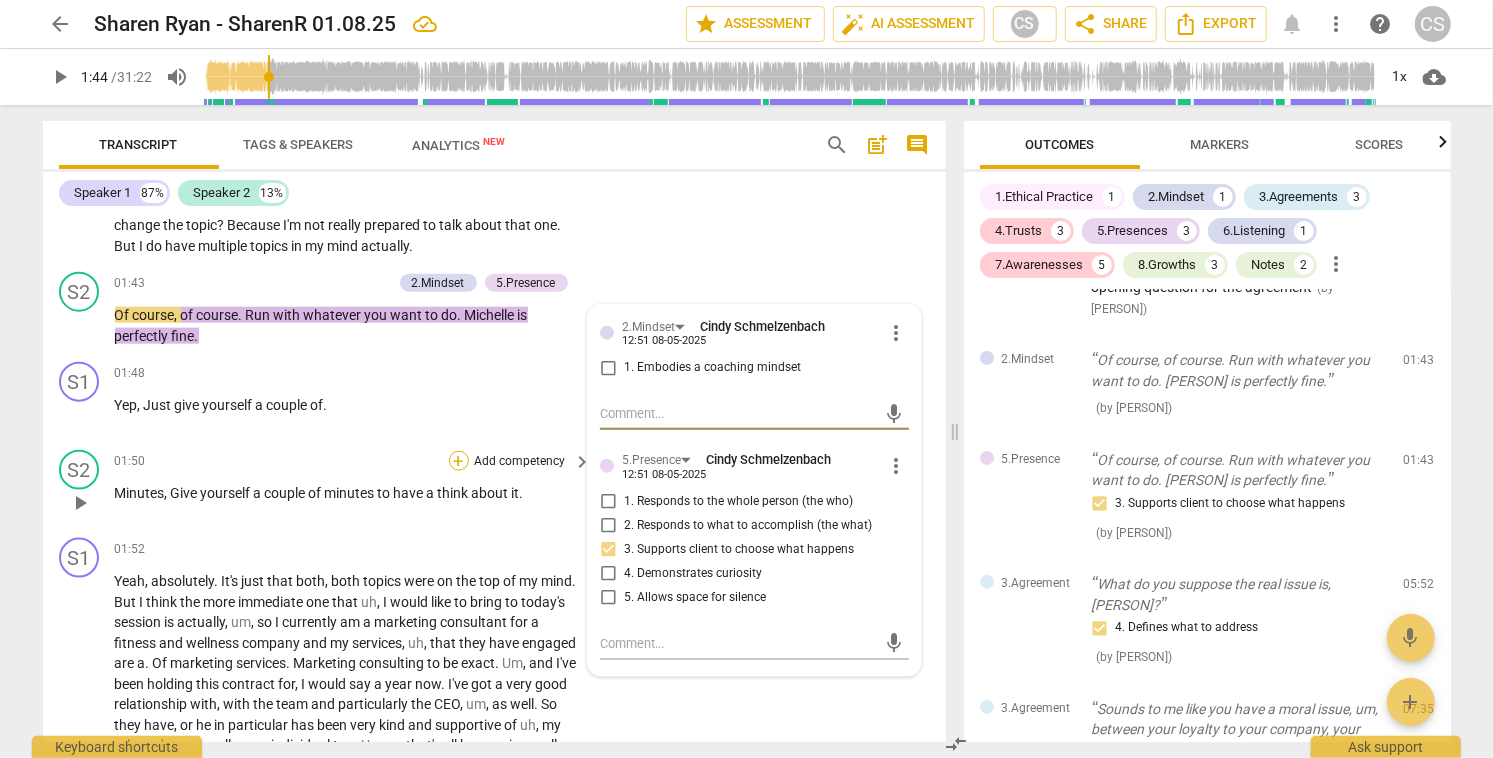 click on "+" at bounding box center [459, 461] 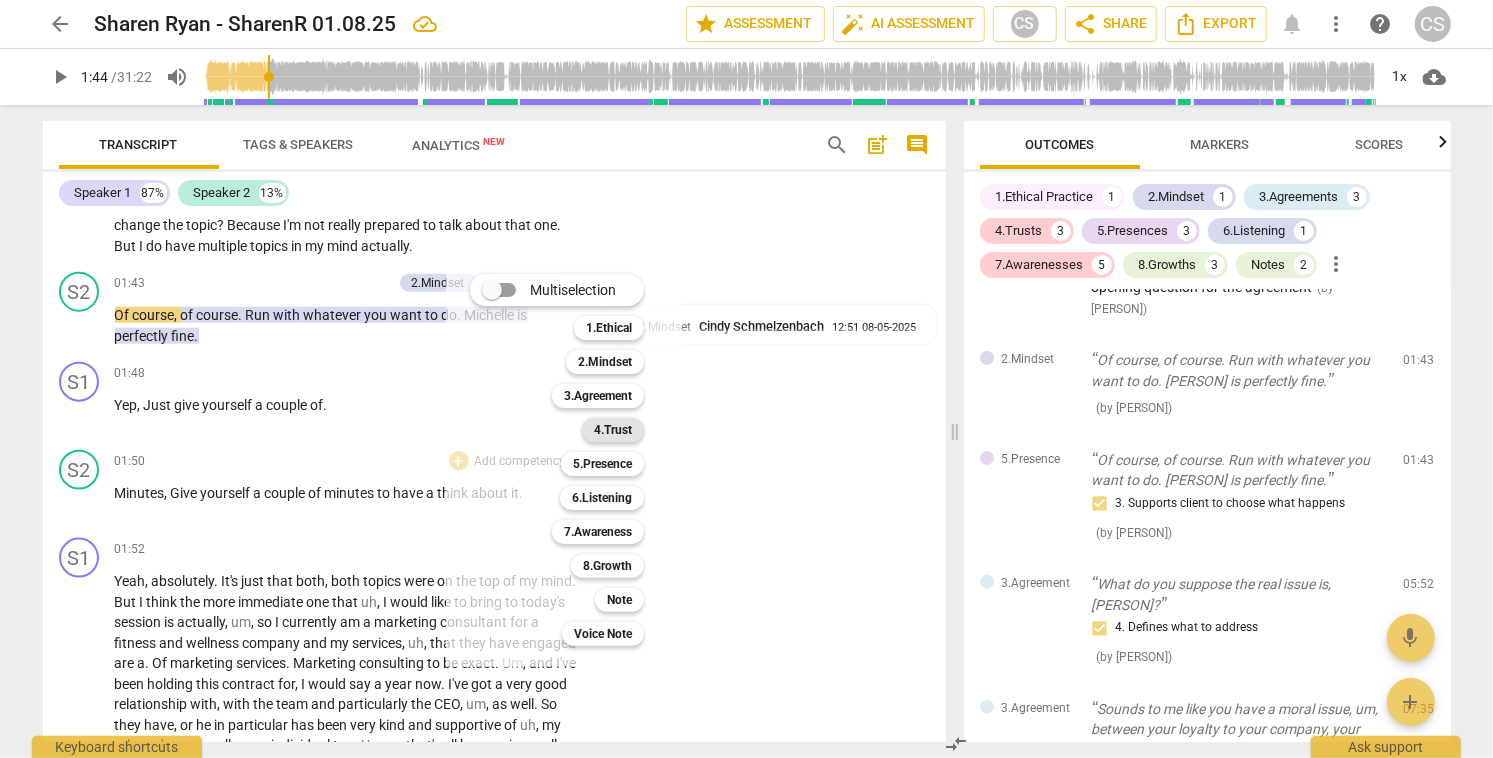 click on "4.Trust" at bounding box center [613, 430] 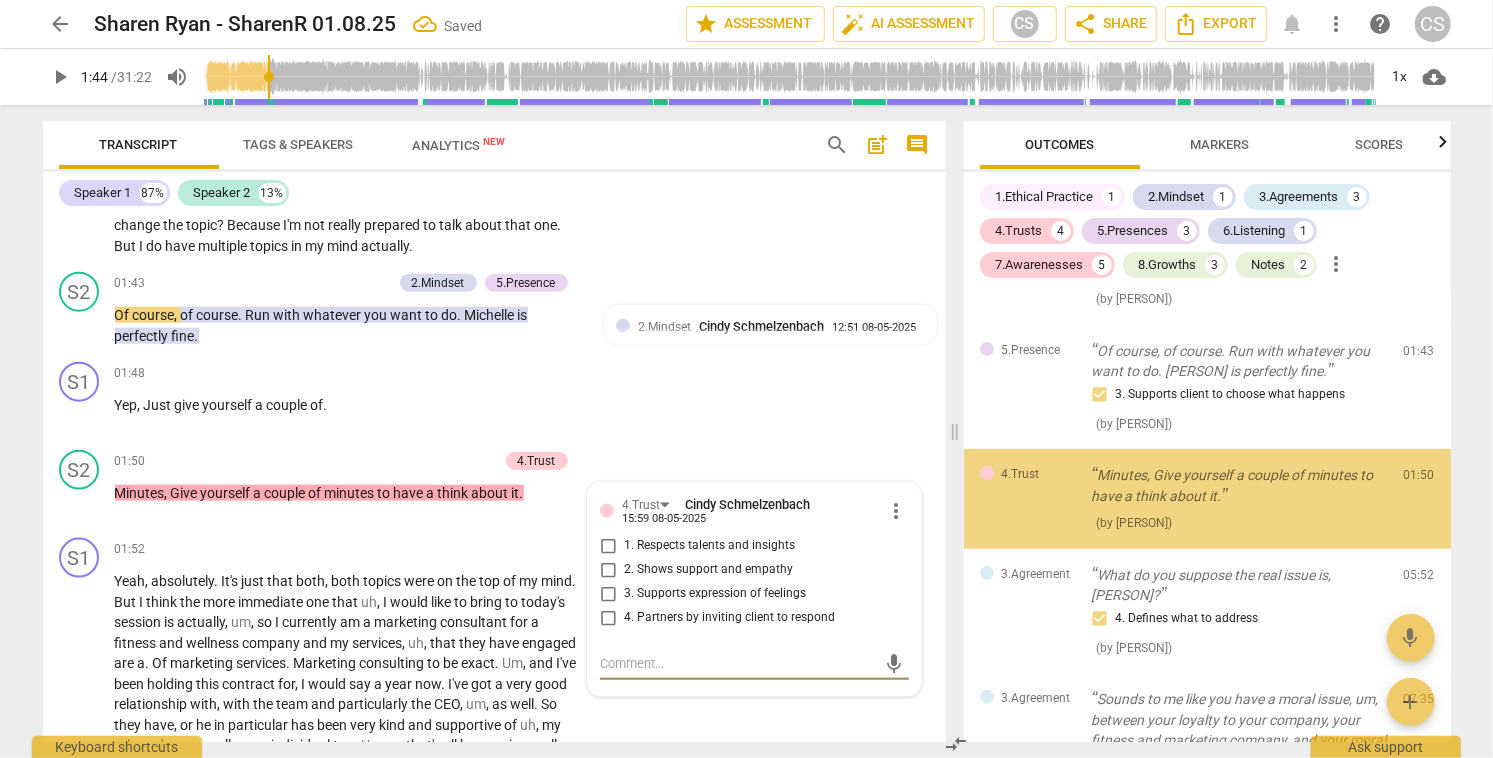 scroll, scrollTop: 390, scrollLeft: 0, axis: vertical 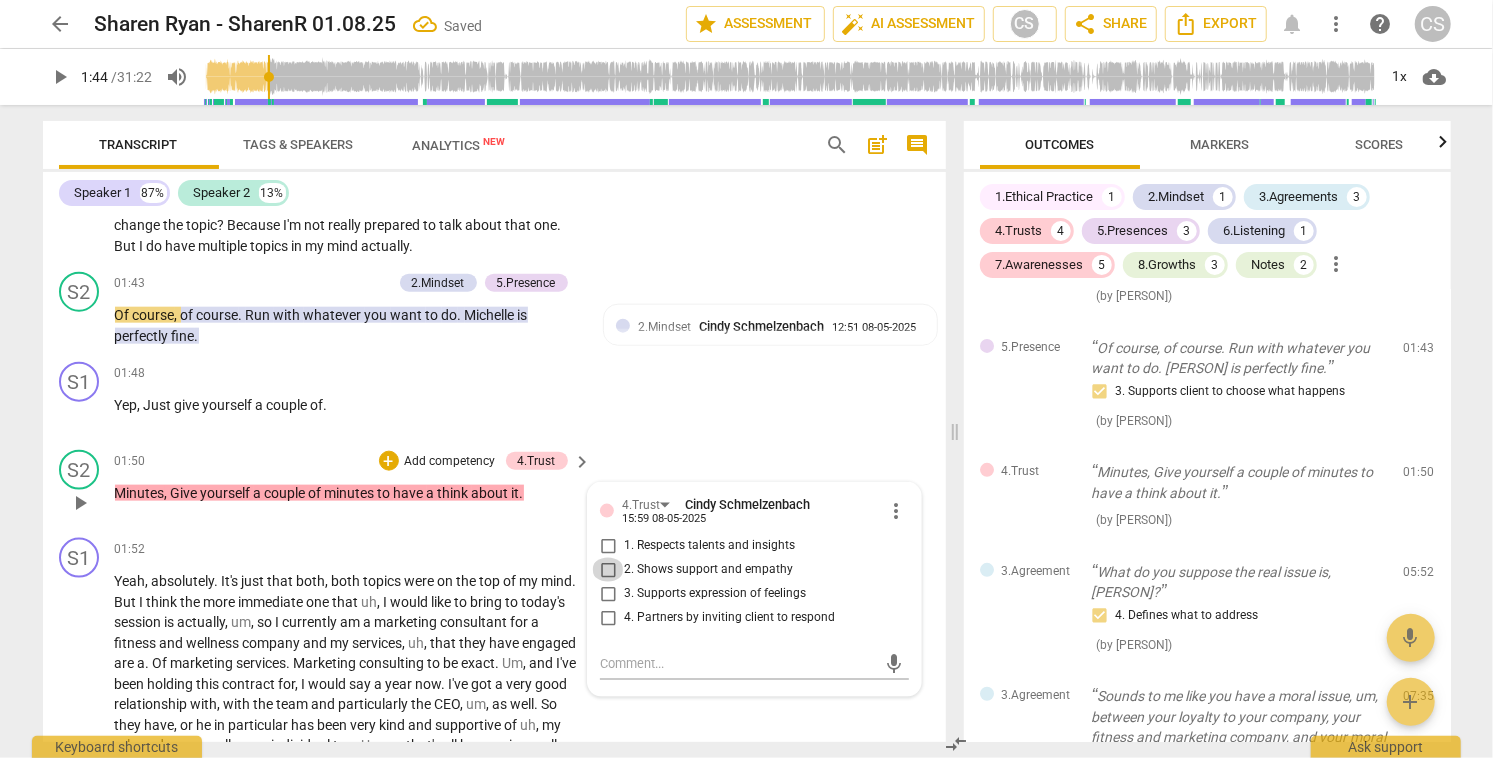 click on "2. Shows support and empathy" at bounding box center [608, 570] 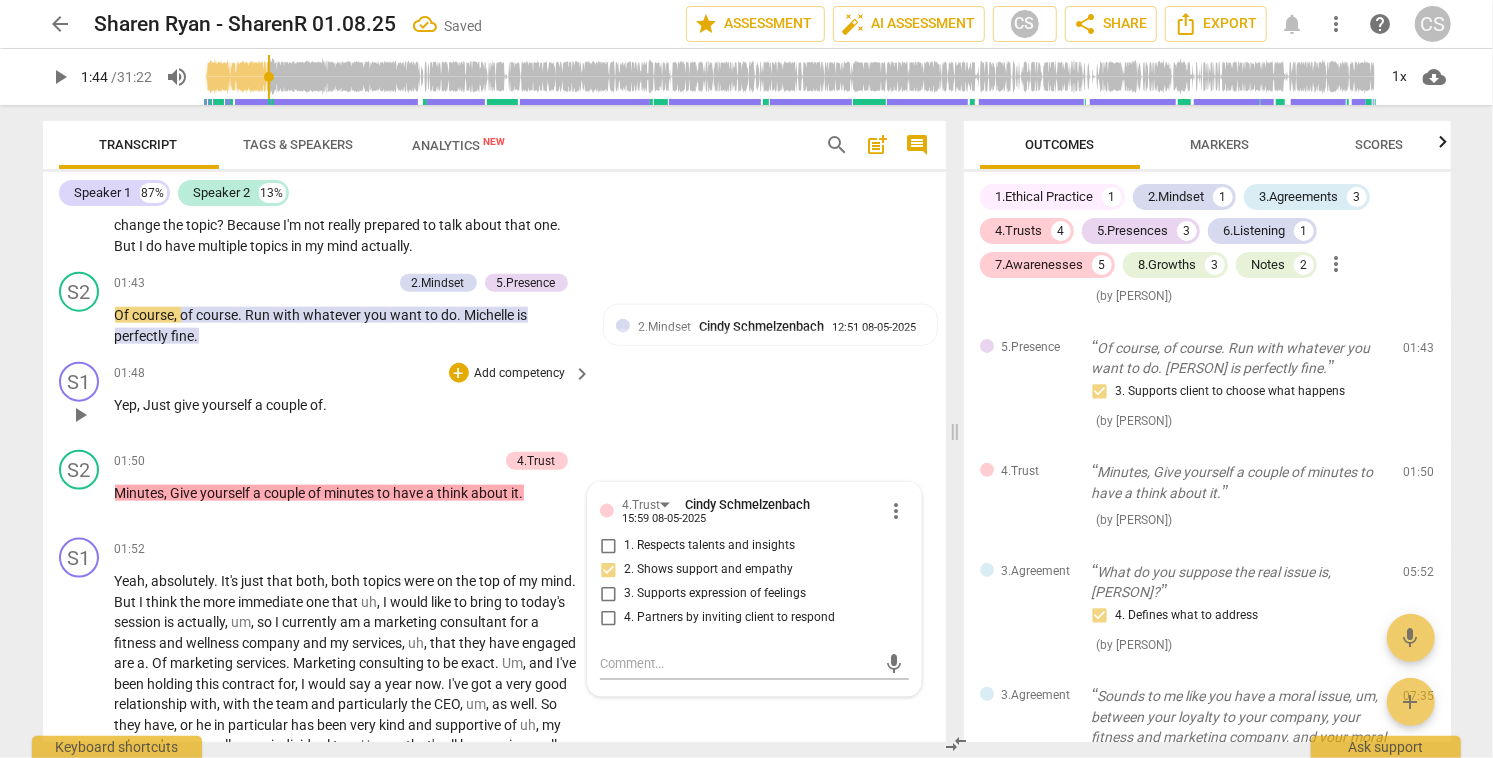 click on "S1 play_arrow pause 01:48 + Add competency keyboard_arrow_right Yep ,   Just   give   yourself   a   couple   of ." at bounding box center (494, 398) 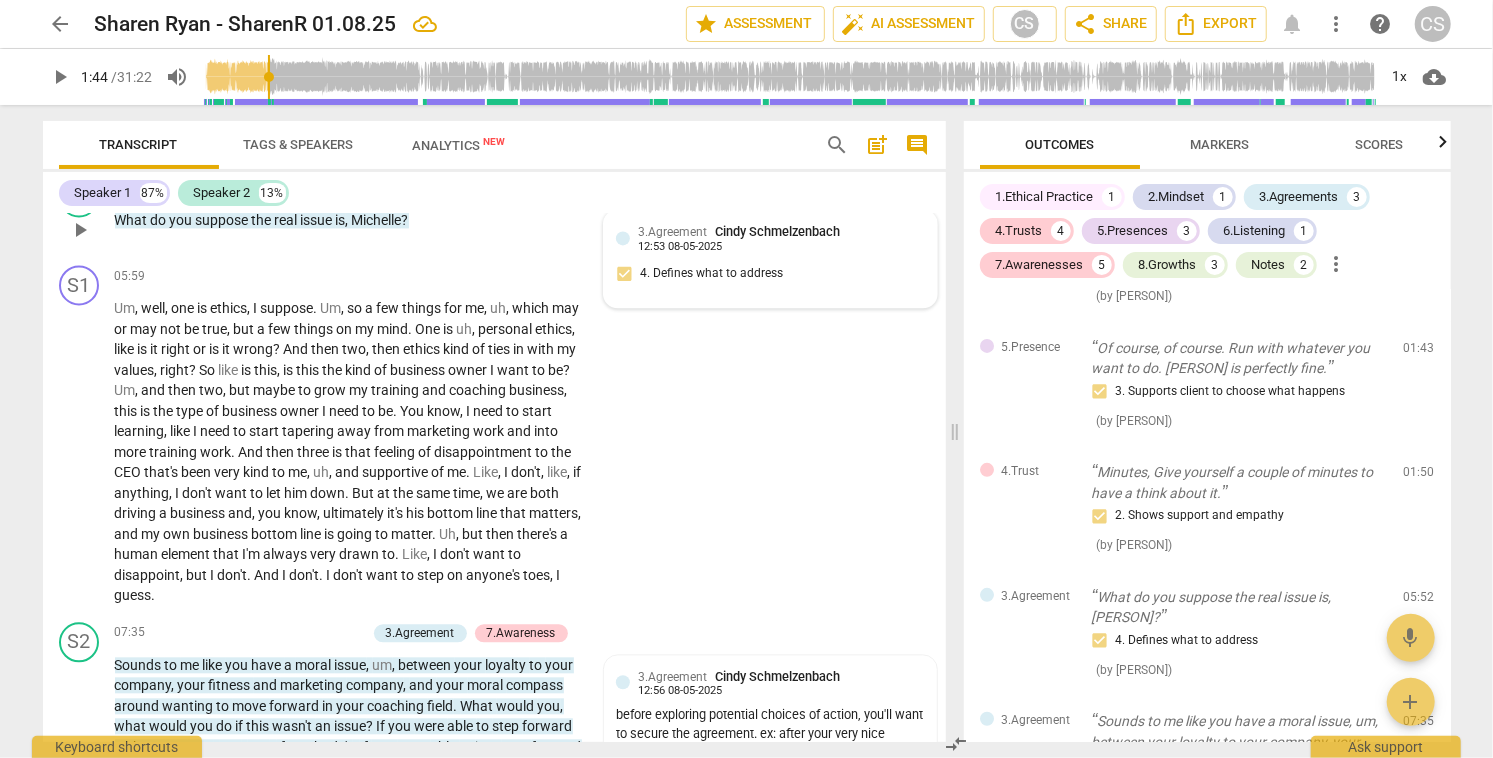 scroll, scrollTop: 2570, scrollLeft: 0, axis: vertical 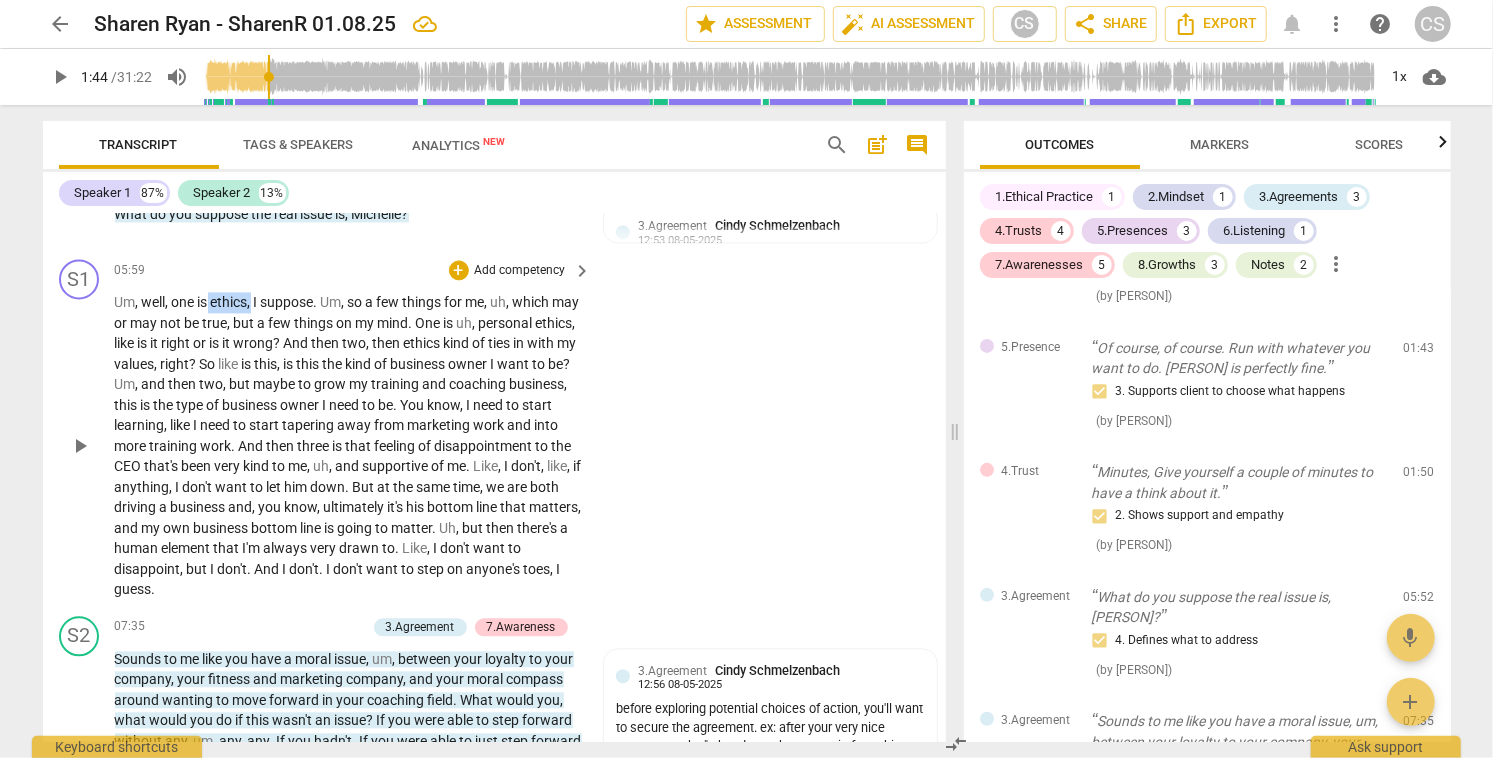 drag, startPoint x: 210, startPoint y: 320, endPoint x: 255, endPoint y: 320, distance: 45 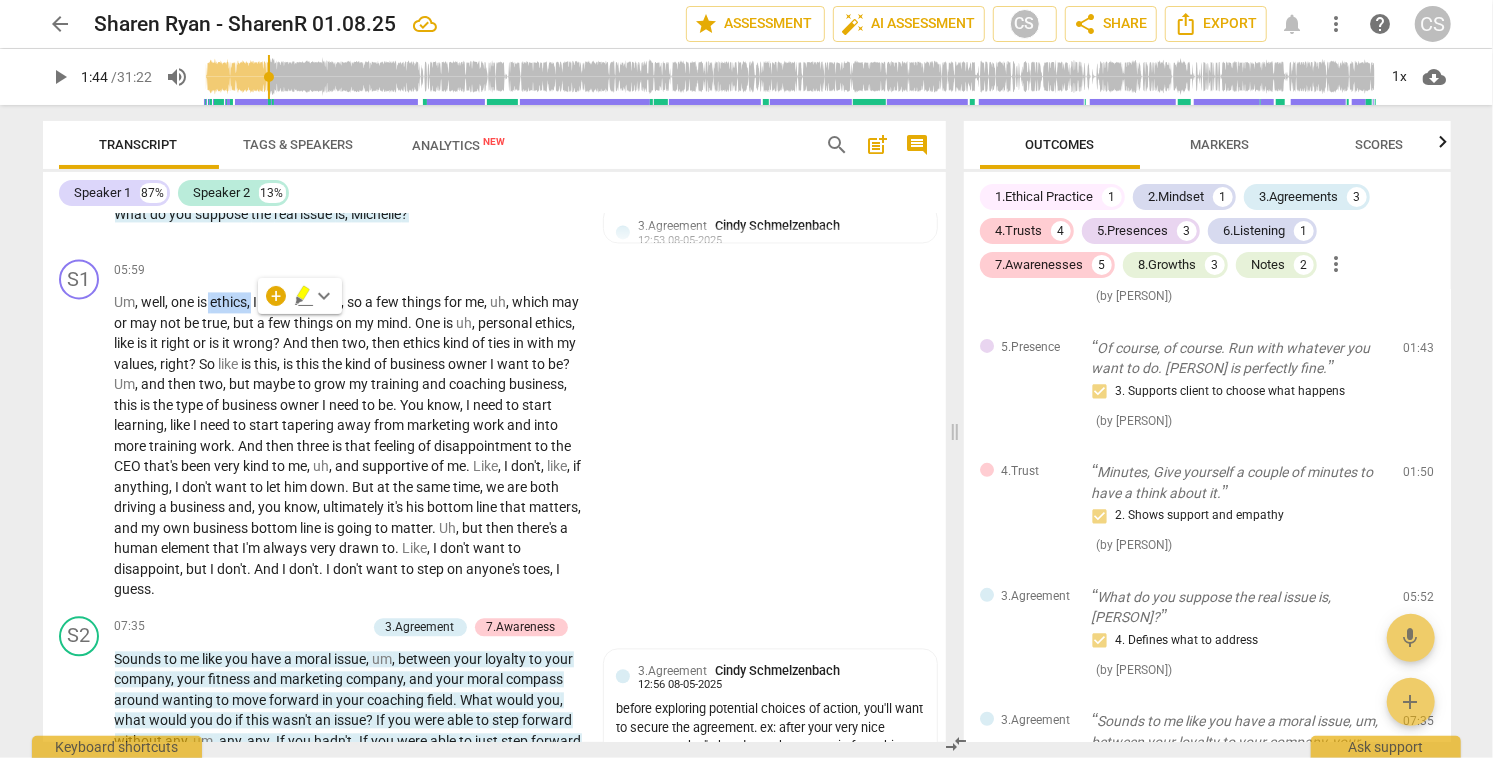 click 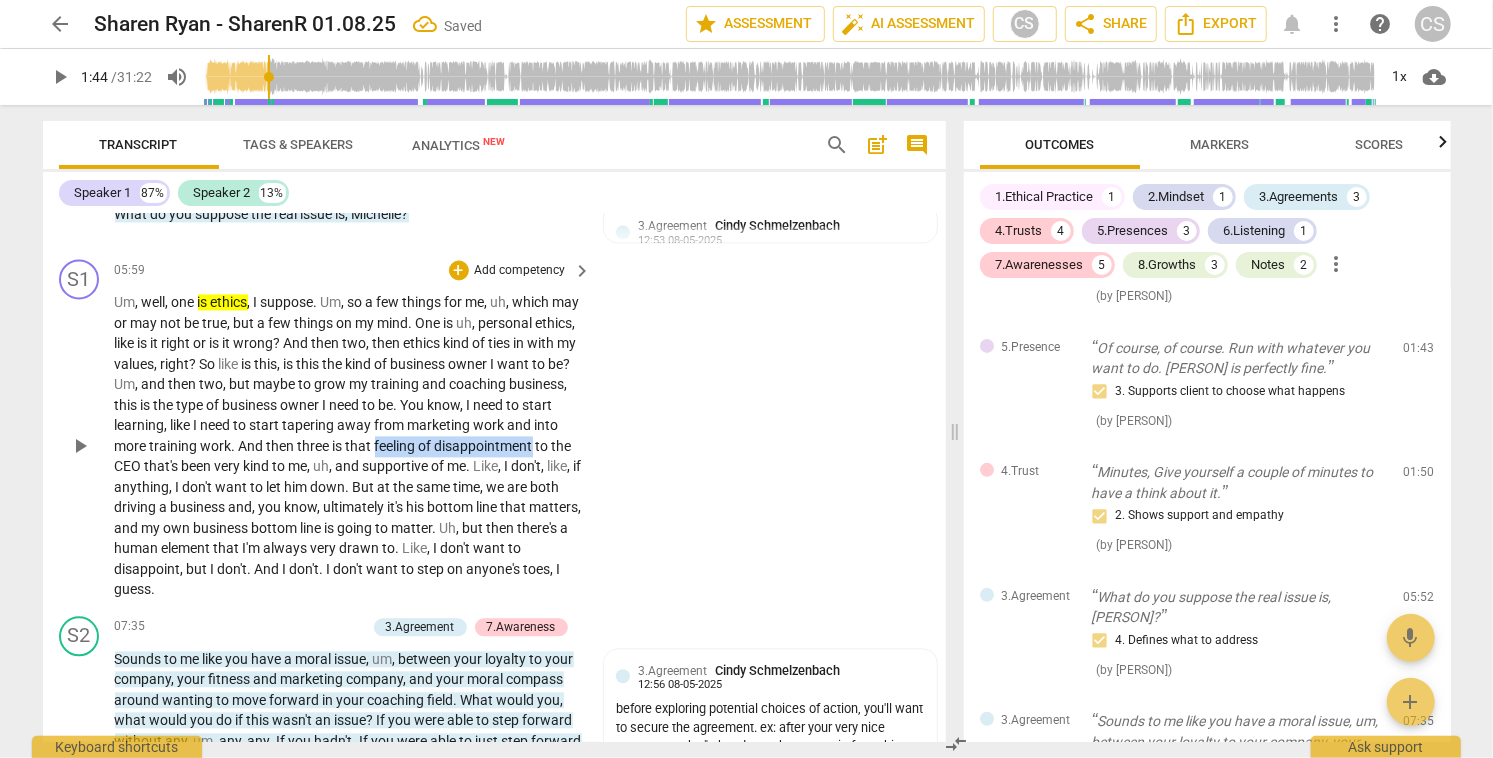 drag, startPoint x: 527, startPoint y: 467, endPoint x: 229, endPoint y: 491, distance: 298.96487 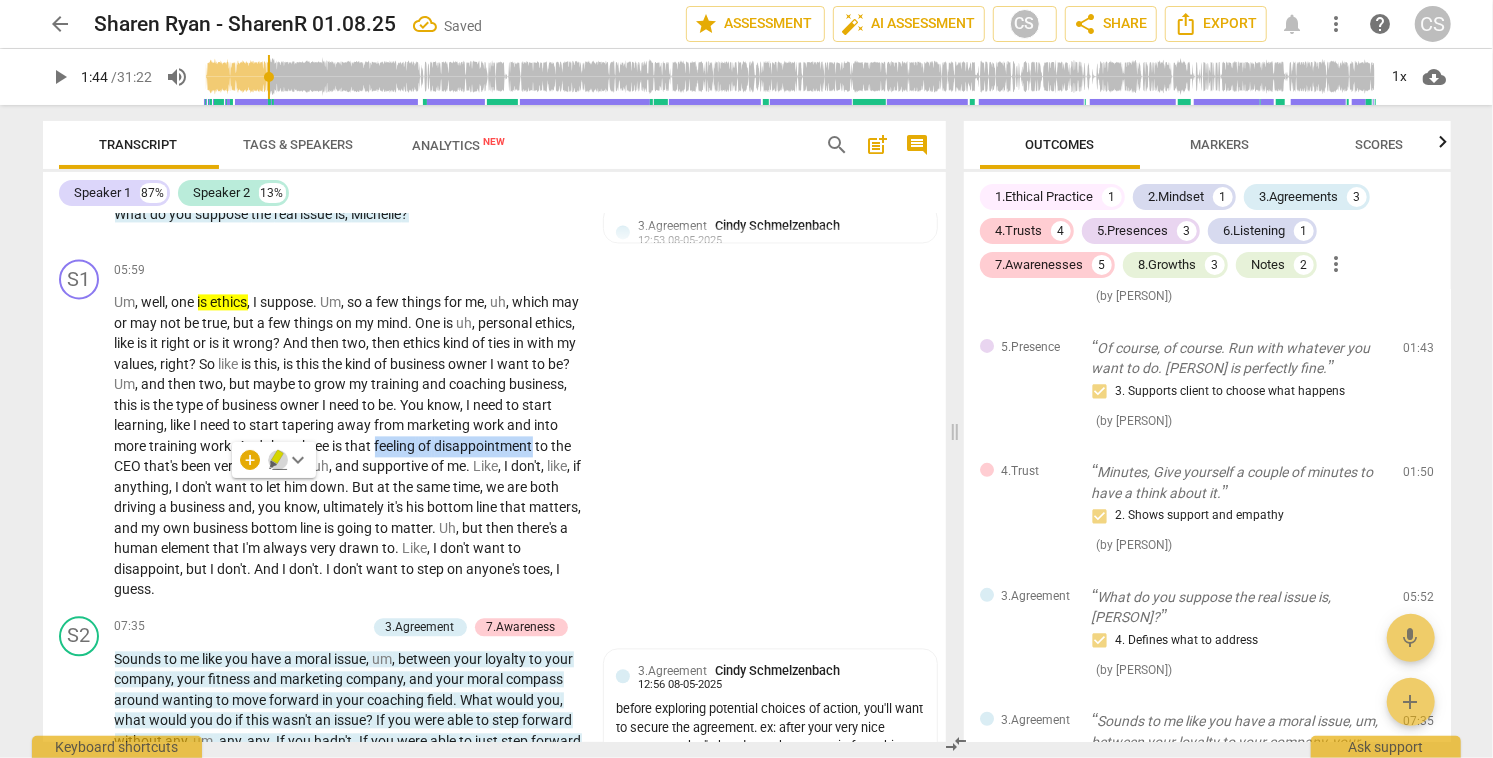 click 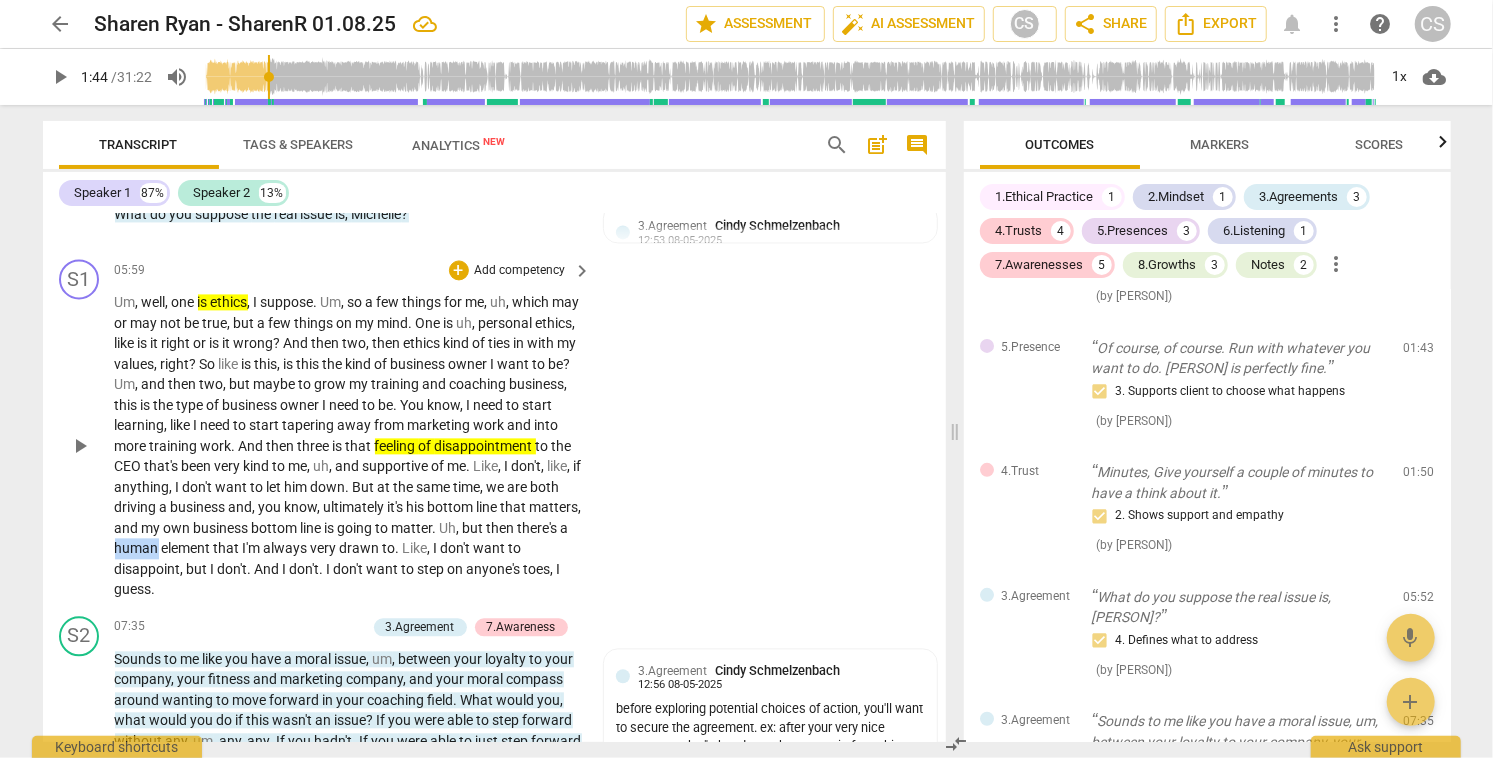 drag, startPoint x: 387, startPoint y: 569, endPoint x: 430, endPoint y: 565, distance: 43.185646 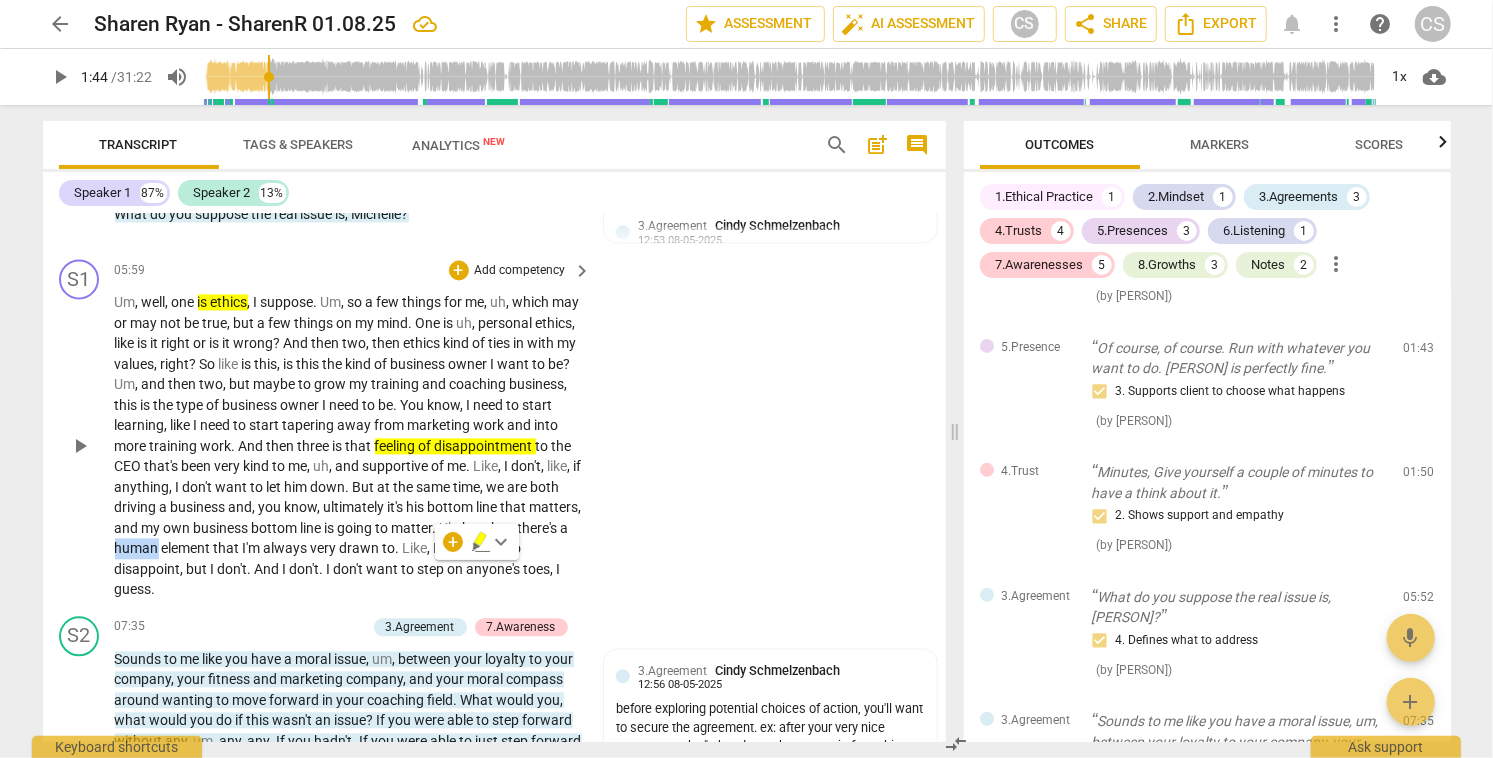 click on "human" at bounding box center [138, 548] 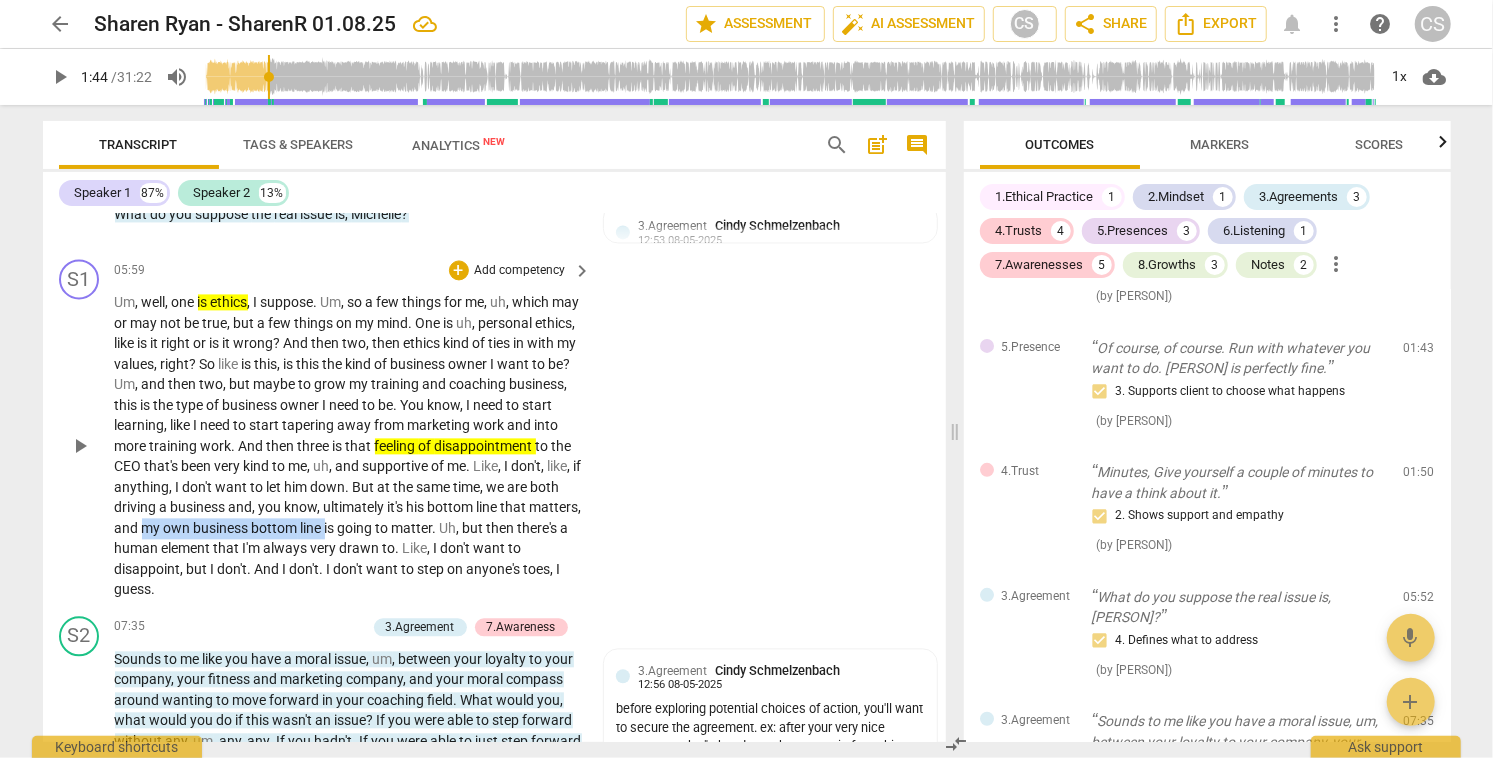 drag, startPoint x: 405, startPoint y: 549, endPoint x: 139, endPoint y: 570, distance: 266.82767 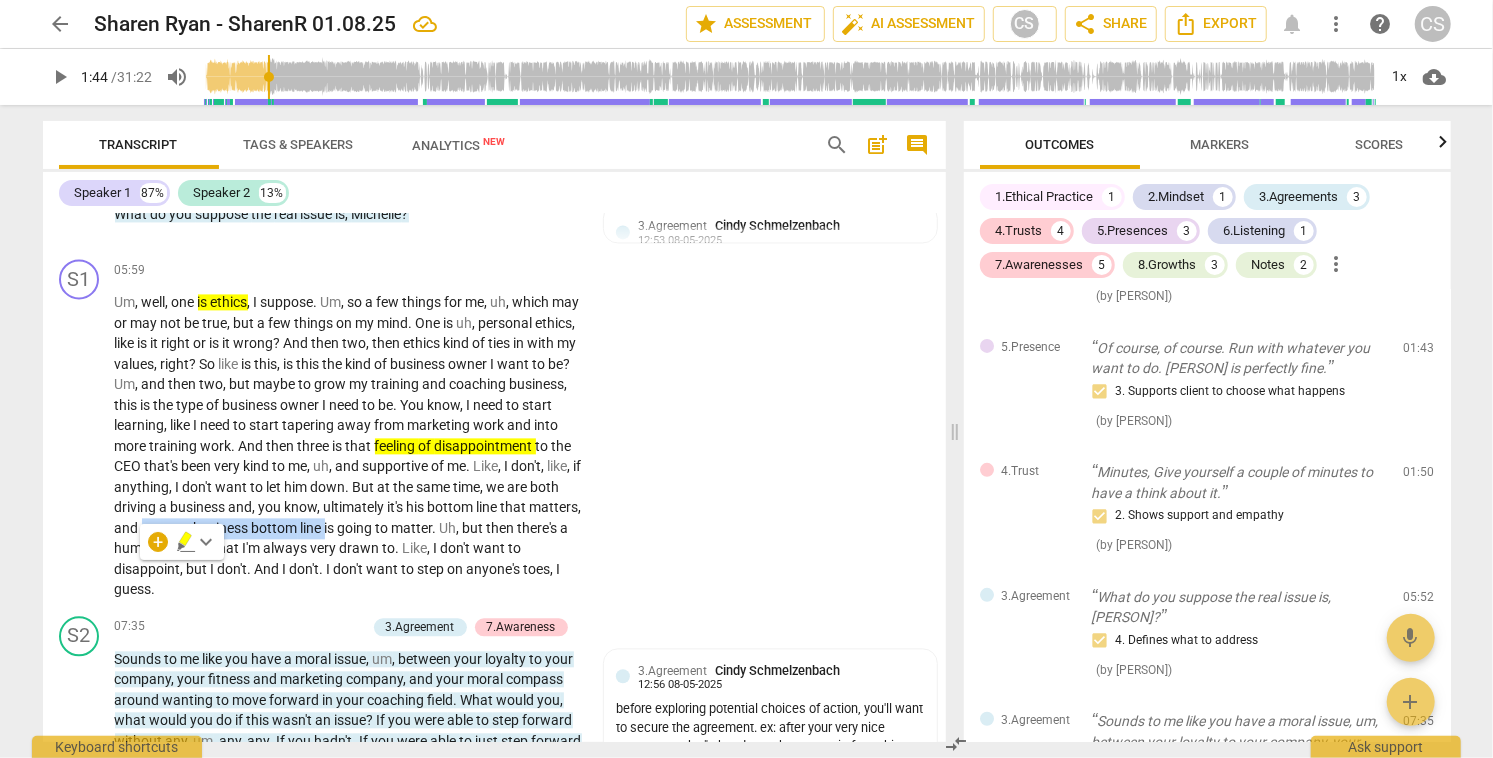 click 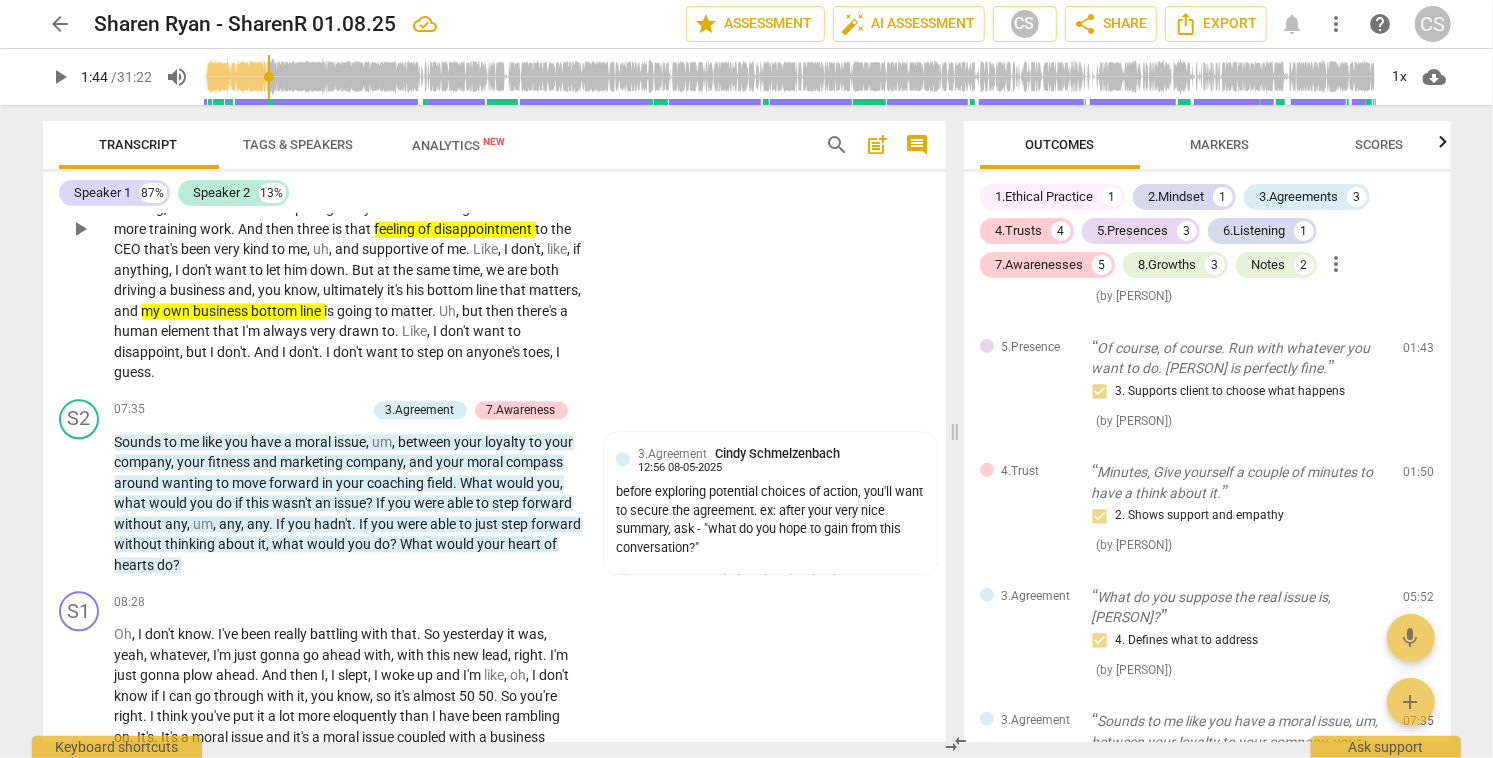 scroll, scrollTop: 2792, scrollLeft: 0, axis: vertical 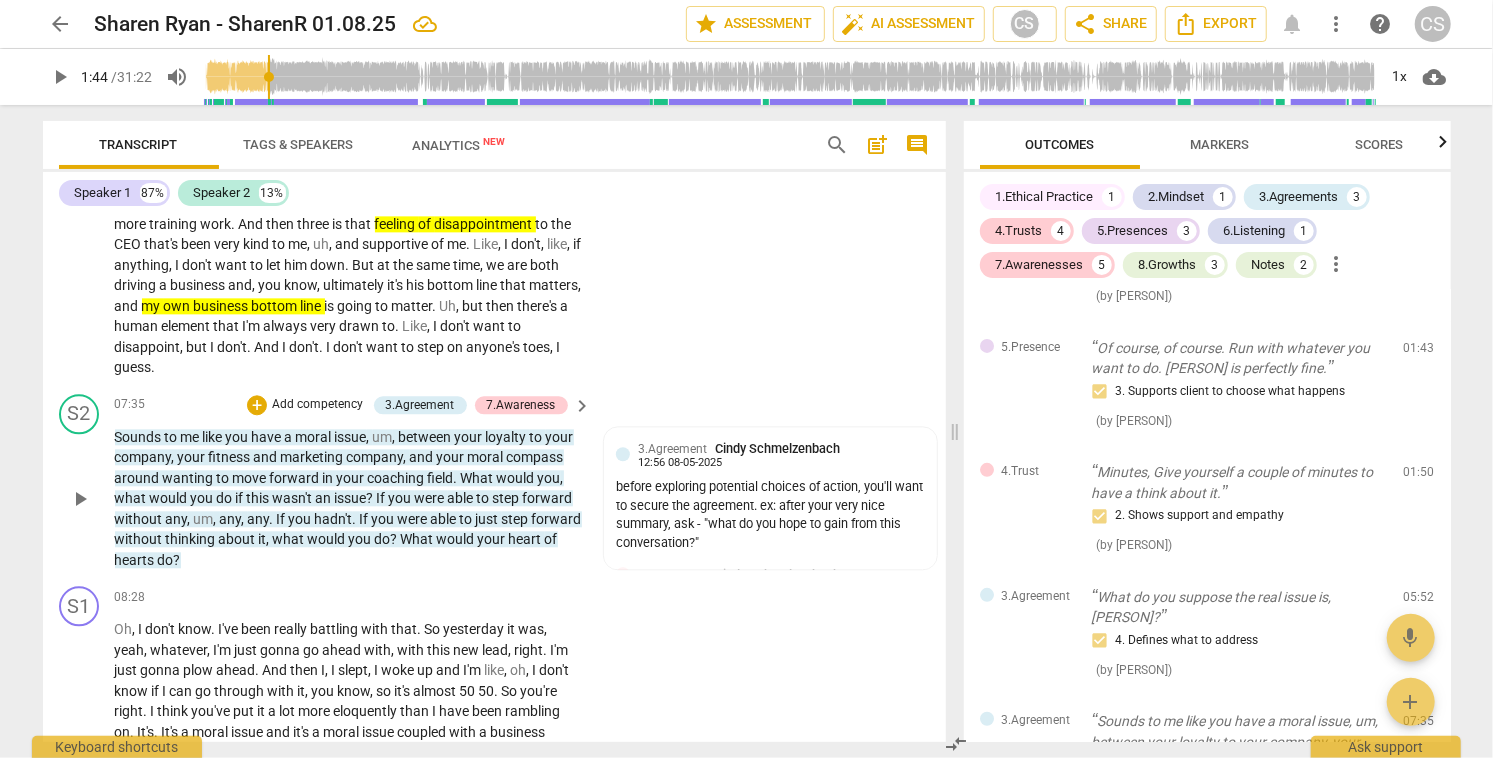 click on "play_arrow" at bounding box center (80, 499) 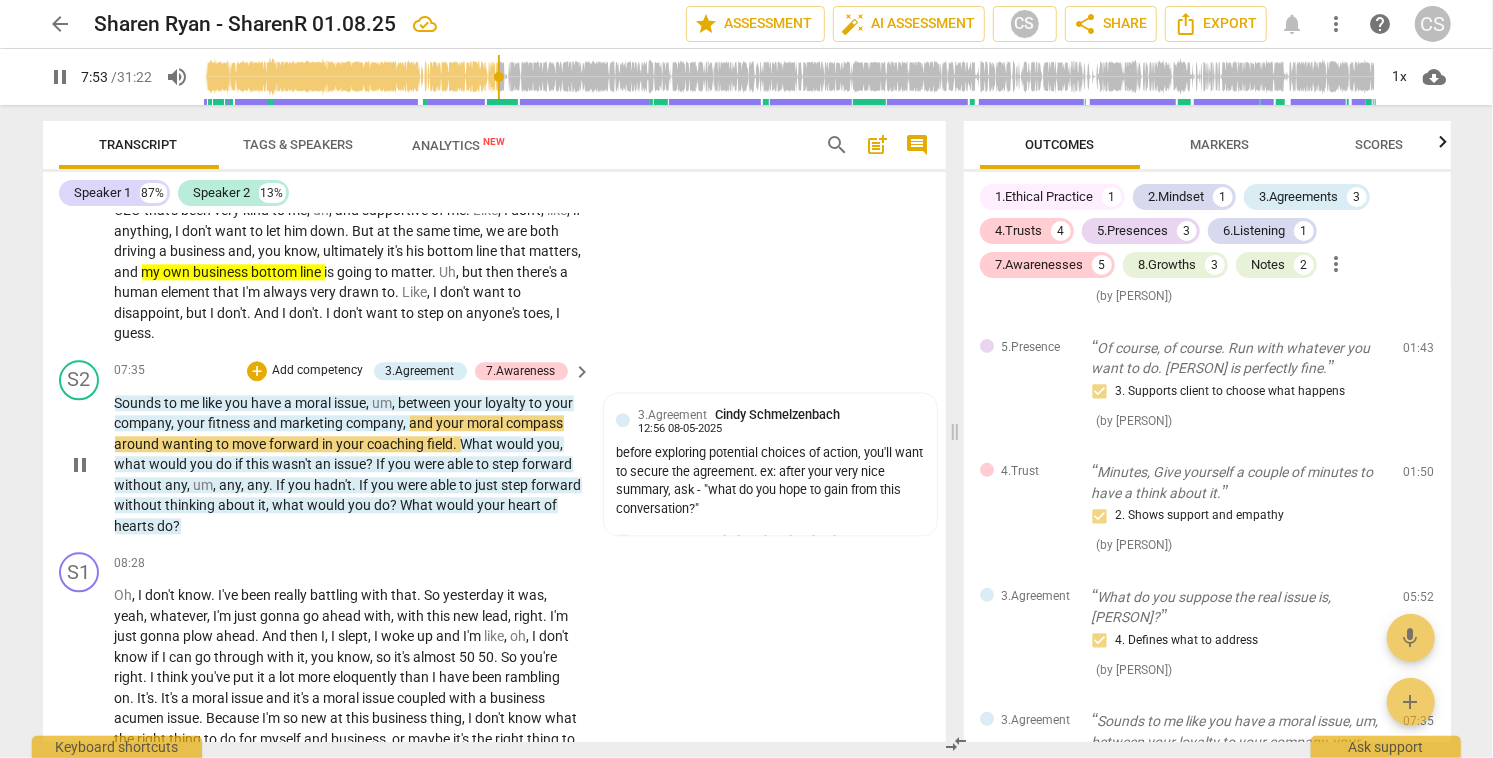 scroll, scrollTop: 2829, scrollLeft: 0, axis: vertical 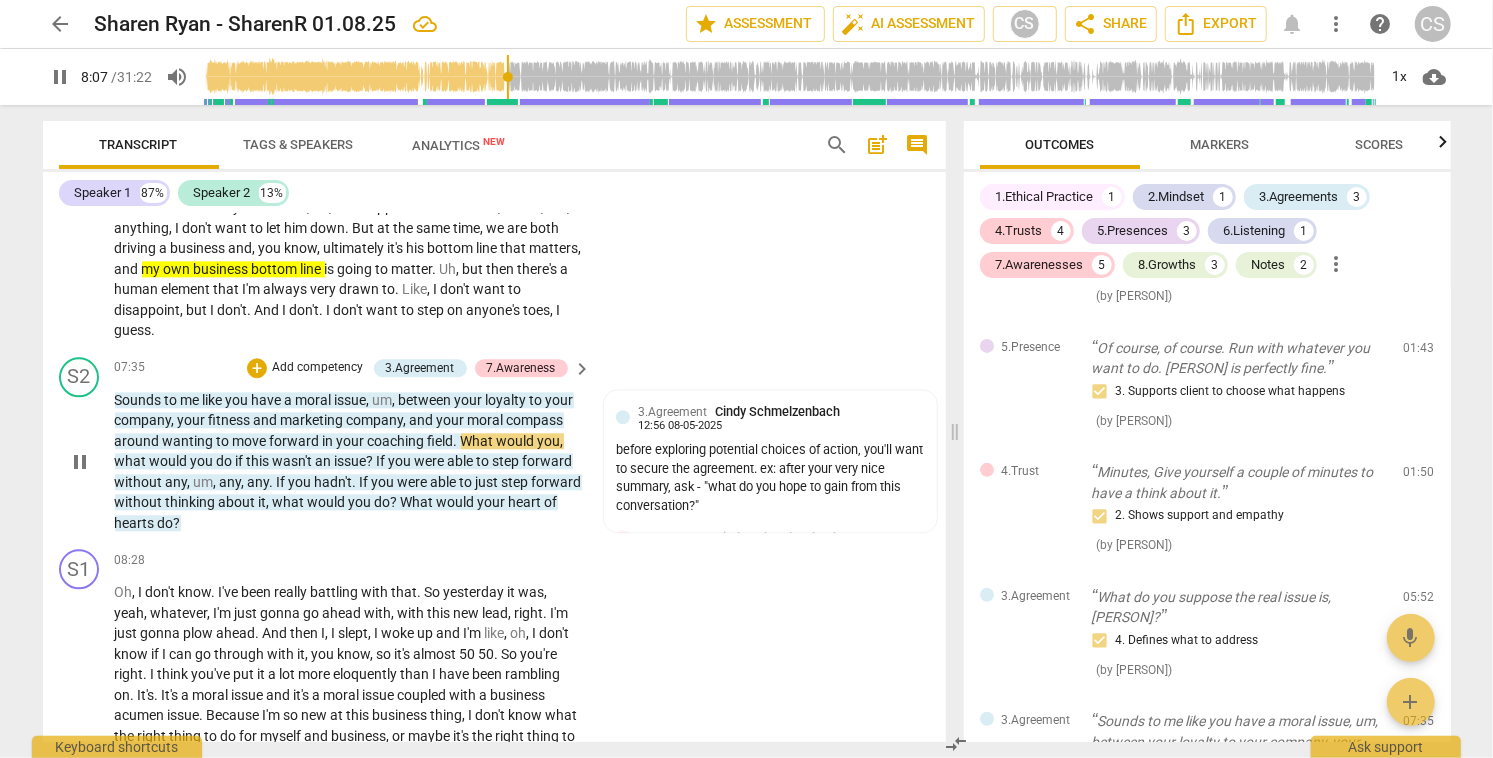 click on "coaching" at bounding box center [398, 441] 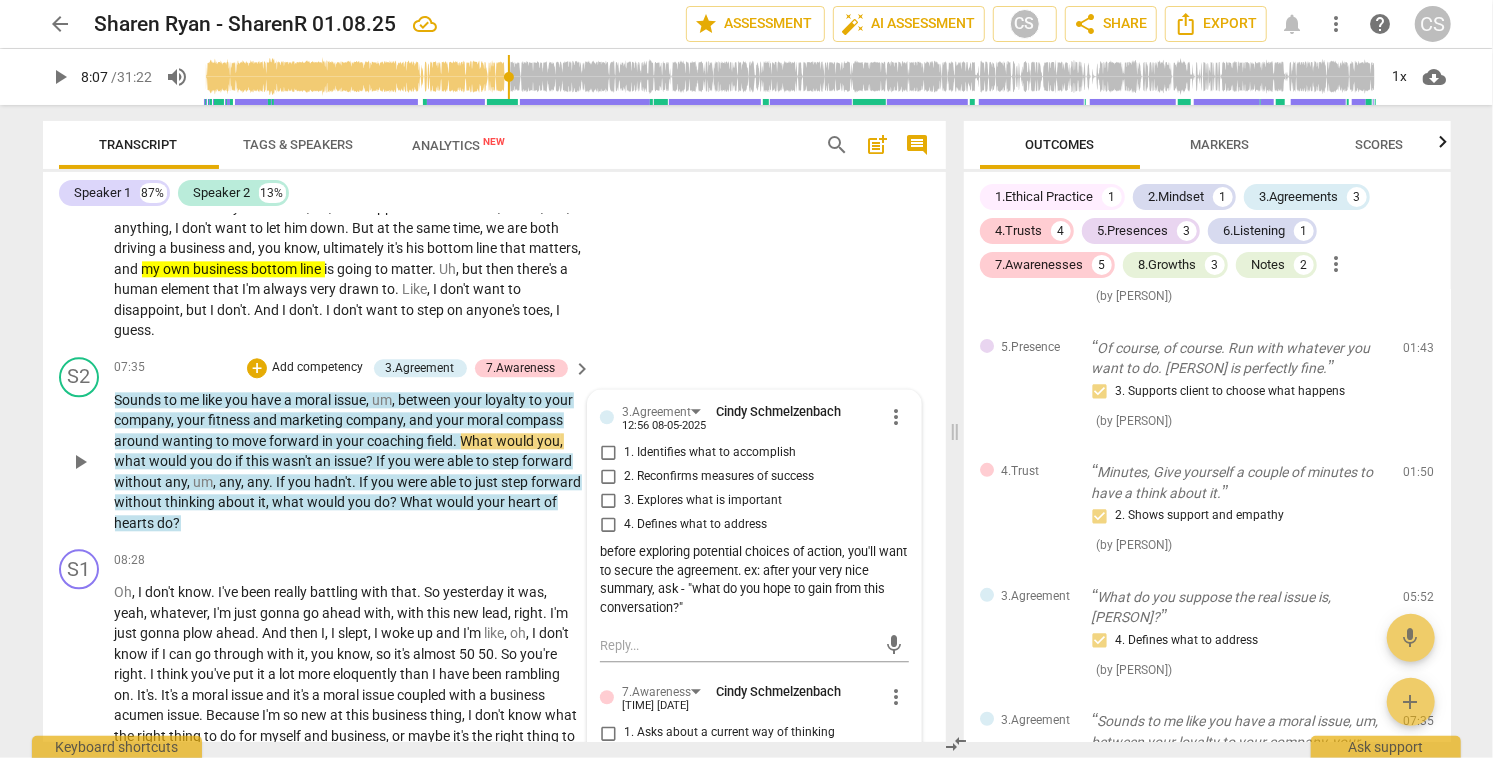 click on "coaching" at bounding box center (398, 441) 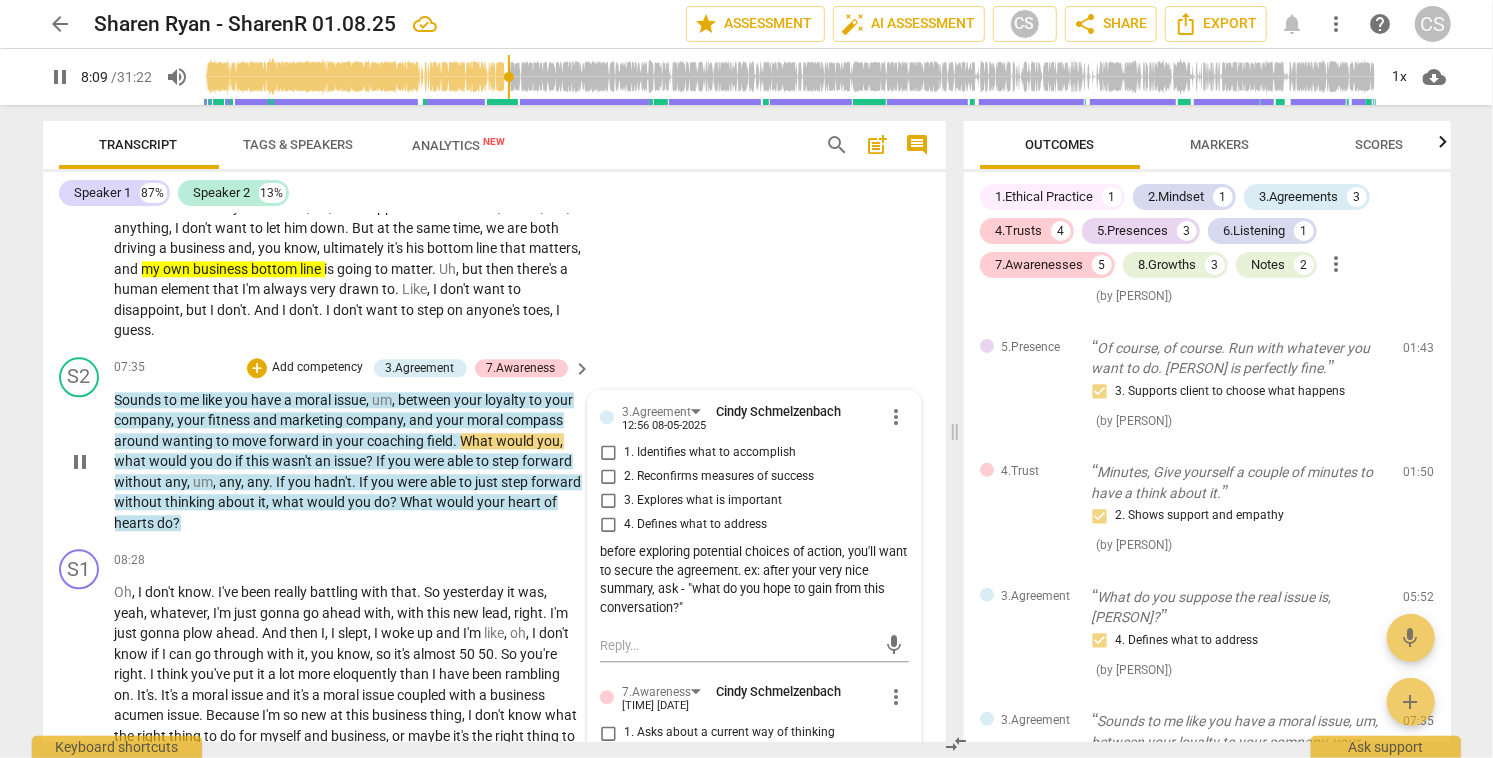 click on "pause" at bounding box center [80, 462] 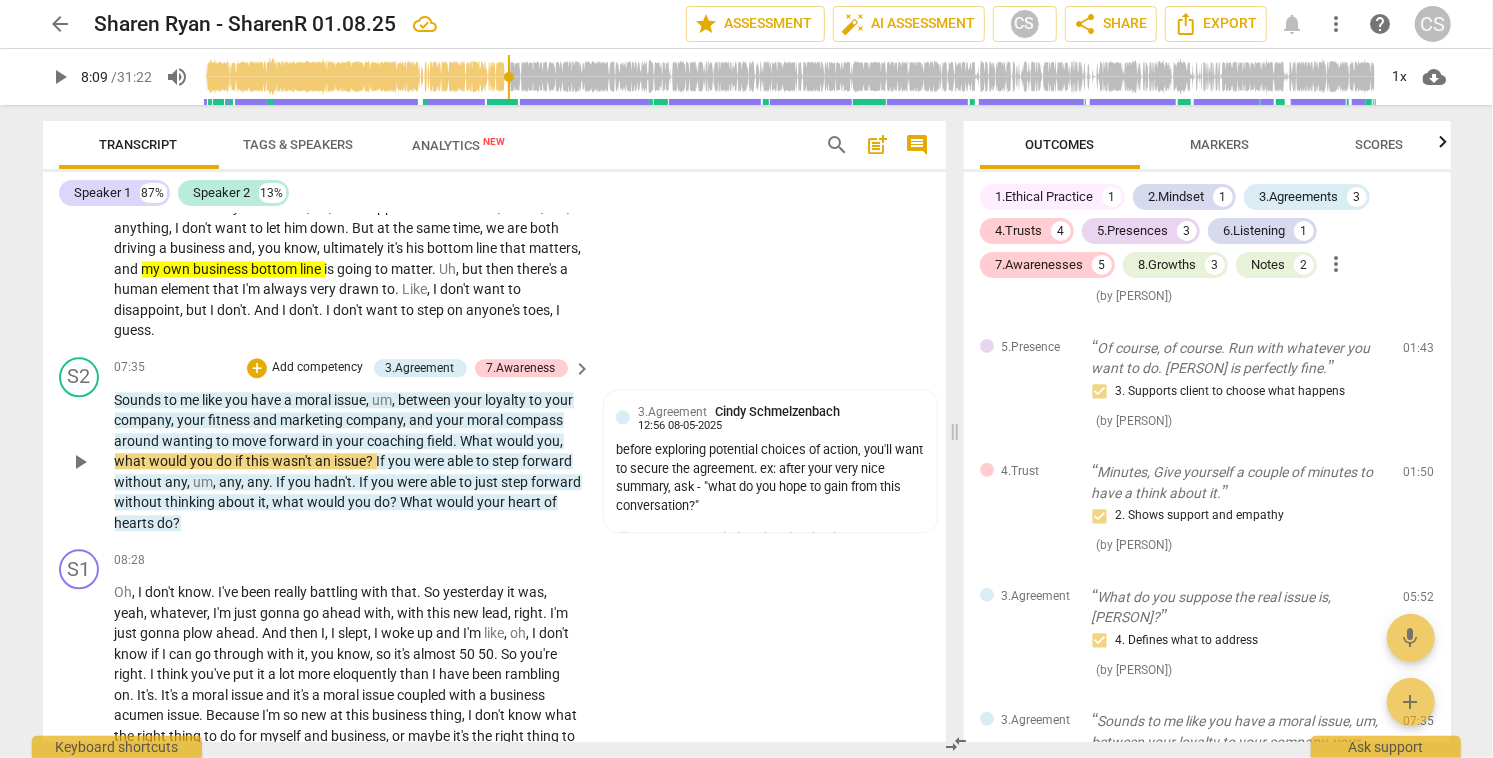 click on "play_arrow" at bounding box center (80, 462) 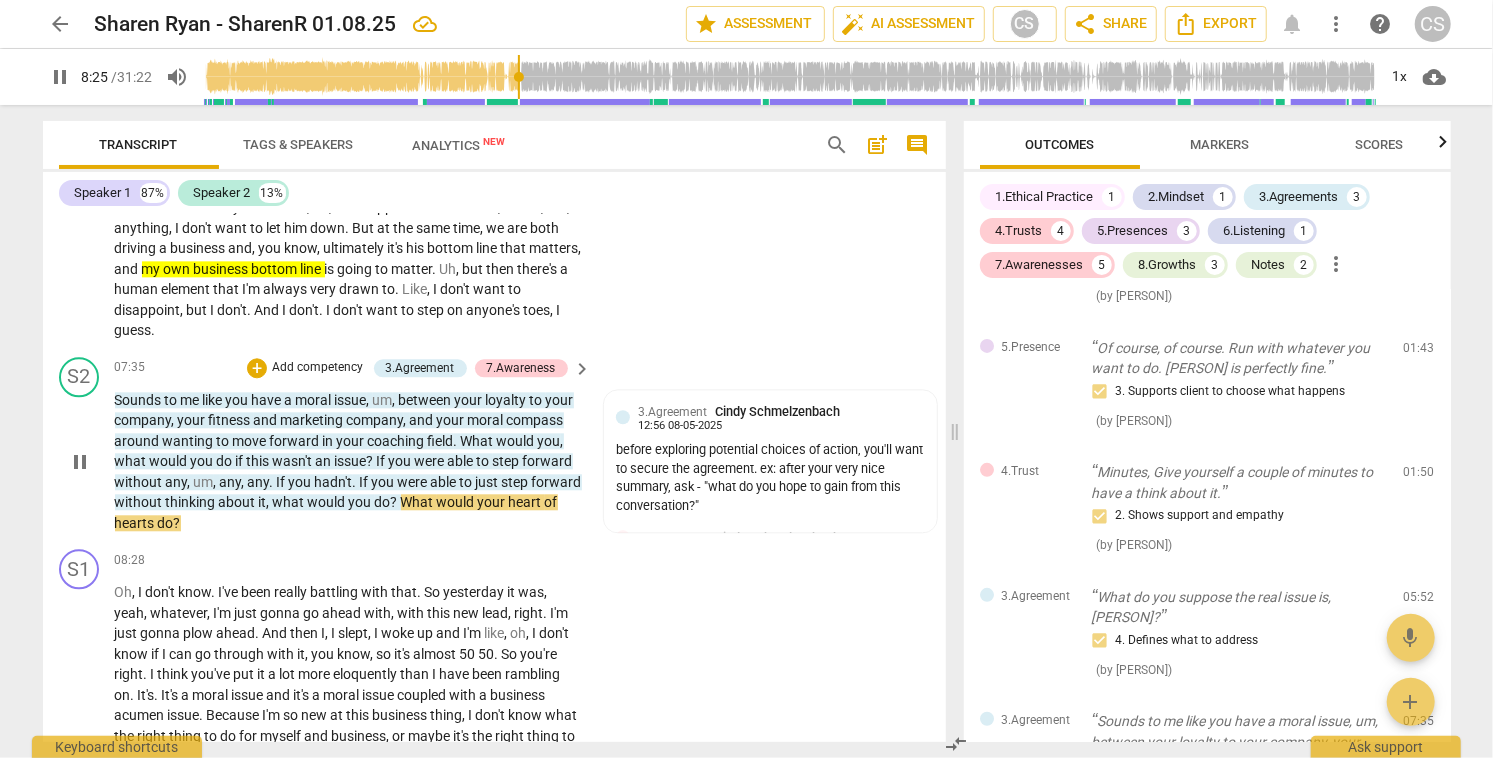 click on "pause" at bounding box center [80, 462] 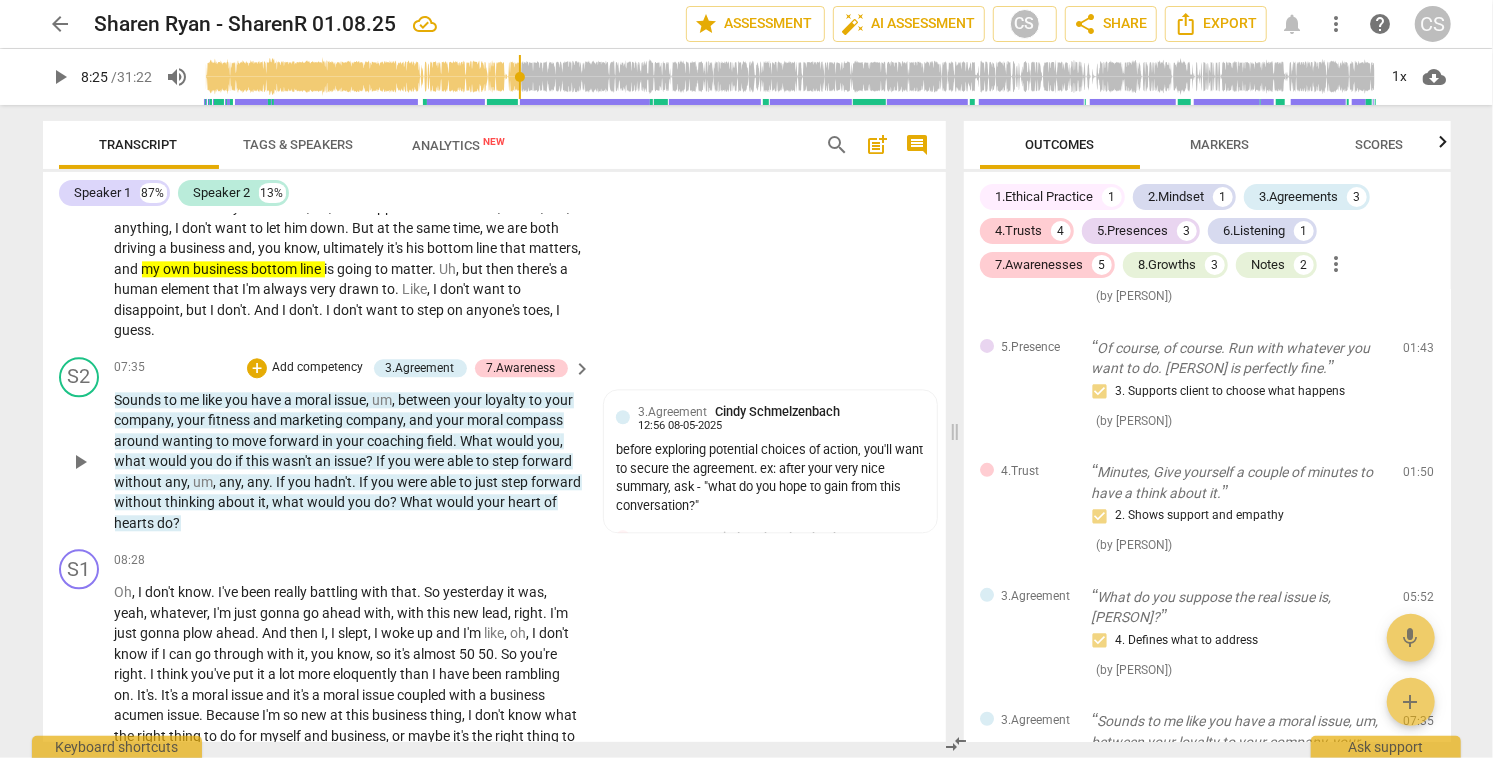 click on "Sounds" at bounding box center (140, 400) 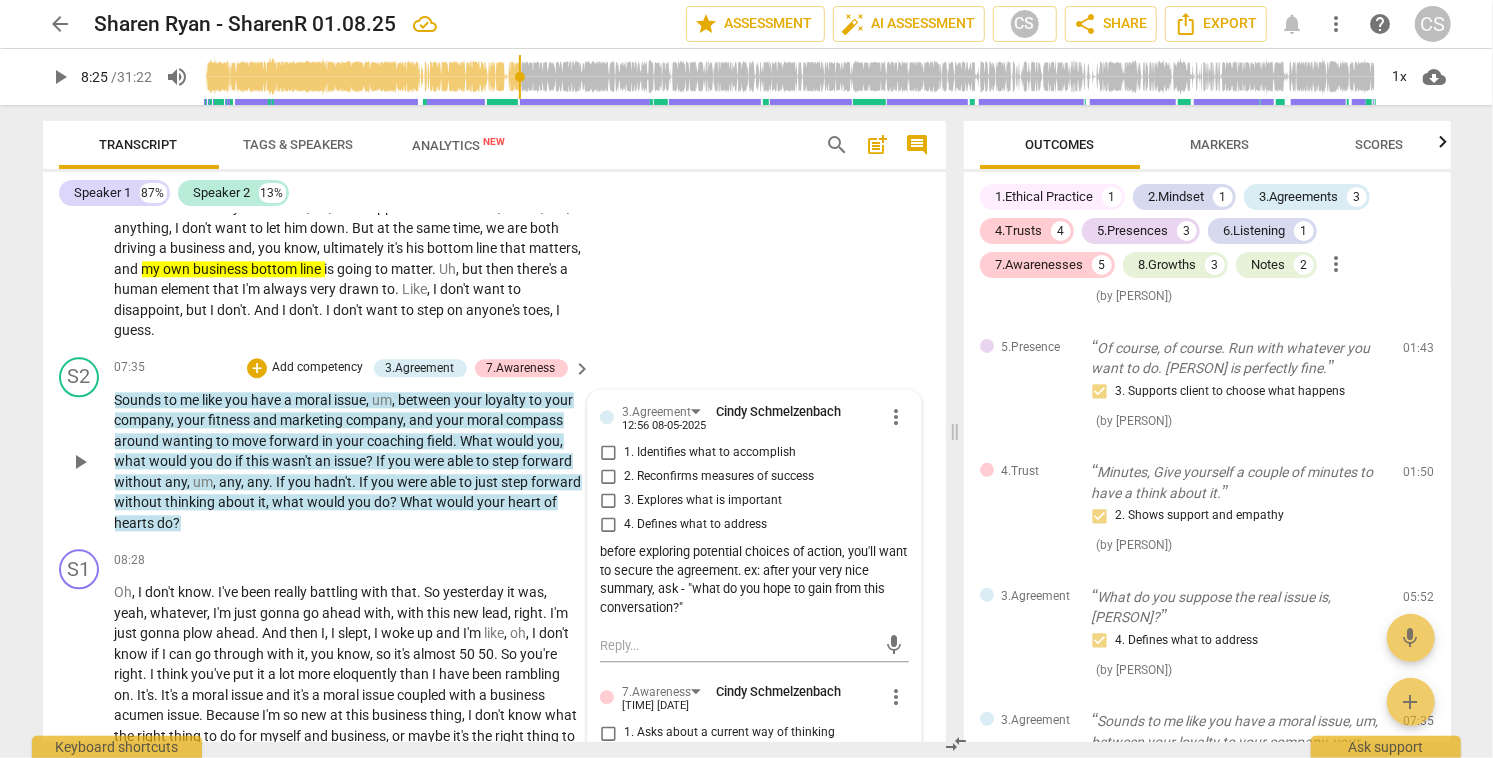 click on "Sounds" at bounding box center [140, 400] 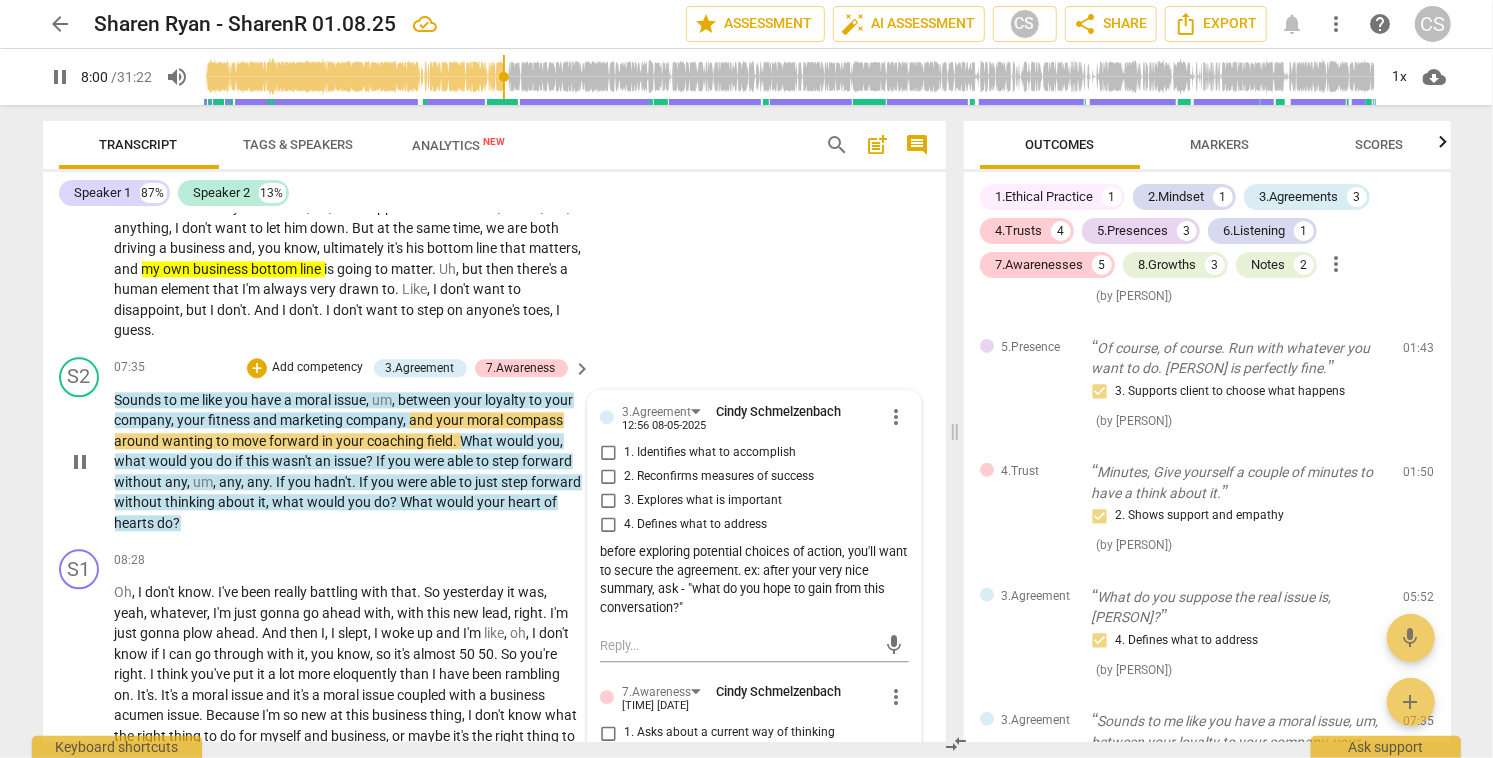 click on "pause" at bounding box center [80, 462] 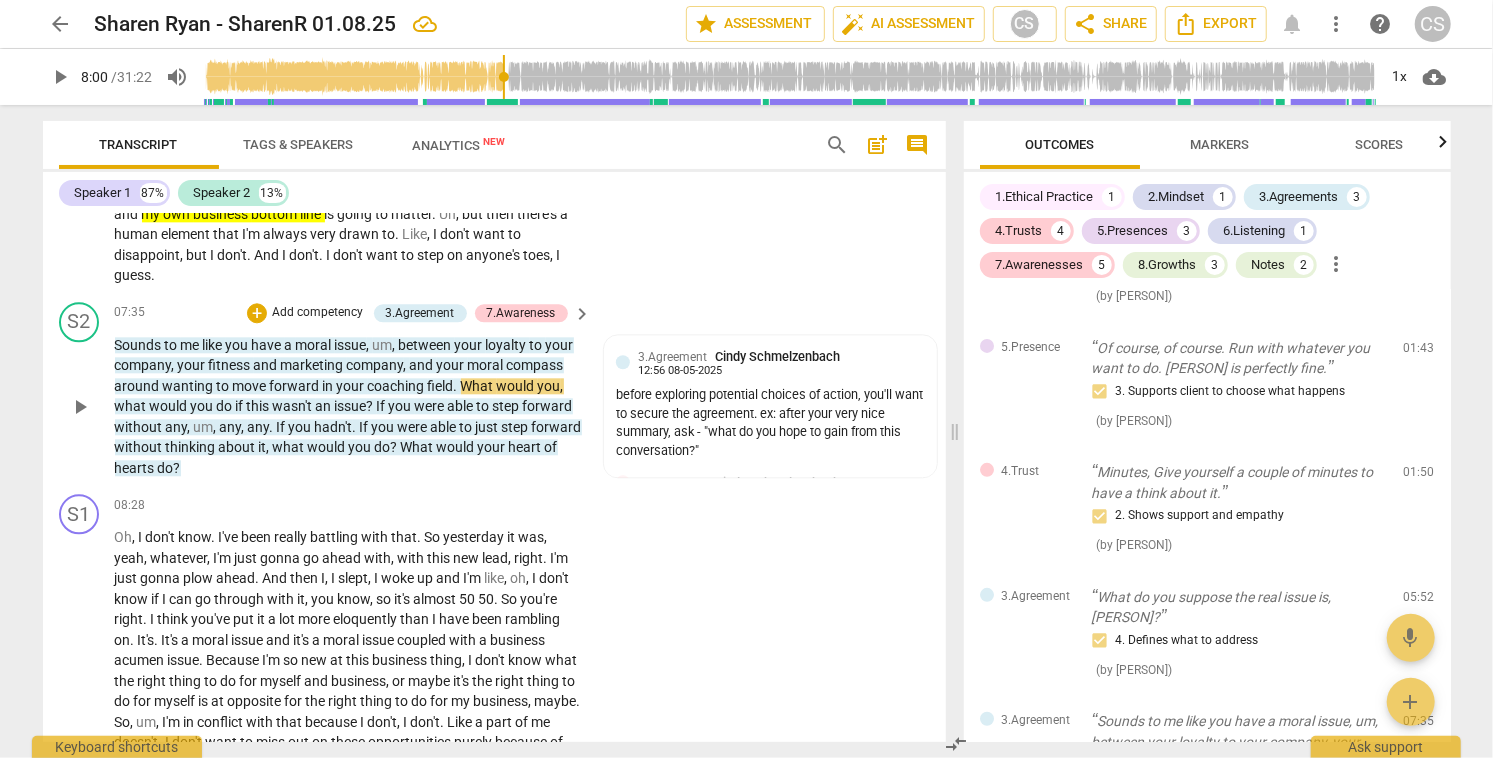 scroll, scrollTop: 2899, scrollLeft: 0, axis: vertical 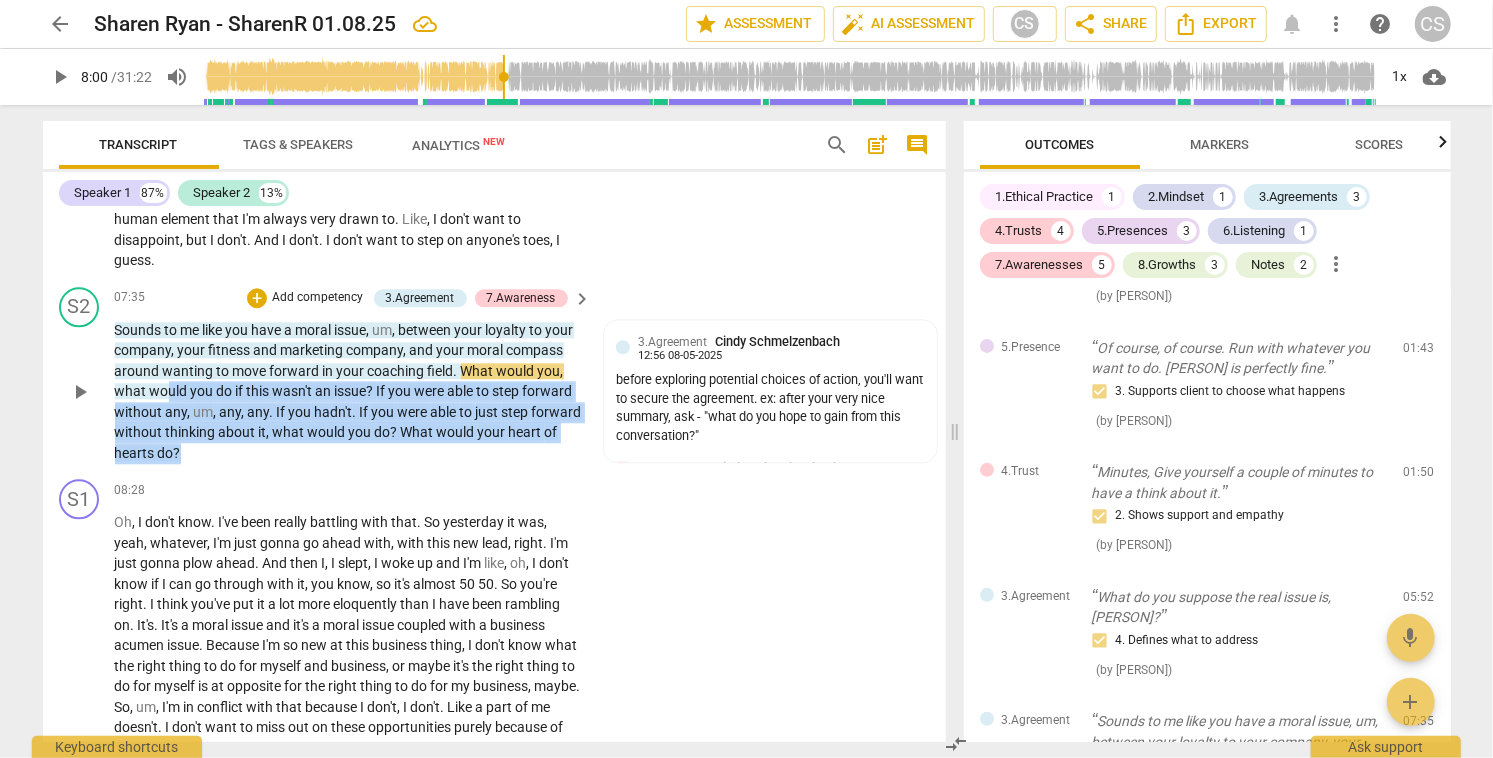 drag, startPoint x: 168, startPoint y: 407, endPoint x: 254, endPoint y: 474, distance: 109.01835 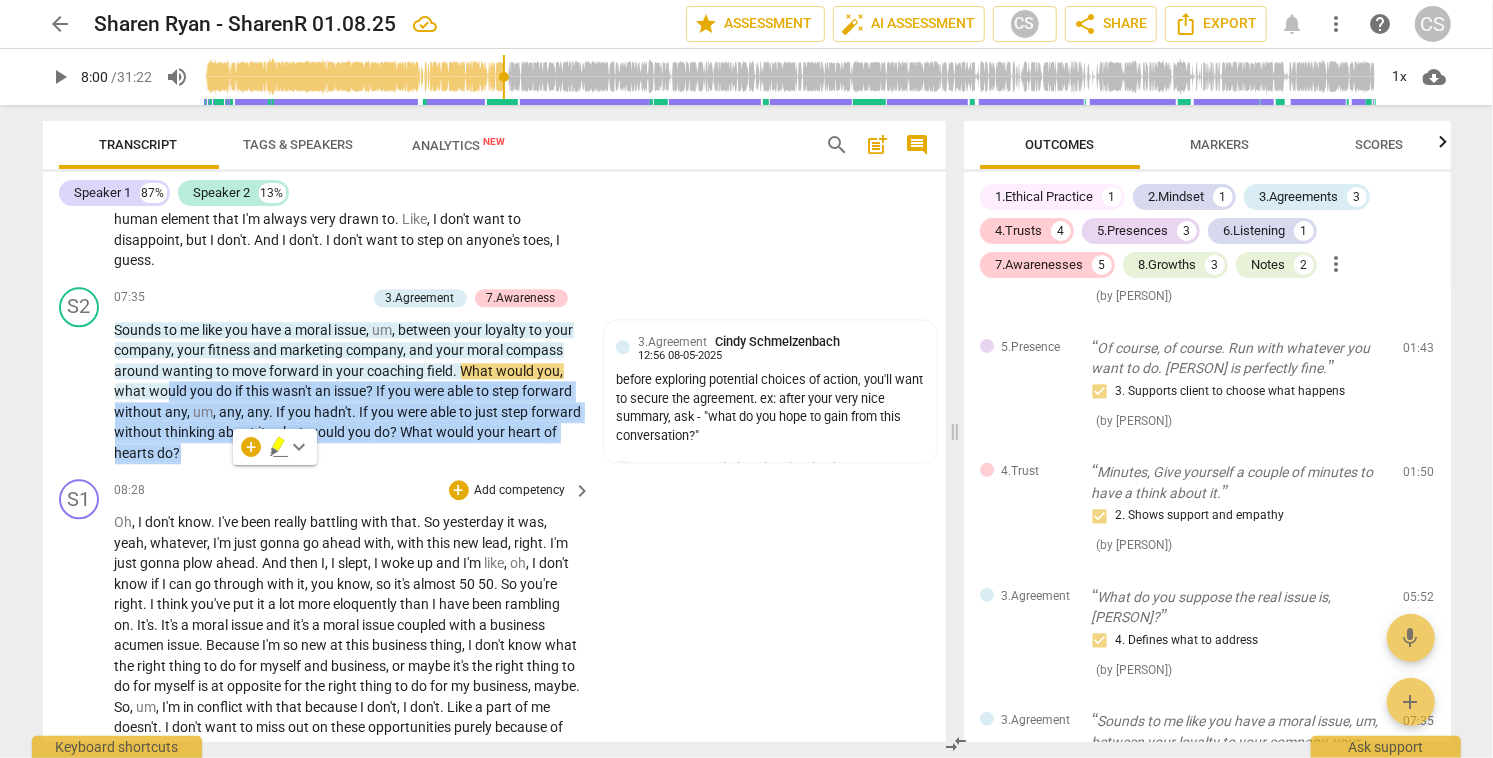 click on "S1 play_arrow pause 08:28 + Add competency keyboard_arrow_right Oh ,   I   don't   know .   I've   been   really   battling   with   that .   So   yesterday   it   was ,   yeah ,   whatever ,   I'm   just   gonna   go   ahead   with ,   with   this   new   lead ,   right .   I'm   just   gonna   plow   ahead .   And   then   I ,   I   slept ,   I   woke   up   and   I'm   like ,   oh ,   I   don't   know   if   I   can   go   through   with   it ,   you   know ,   so   it's   almost   50   50 .   So   you're   right .   I   think   you've   put   it   a   lot   more   eloquently   than   I   have   been   rambling   on .   It's .   It's   a   moral   issue   and   it's   a   moral   issue   coupled   with   a   business   acumen   issue .   Because   I'm   so   new   at   this   business   thing ,   I   don't   know   what   the   right   thing   to   do   for   myself   and   business ,   or   maybe   it's   the   right   thing   to   do   for   myself   is   at   opposite   for   the   right   thing   to" at bounding box center [494, 803] 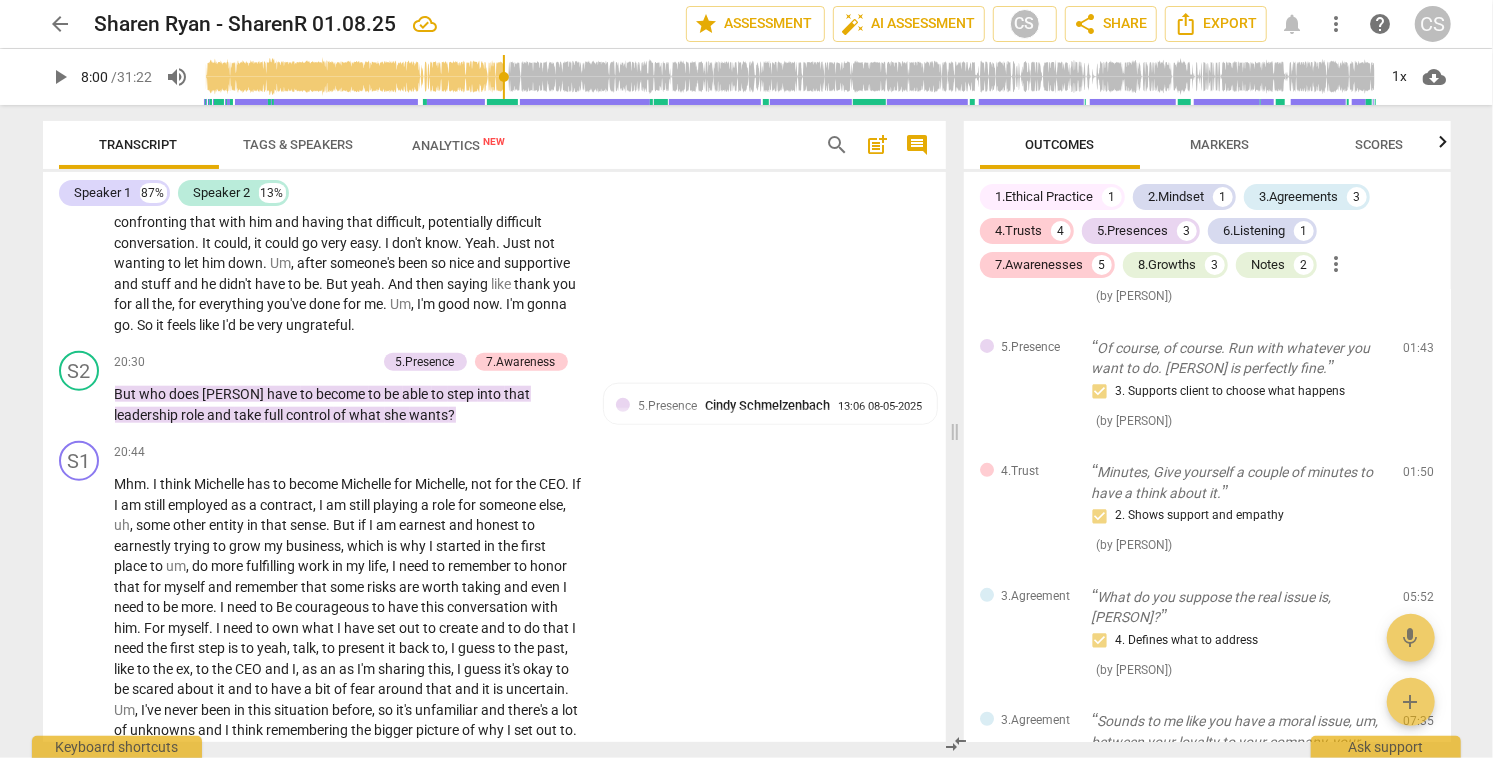 scroll, scrollTop: 5724, scrollLeft: 0, axis: vertical 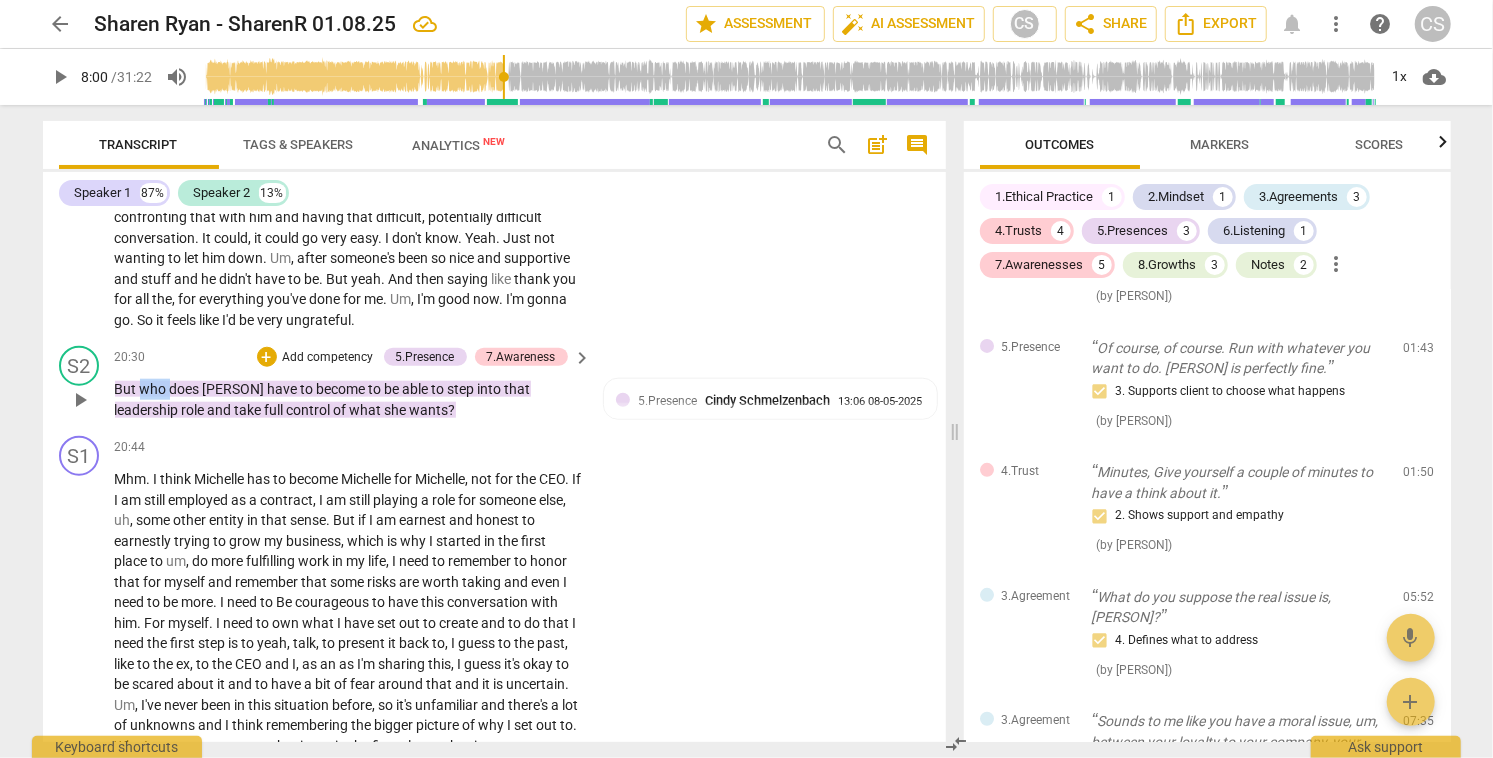 drag, startPoint x: 138, startPoint y: 434, endPoint x: 169, endPoint y: 434, distance: 31 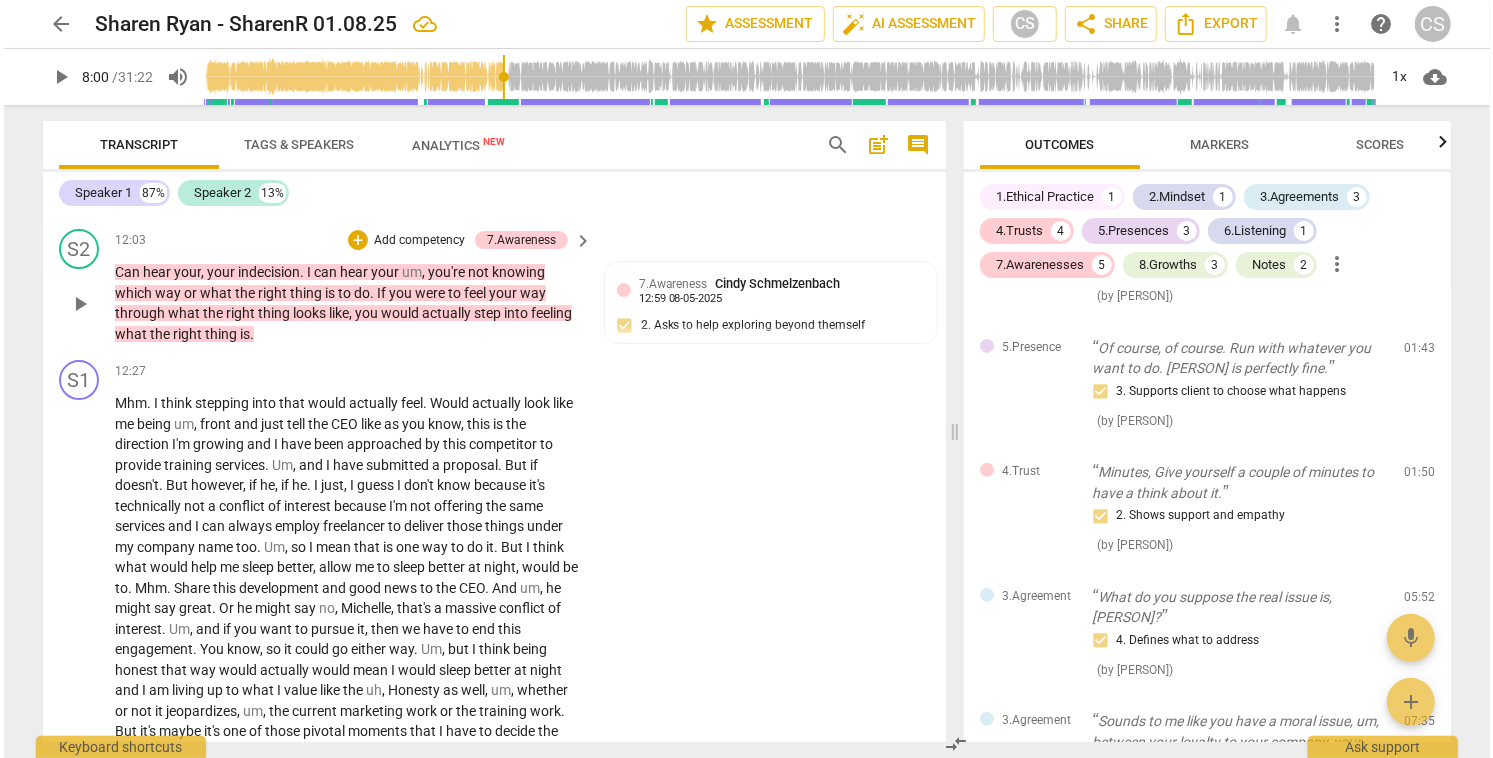 scroll, scrollTop: 3986, scrollLeft: 0, axis: vertical 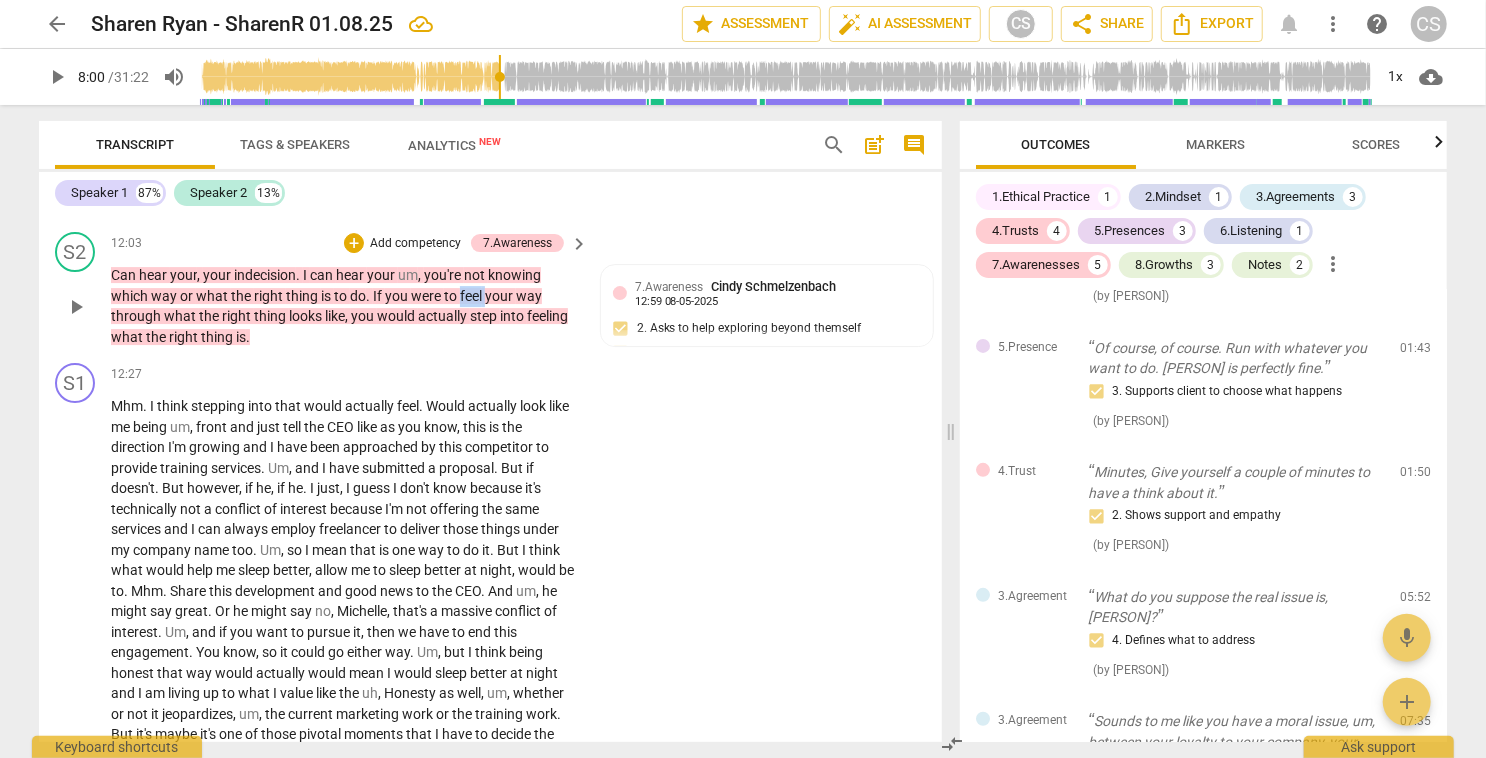drag, startPoint x: 458, startPoint y: 334, endPoint x: 485, endPoint y: 335, distance: 27.018513 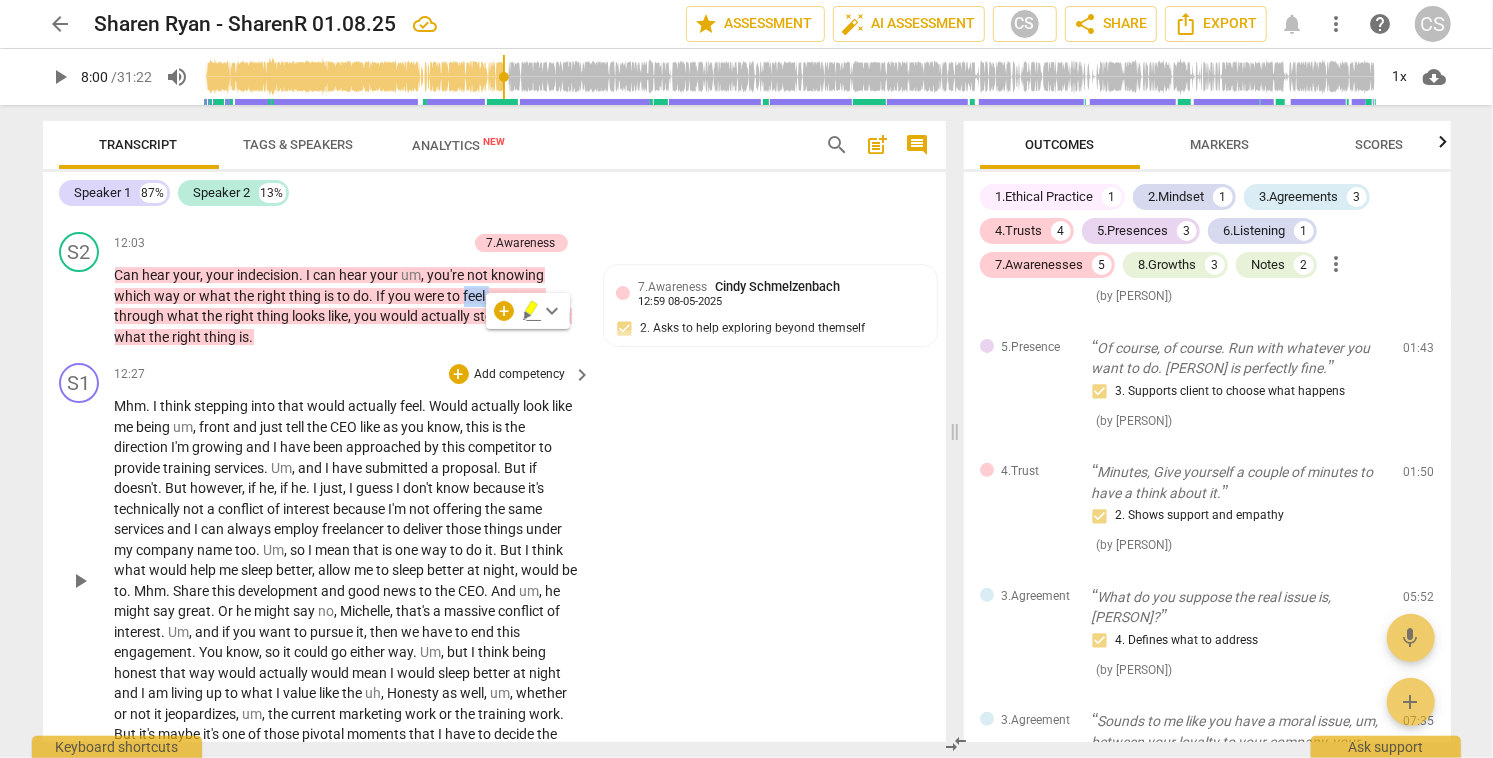 click on "Mhm .   I   think   stepping   into   that   would   actually   feel .   Would   actually   look   like   me   being   um ,   front   and   just   tell   the   CEO   like   as   you   know ,   this   is   the   direction   I'm   growing   and   I   have   been   approached   by   this   competitor   to   provide   training   services .   Um ,   and   I   have   submitted   a   proposal .   But   if   doesn't .   But   however ,   if   he ,   if   he .   I   just ,   I   guess   I   don't   know   because   it's   technically   not   a   conflict   of   interest   because   I'm   not   offering   the   same   services   and   I   can   always   employ   freelancer   to   deliver   those   things   under   my   company   name   too .   Um ,   so   I   mean   that   is   one   way   to   do   it .   But   I   think   what   would   help   me   sleep   better ,   allow   me   to   sleep   better   at   night ,   would   be   to .   Mhm .   Share   this   development   and   good   news   to   the   CEO .   And" at bounding box center (348, 580) 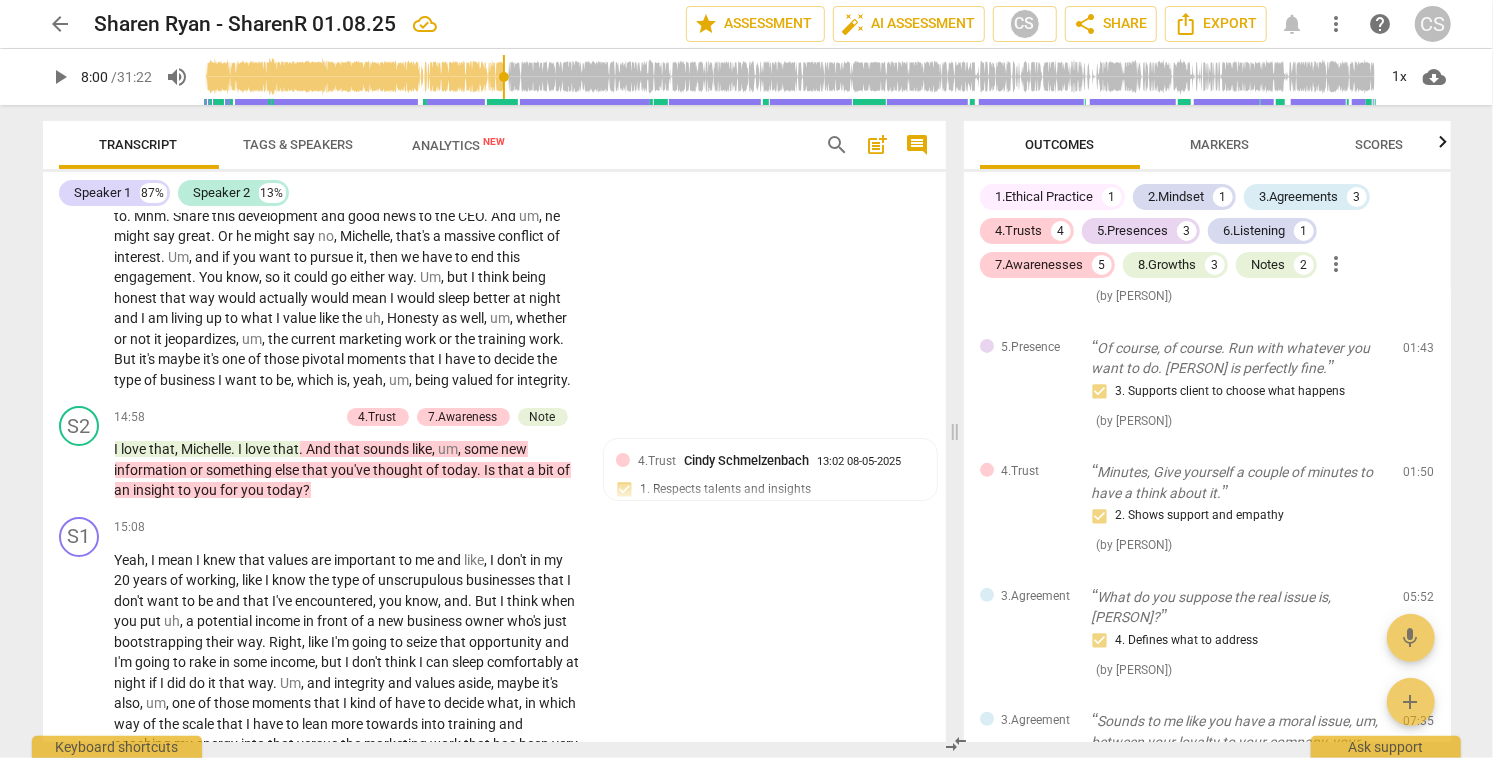 scroll, scrollTop: 4362, scrollLeft: 0, axis: vertical 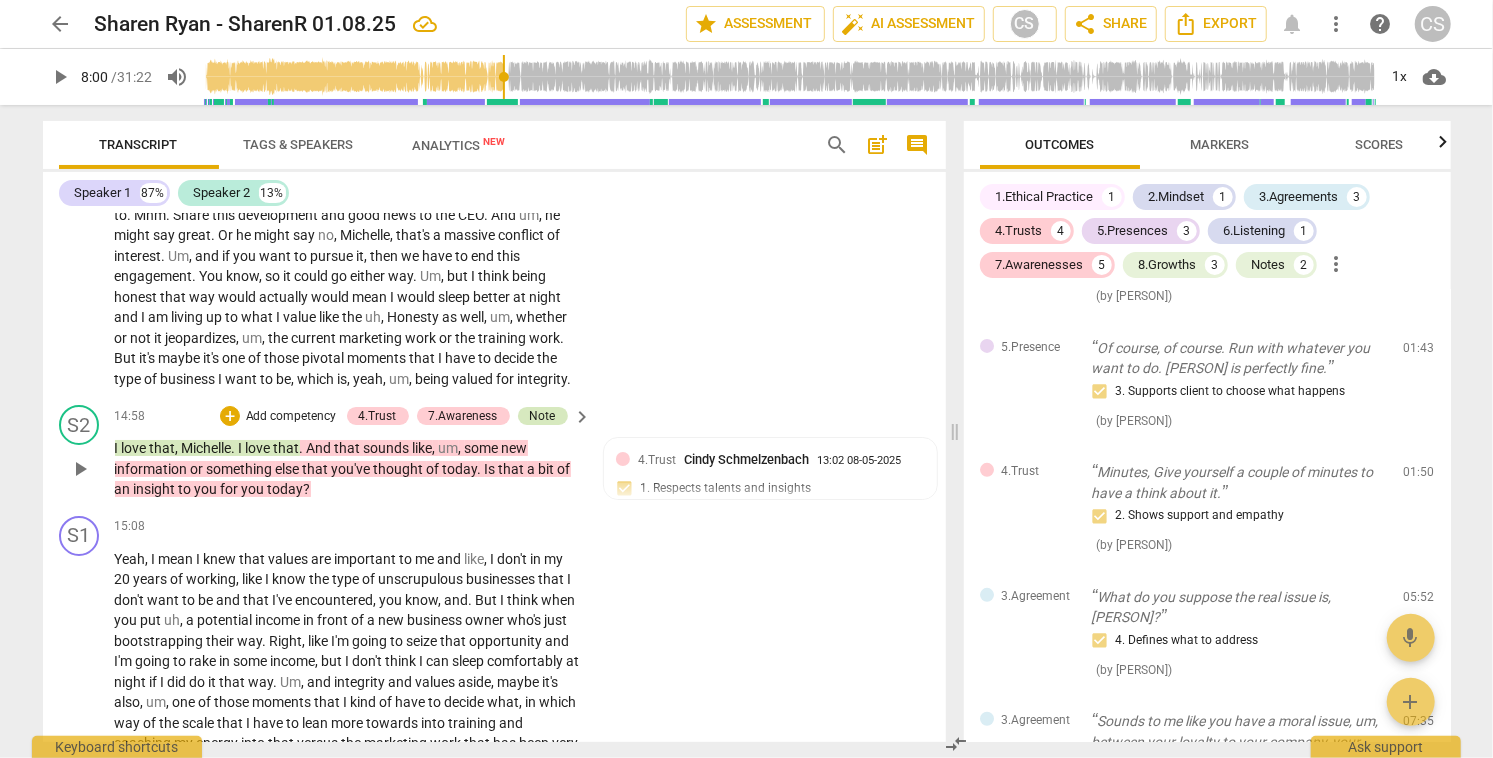 click on "Note" at bounding box center [543, 416] 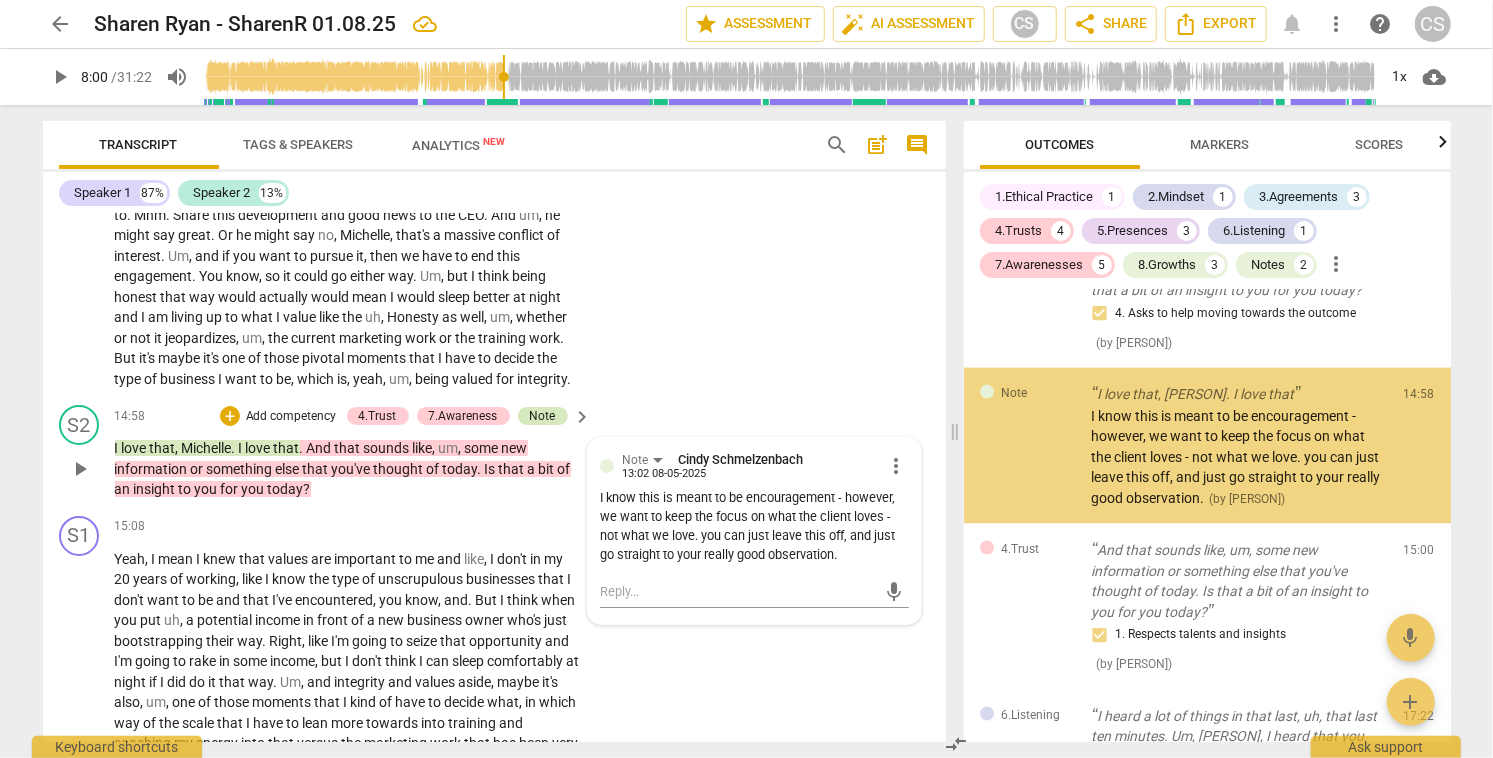 scroll, scrollTop: 1772, scrollLeft: 0, axis: vertical 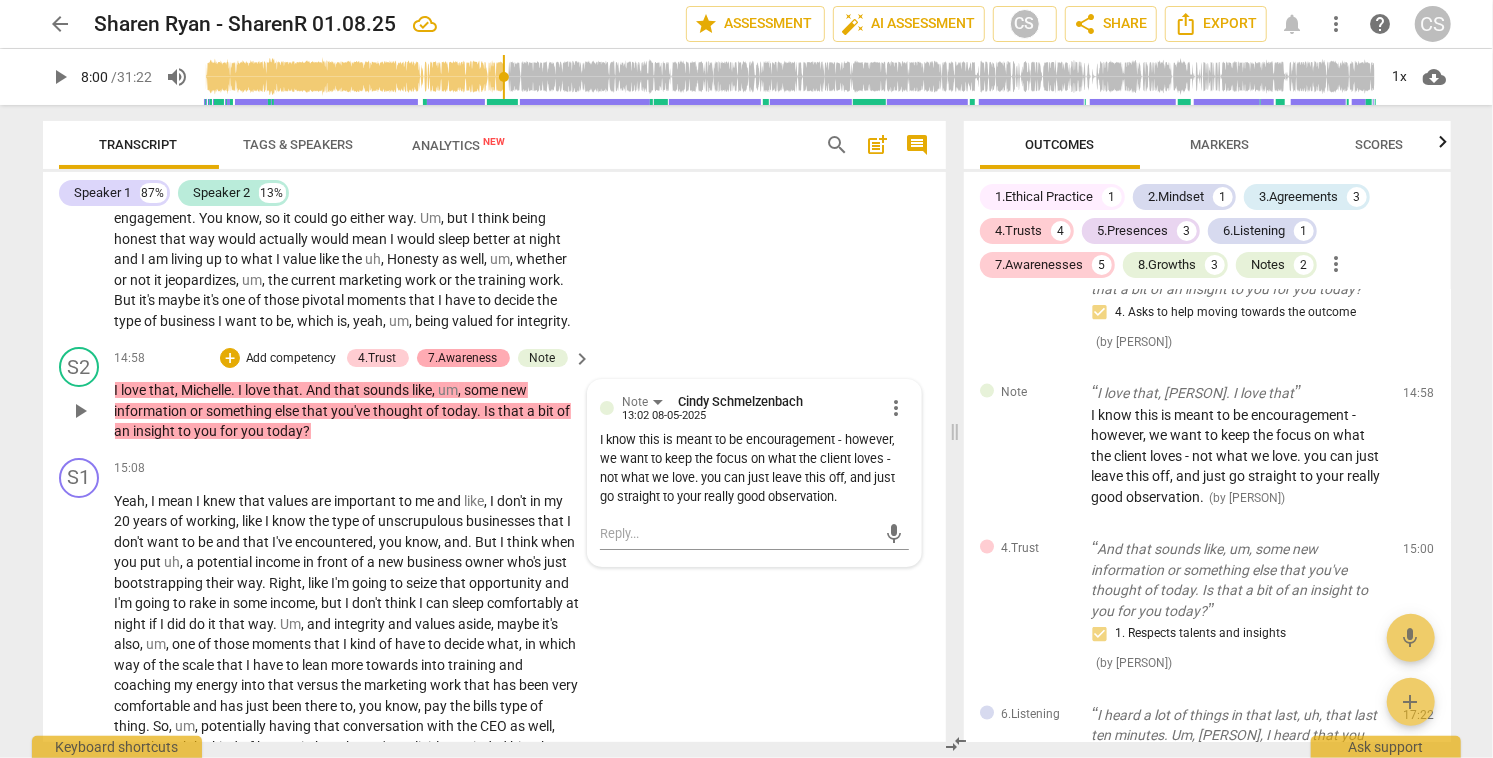 click on "7.Awareness" at bounding box center [463, 358] 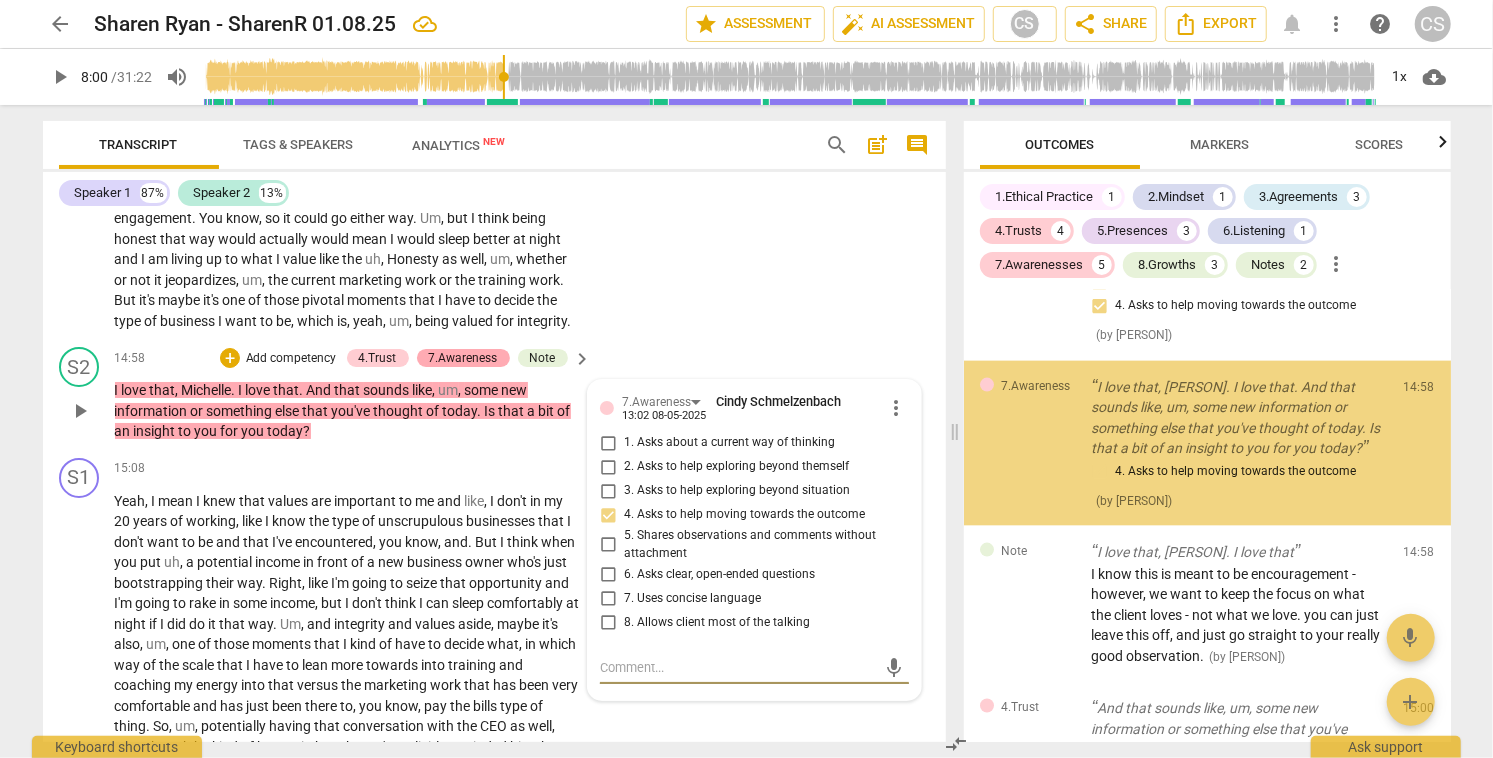 scroll, scrollTop: 1601, scrollLeft: 0, axis: vertical 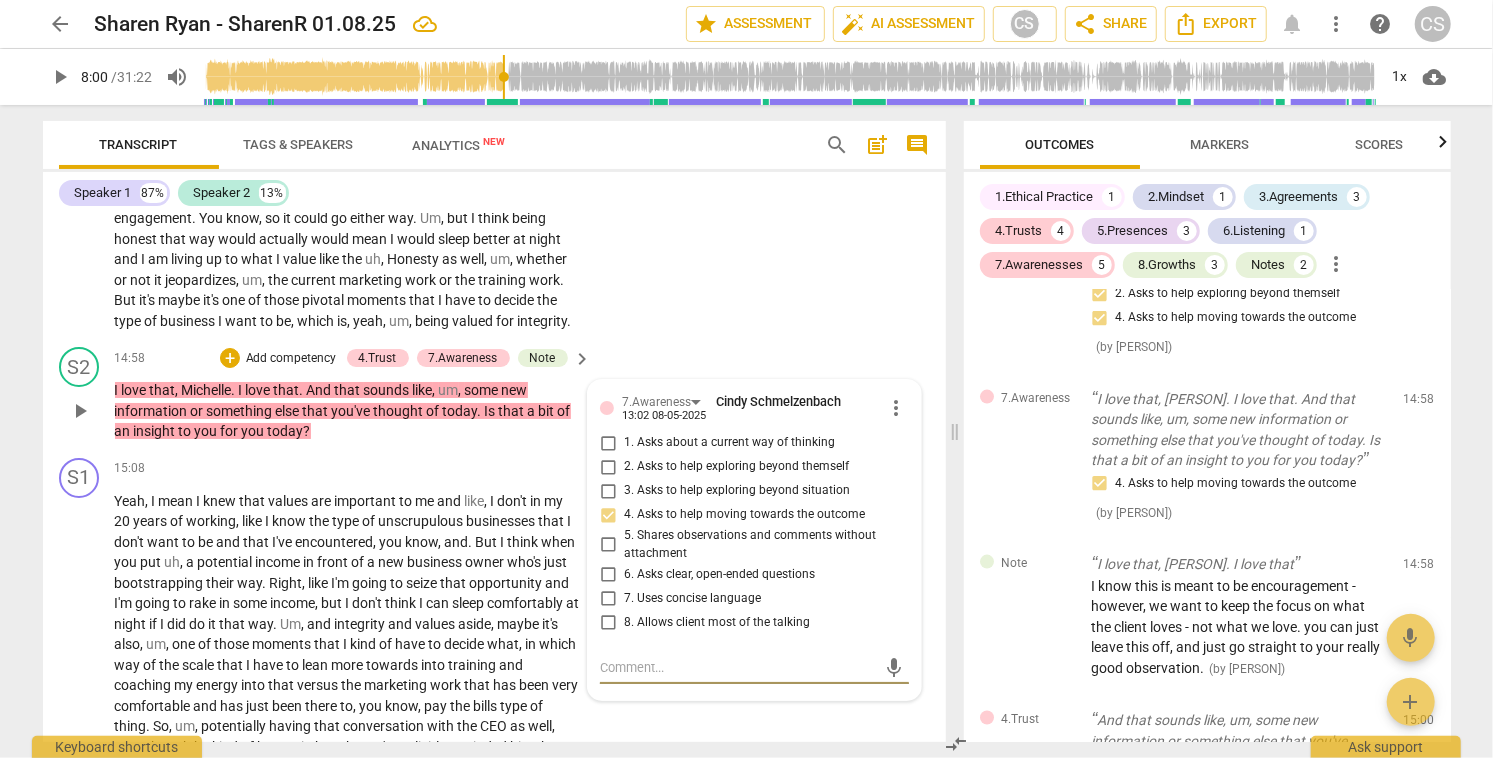 click on "S2 play_arrow pause 14:58 + Add competency 4.Trust 7.Awareness Note keyboard_arrow_right I   love   that ,   [PERSON] .   I   love   that .   And   that   sounds   like ,   um ,   some   new   information   or   something   else   that   you've   thought   of   today .   Is   that   a   bit   of   an   insight   to   you   for   you   today ? 7.Awareness [PERSON] [DATE] more_vert 1. Asks about a current way of thinking 2. Asks to help exploring beyond themself 3. Asks to help exploring beyond situation 4. Asks to help moving towards the outcome 5. Shares observations and comments without attachment 6. Asks clear, open-ended questions 7. Uses concise language 8. Allows client most of the talking mic" at bounding box center (494, 394) 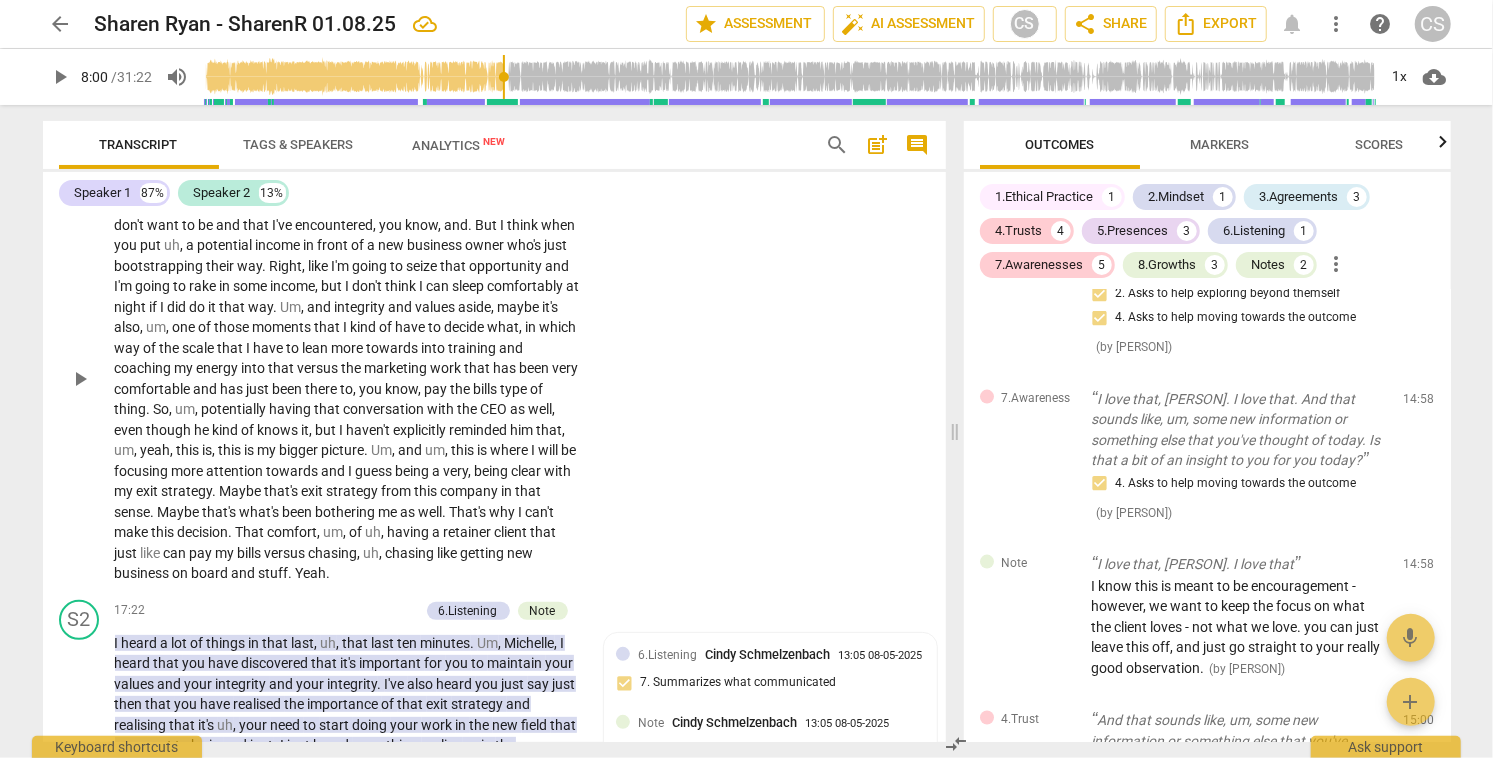 scroll, scrollTop: 4738, scrollLeft: 0, axis: vertical 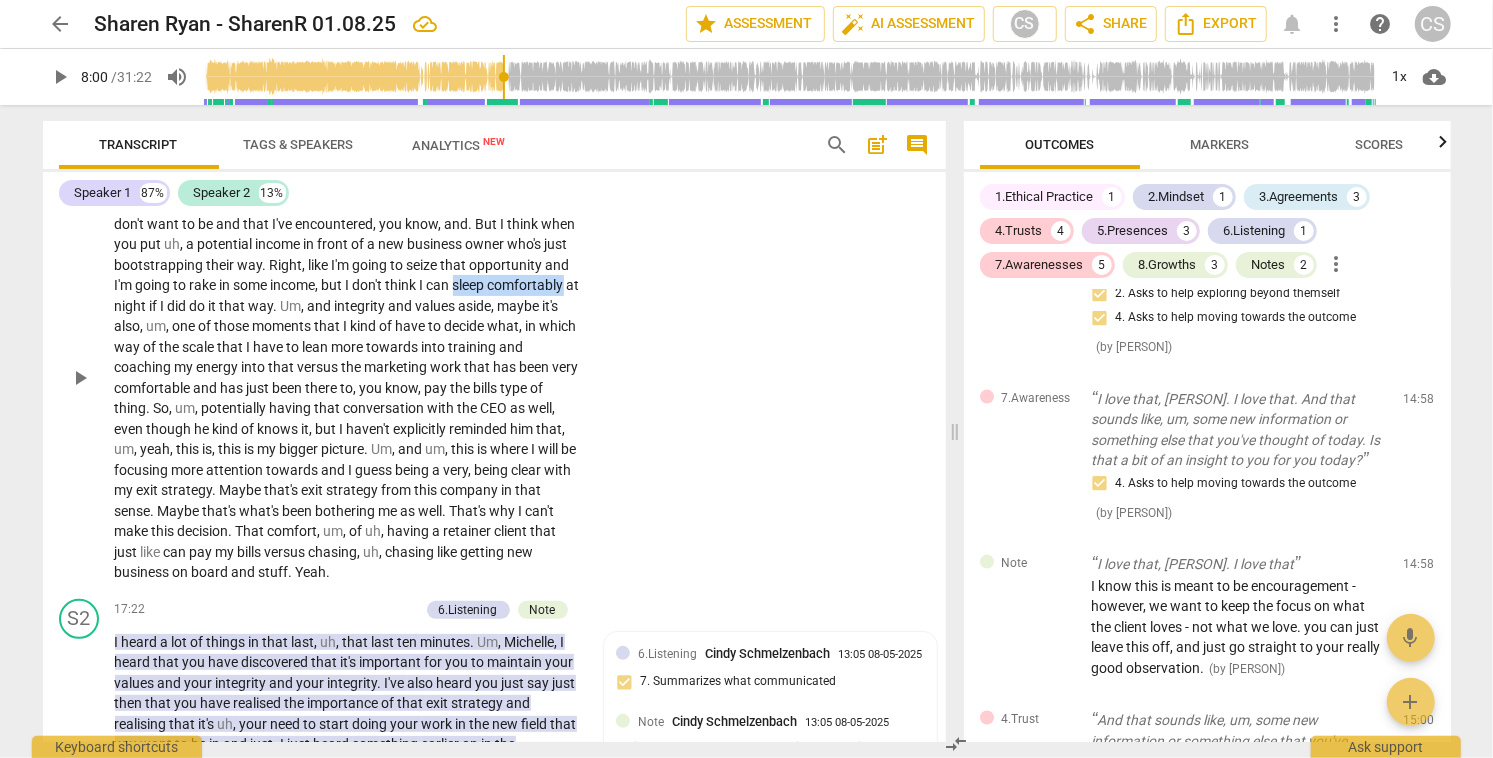 drag, startPoint x: 457, startPoint y: 323, endPoint x: 578, endPoint y: 328, distance: 121.103264 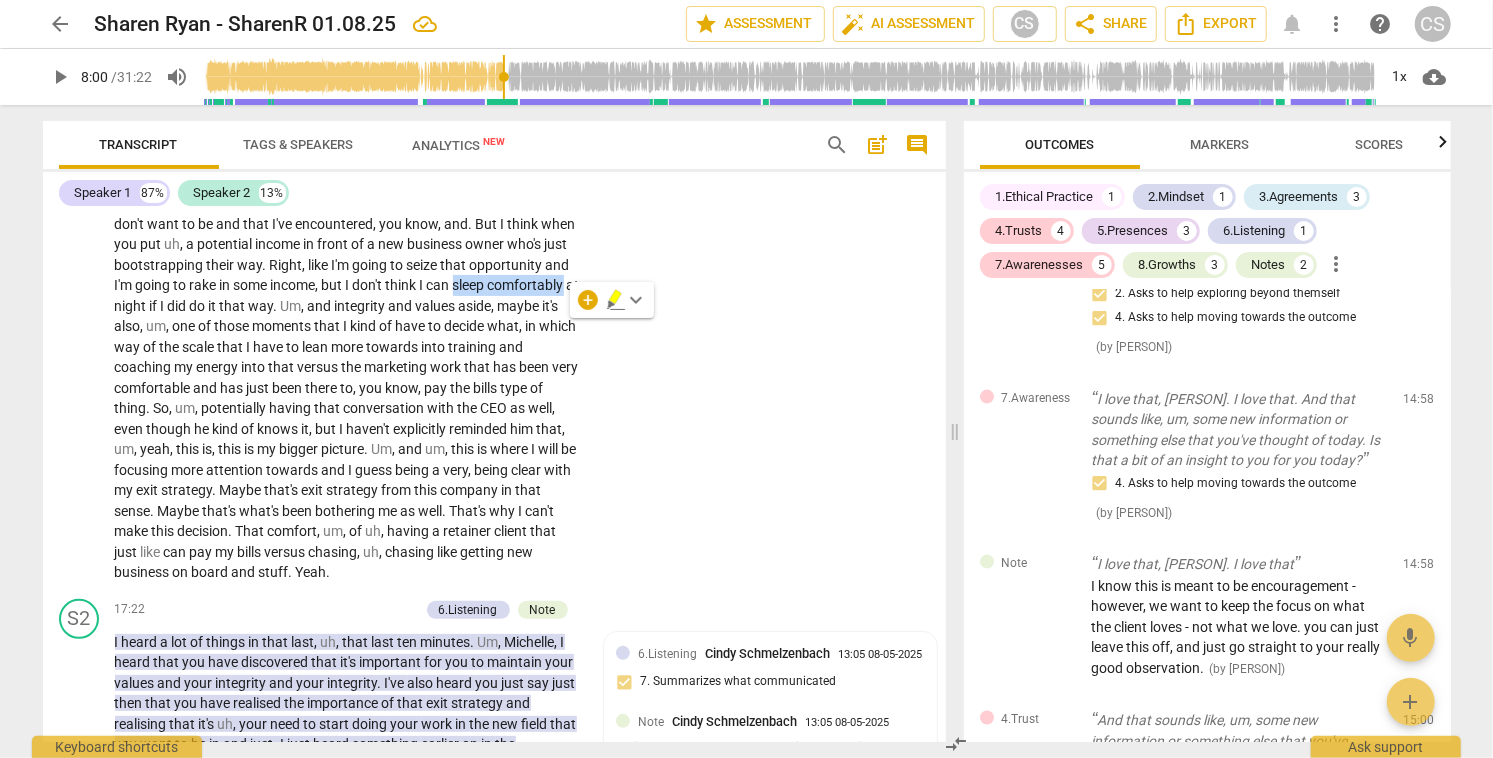 click 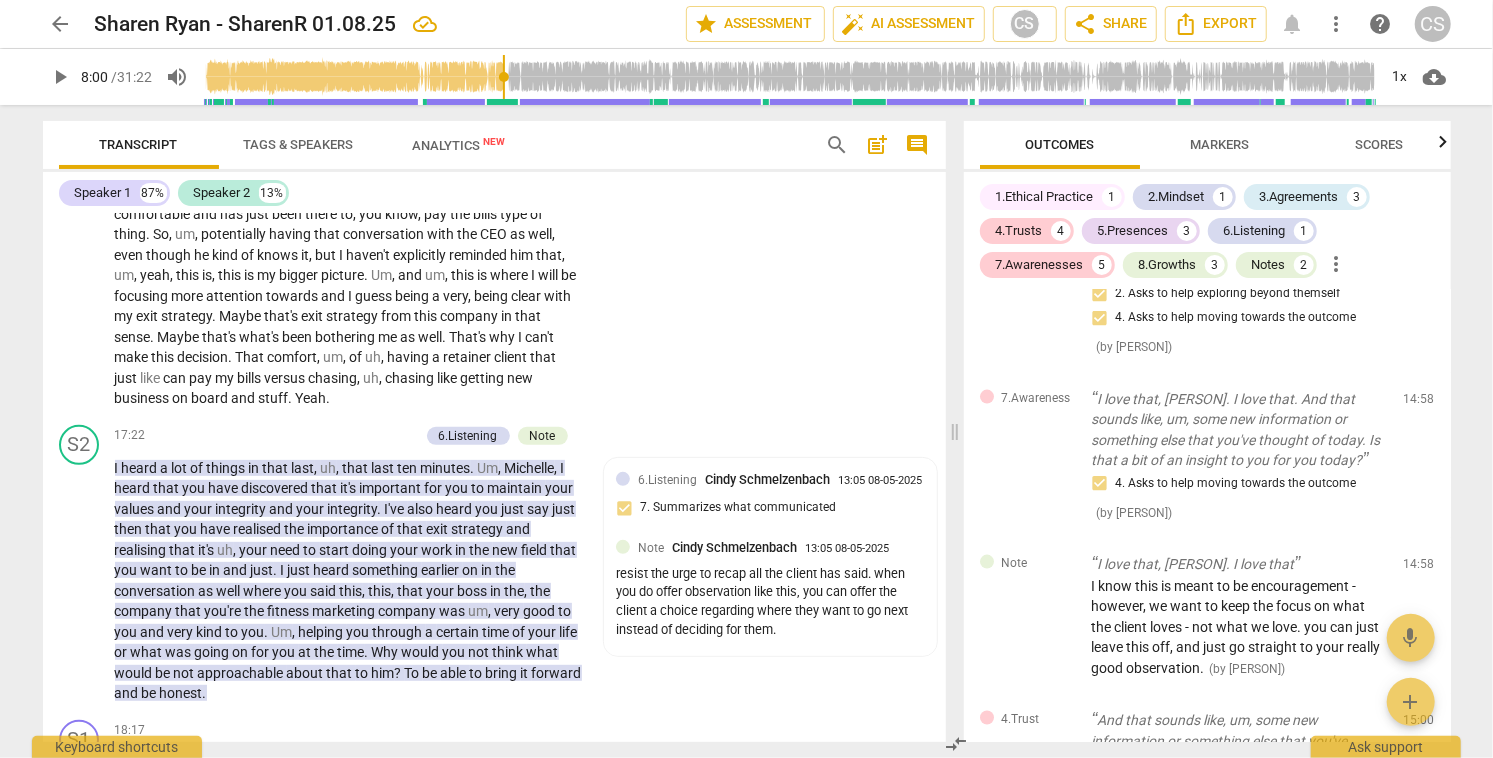 scroll, scrollTop: 4932, scrollLeft: 0, axis: vertical 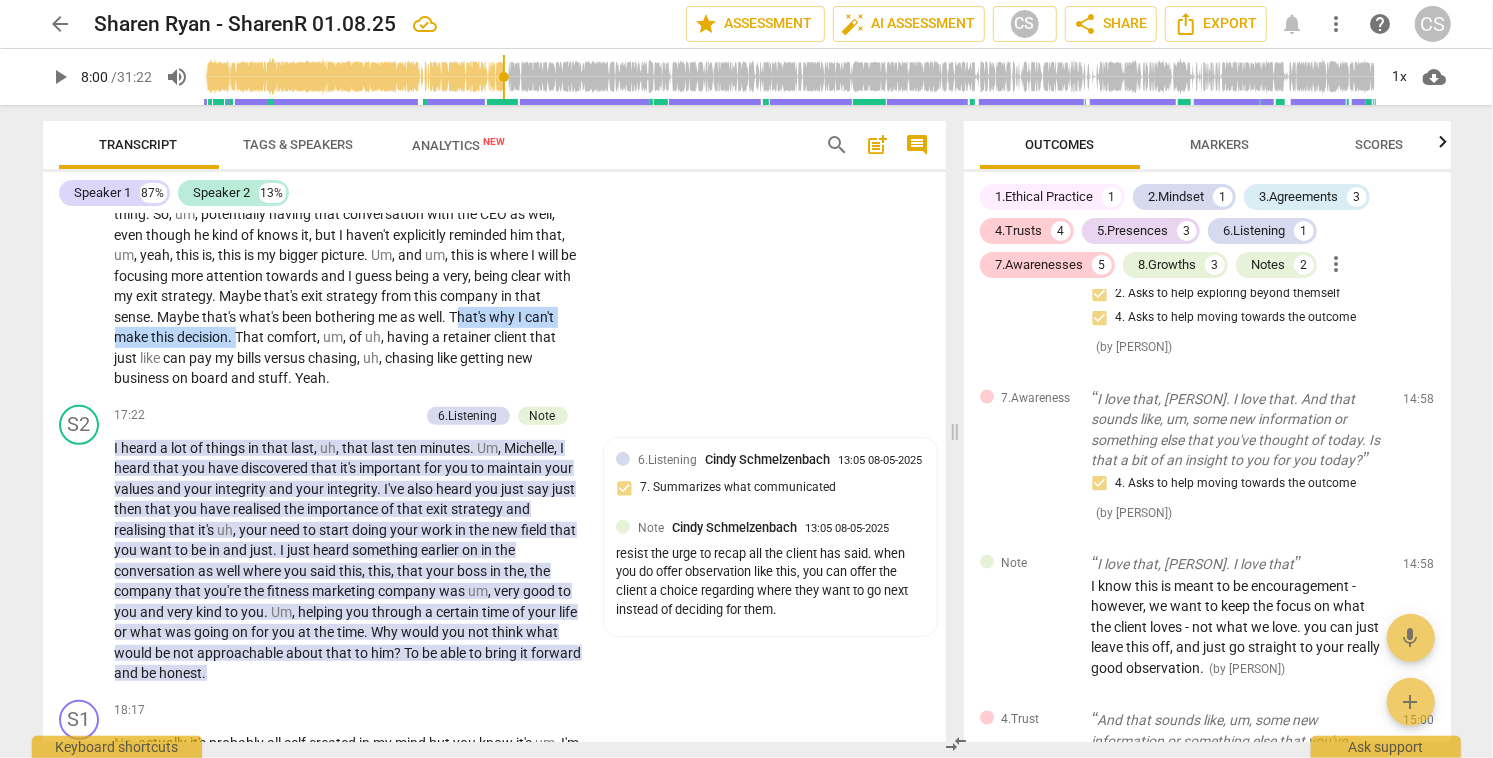 drag, startPoint x: 458, startPoint y: 357, endPoint x: 236, endPoint y: 379, distance: 223.08743 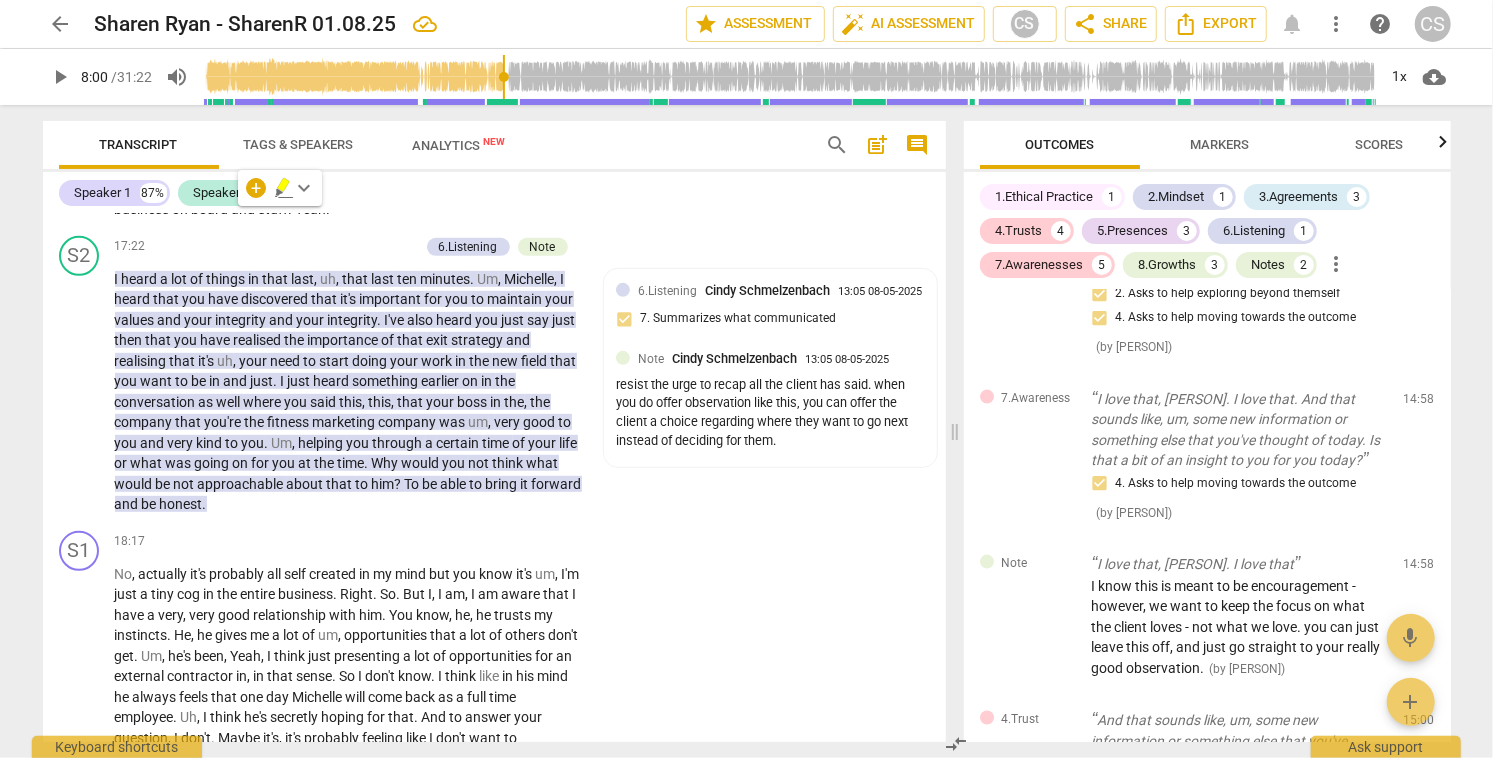 scroll, scrollTop: 5103, scrollLeft: 0, axis: vertical 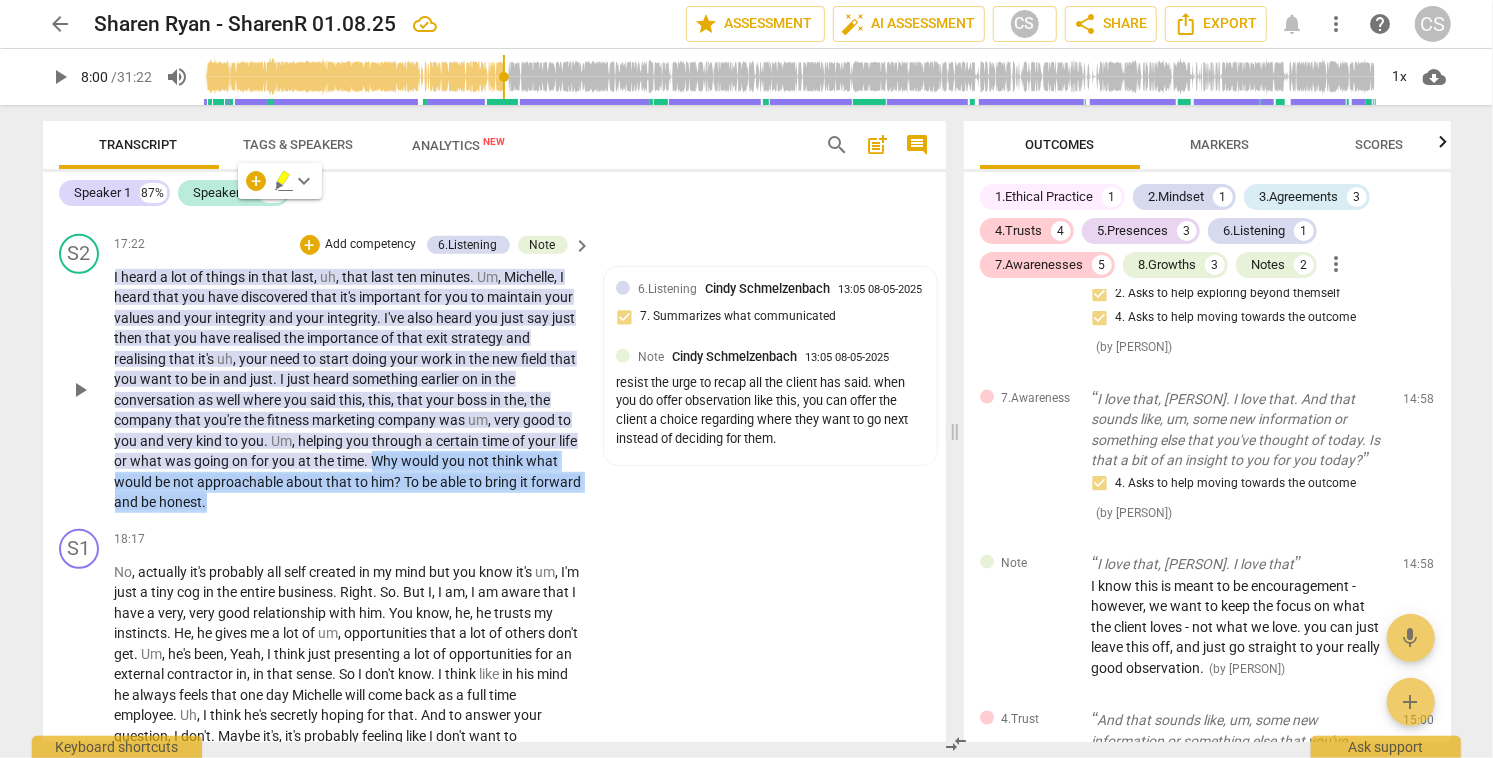 drag, startPoint x: 394, startPoint y: 502, endPoint x: 437, endPoint y: 541, distance: 58.0517 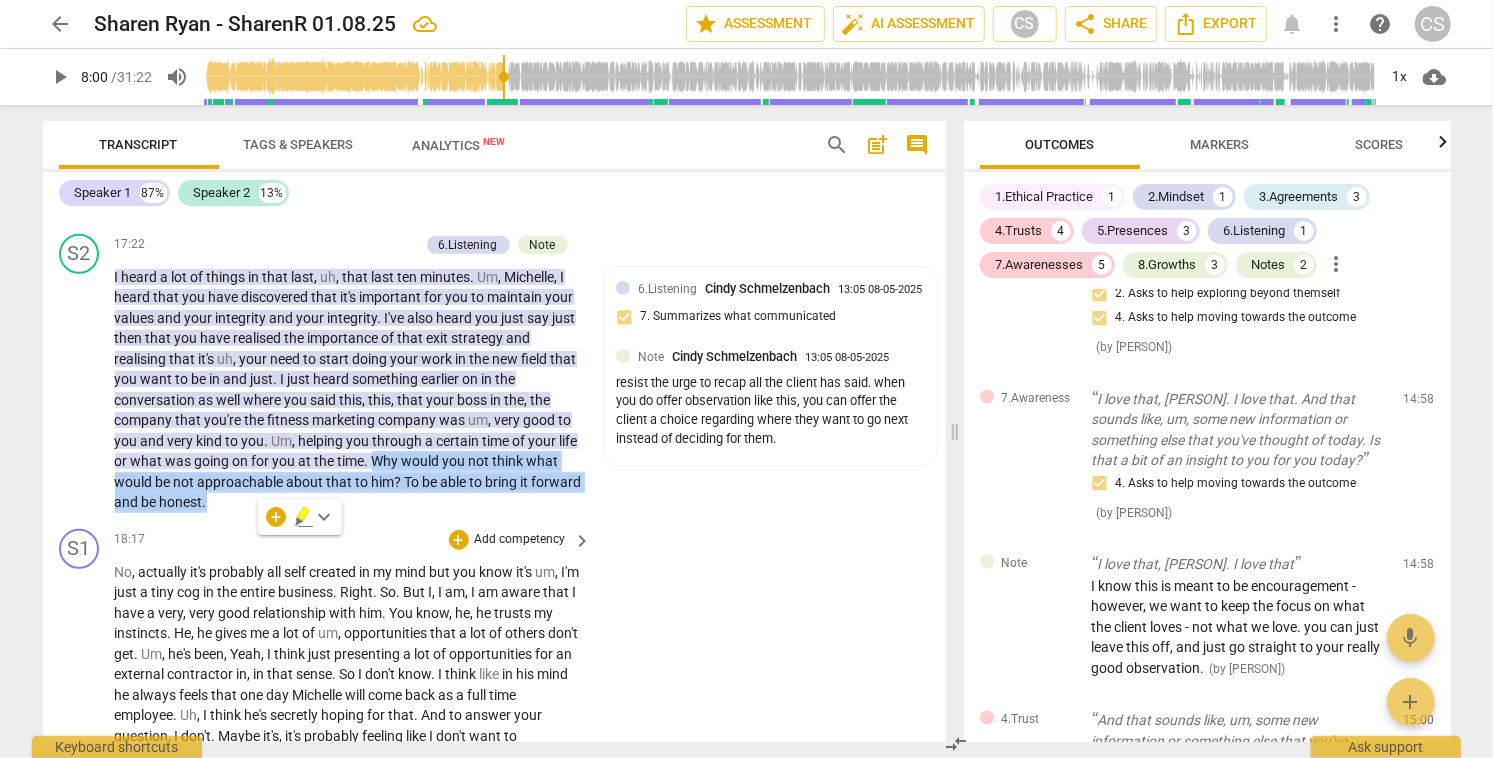 click on "S1 play_arrow pause 18:17 + Add competency keyboard_arrow_right No ,   actually   it's   probably   all   self   created   in   my   mind   but   you   know   it's   um ,   I'm   just   a   tiny   cog   in   the   entire   business .   Right .   So .   But   I ,   I   am ,   I   am   aware   that   I   have   a   very ,   very   good   relationship   with   him .   You   know ,   he ,   he   trusts   my   instincts .   He ,   he   gives   me   a   lot   of   um ,   opportunities   that   a   lot   of   others   don't   get .   Um ,   he's   been ,   Yeah ,   I   think   just   presenting   a   lot   of   opportunities   for   an   external   contractor   in ,   in   that   sense .   So   I   don't   know .   I   think   like   in   his   mind   he   always   feels   that   one   day   [PERSON]   will   come   back   as   a   full   time   employee .   Uh ,   I   think   he's   secretly   hoping   for   that .   And   to   answer   your   question ,   I   don't .   Maybe   it's ,   it's   probably   feeling" at bounding box center [494, 740] 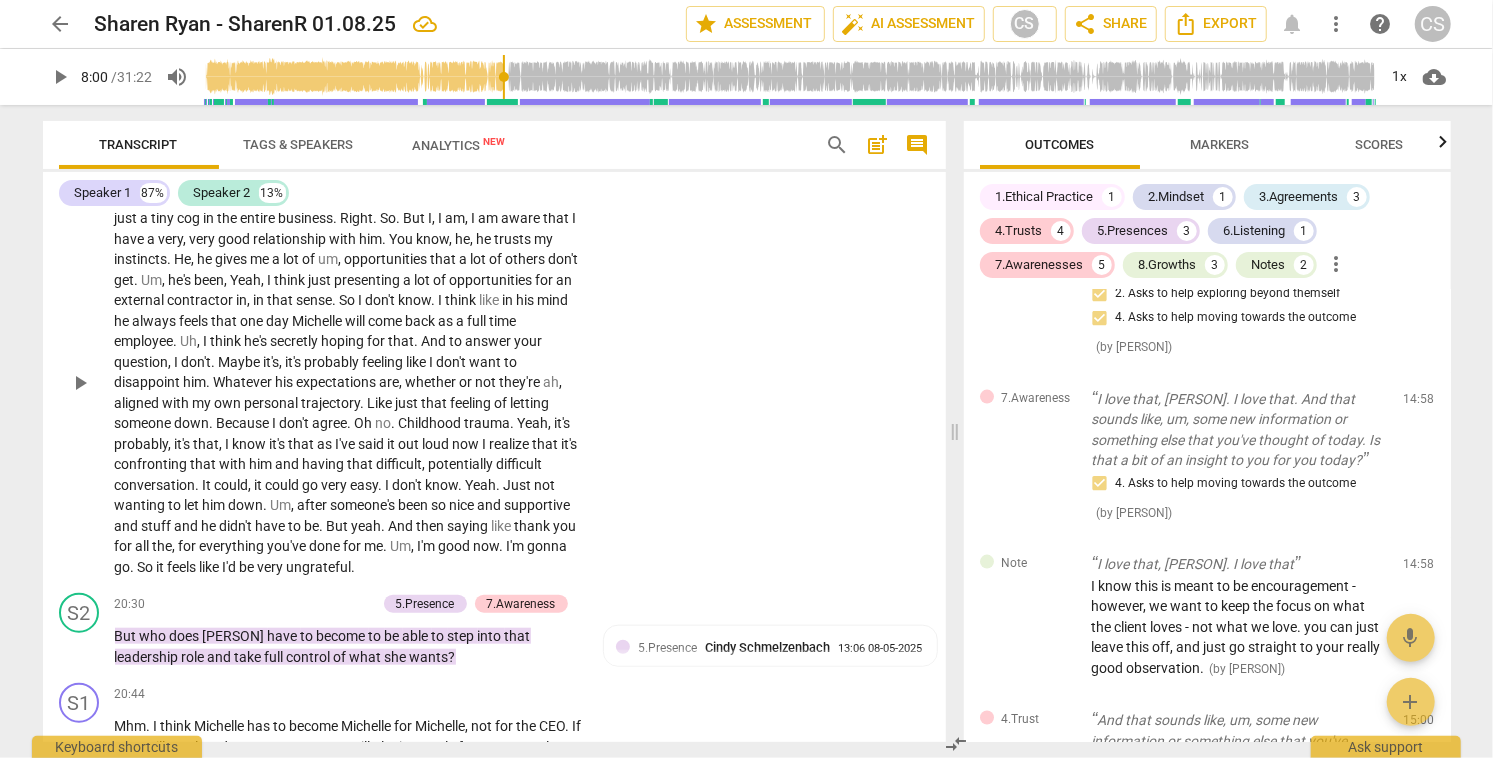scroll, scrollTop: 5476, scrollLeft: 0, axis: vertical 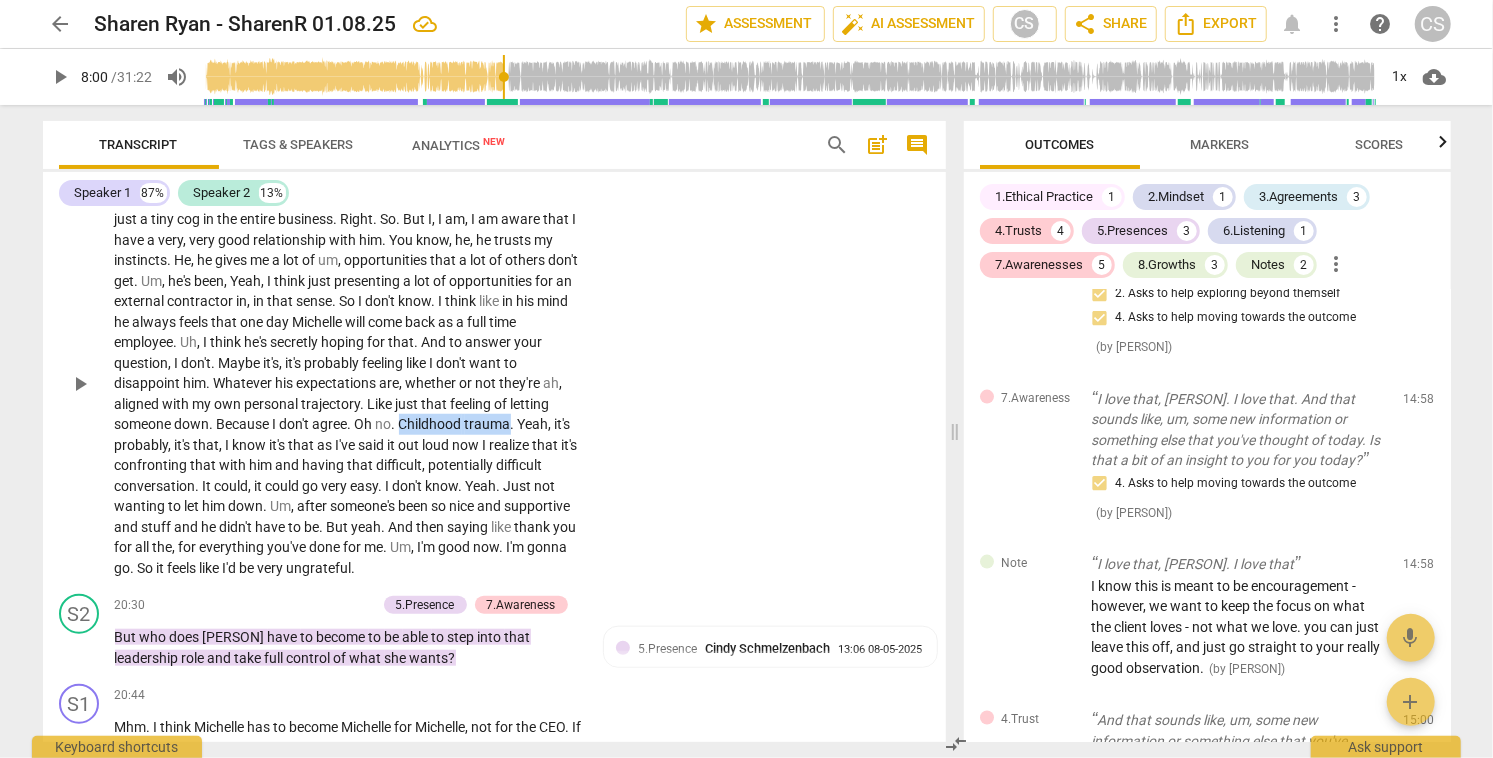 drag, startPoint x: 400, startPoint y: 464, endPoint x: 513, endPoint y: 464, distance: 113 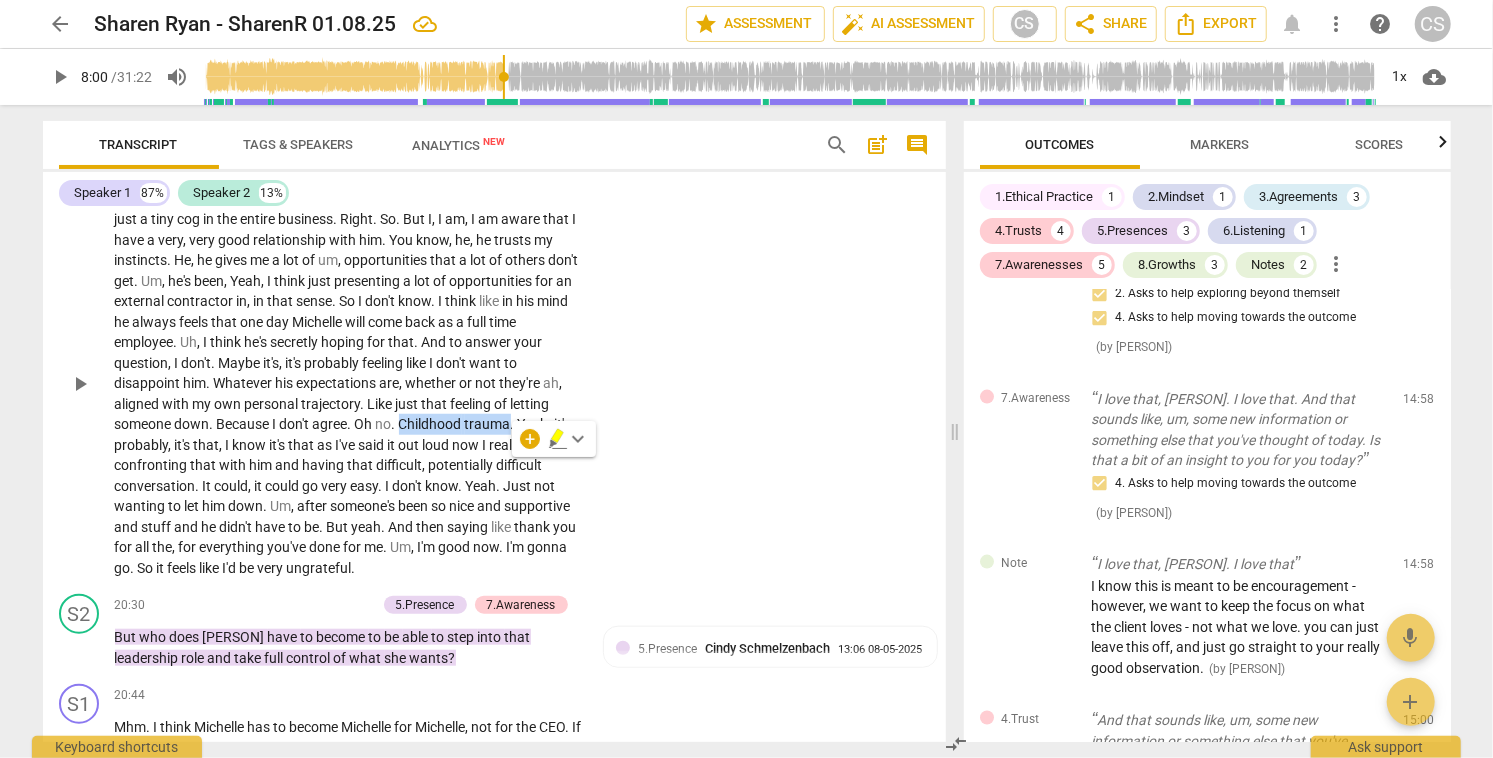 click on "Like" at bounding box center (382, 404) 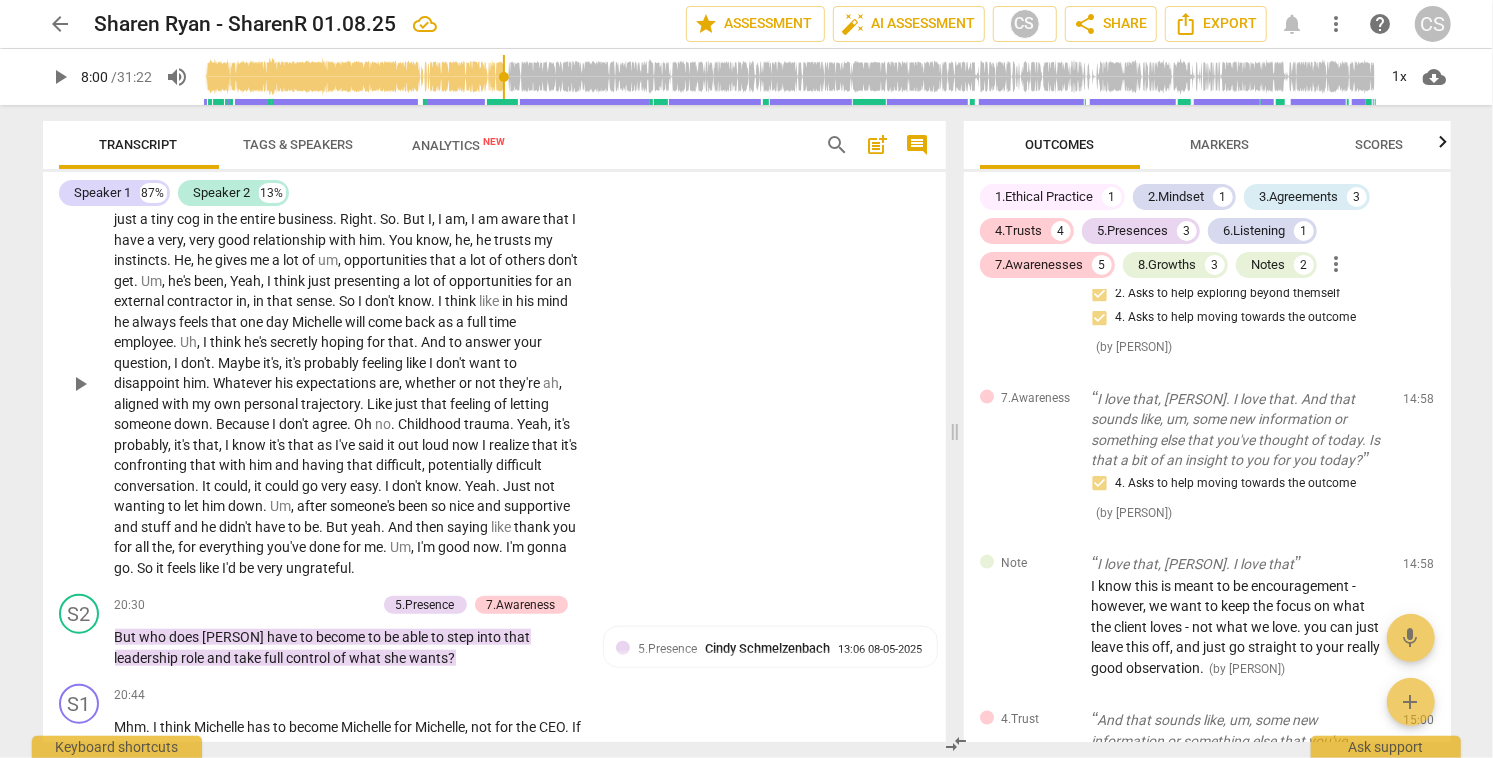click on "Like" at bounding box center [382, 404] 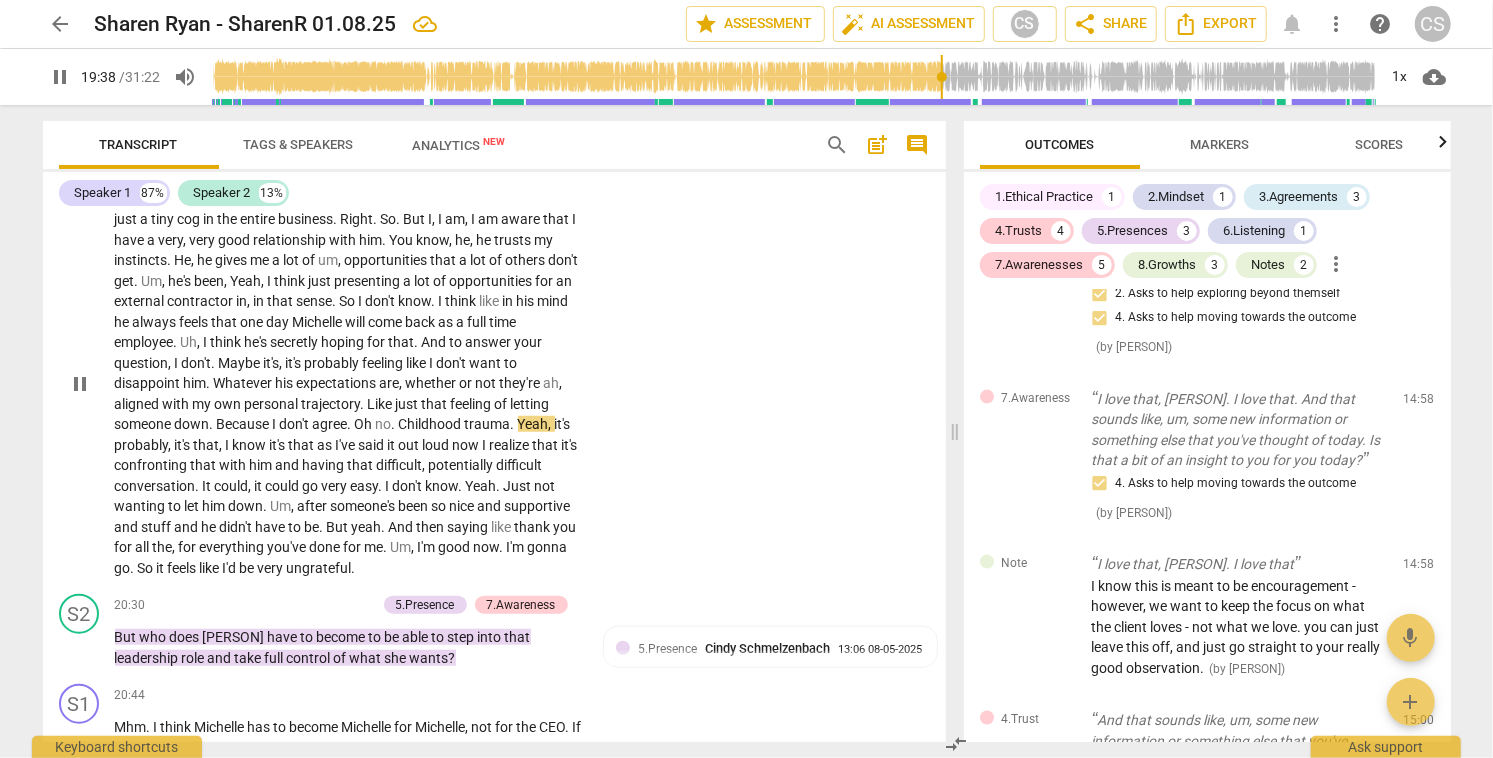click on "pause" at bounding box center (80, 384) 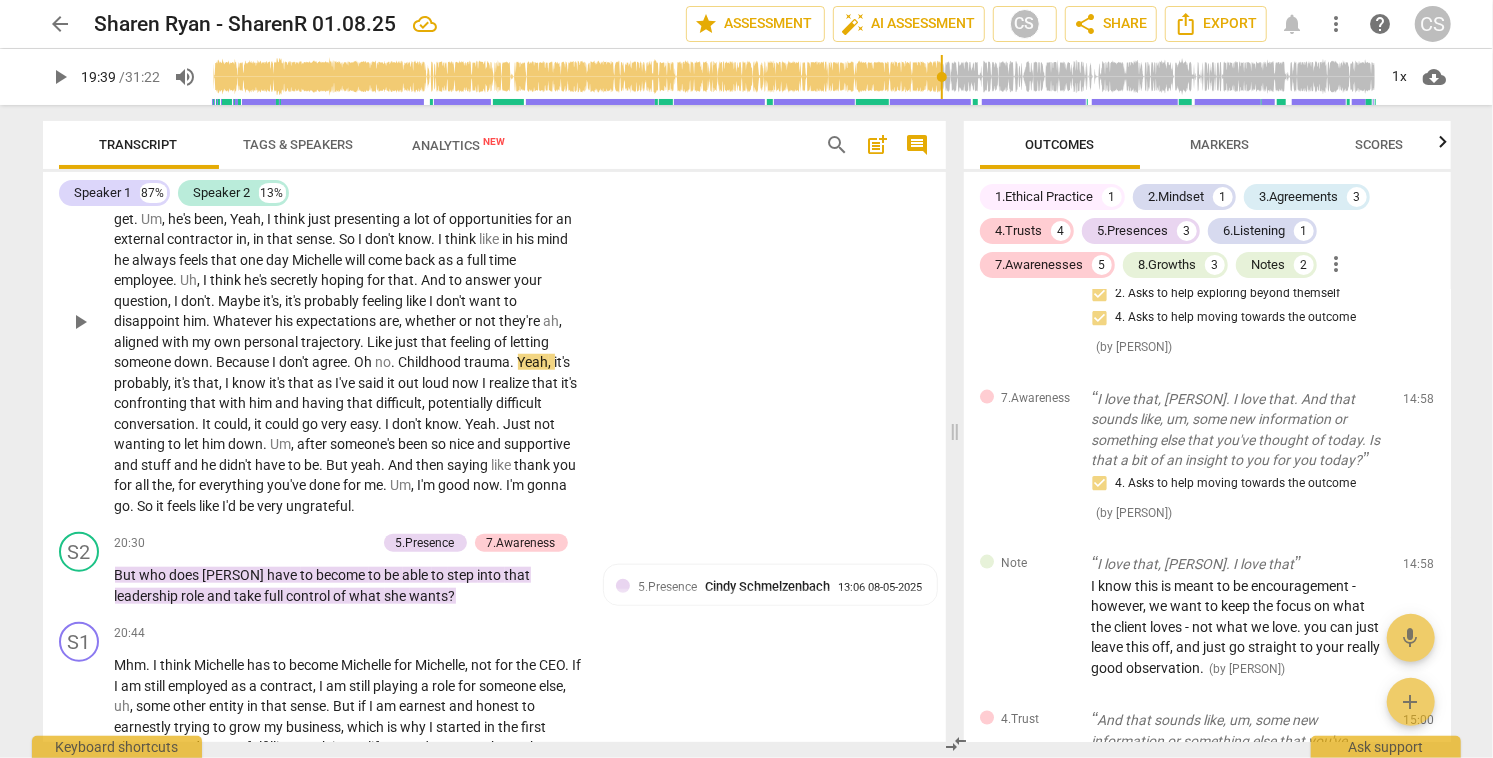 scroll, scrollTop: 5543, scrollLeft: 0, axis: vertical 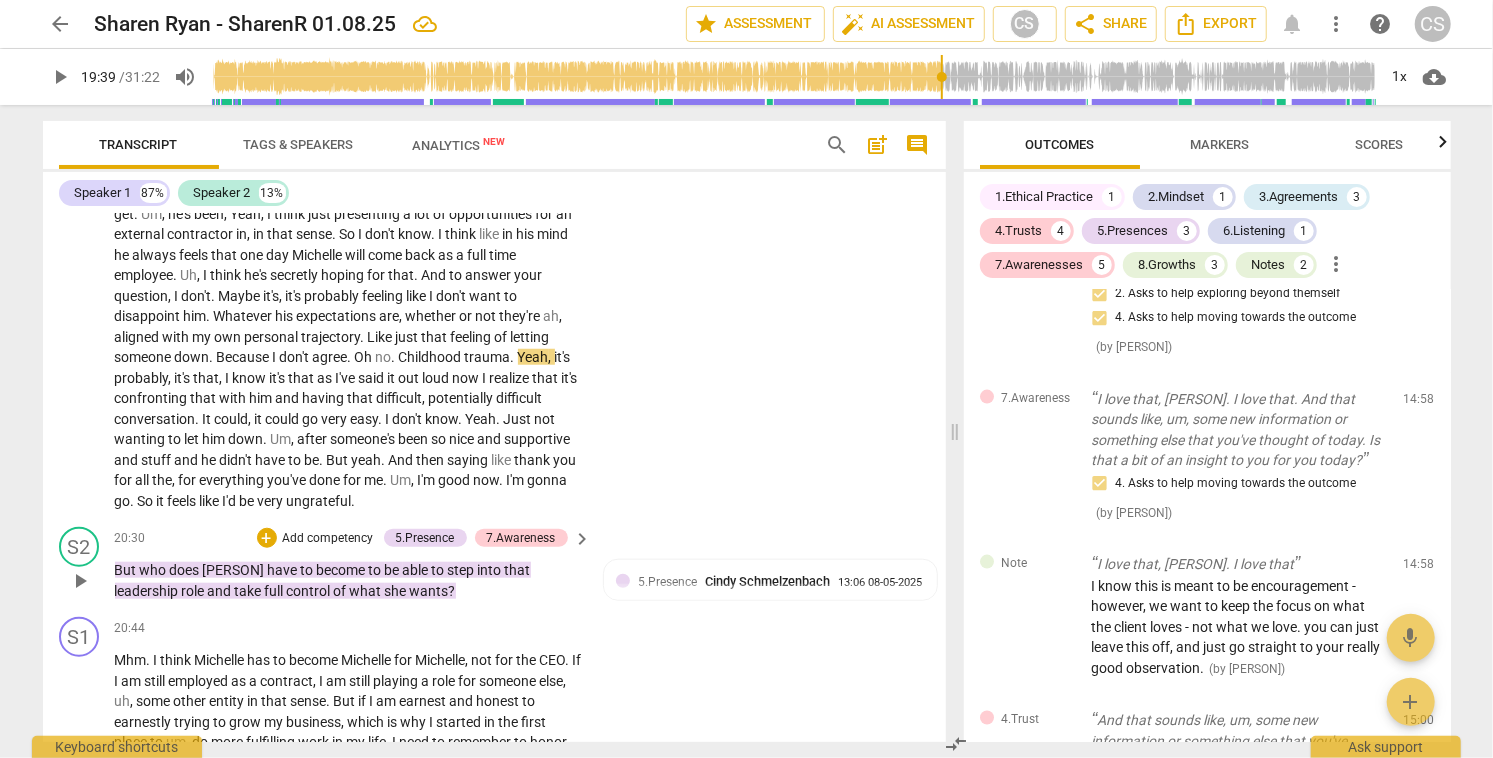 click on "play_arrow" at bounding box center (80, 581) 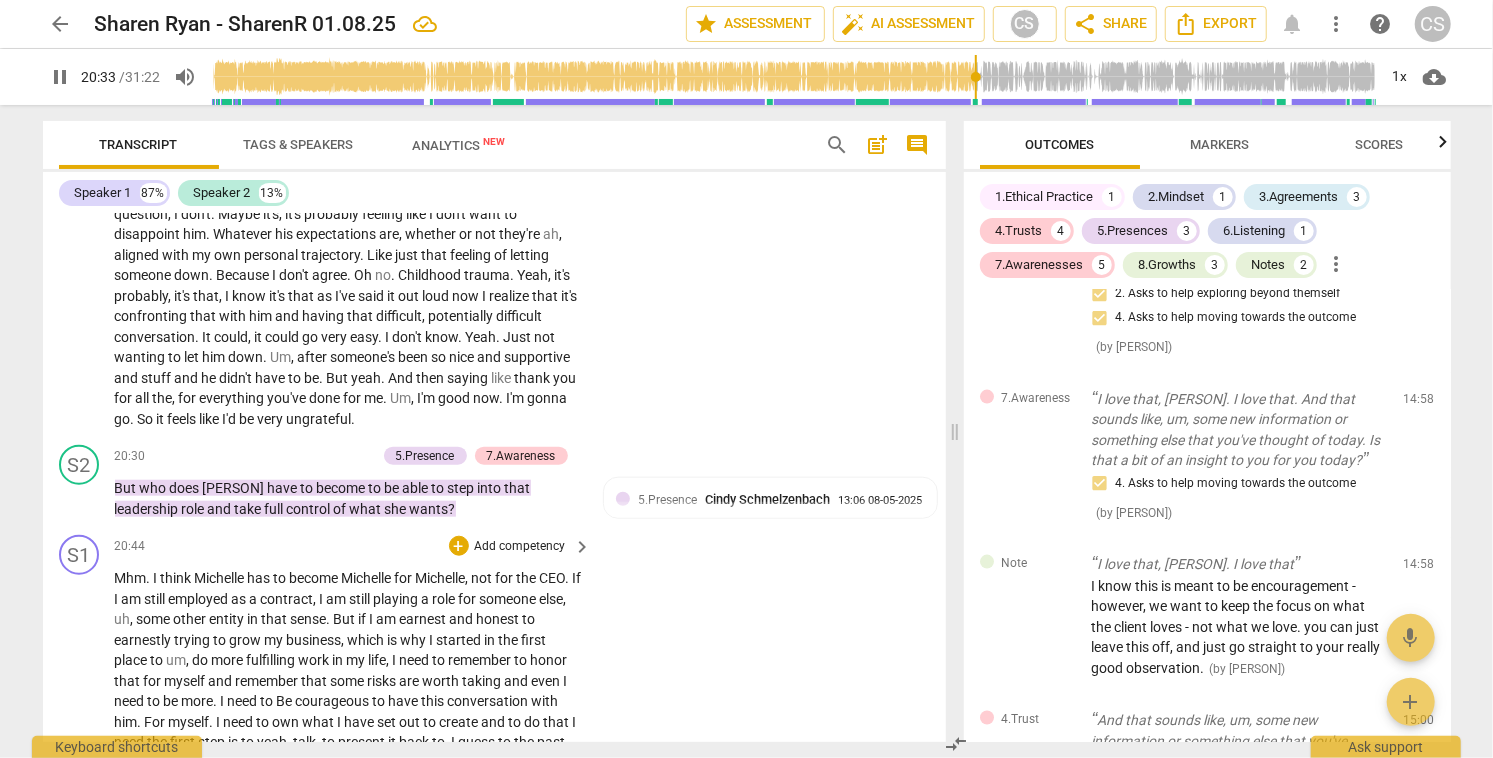 scroll, scrollTop: 5638, scrollLeft: 0, axis: vertical 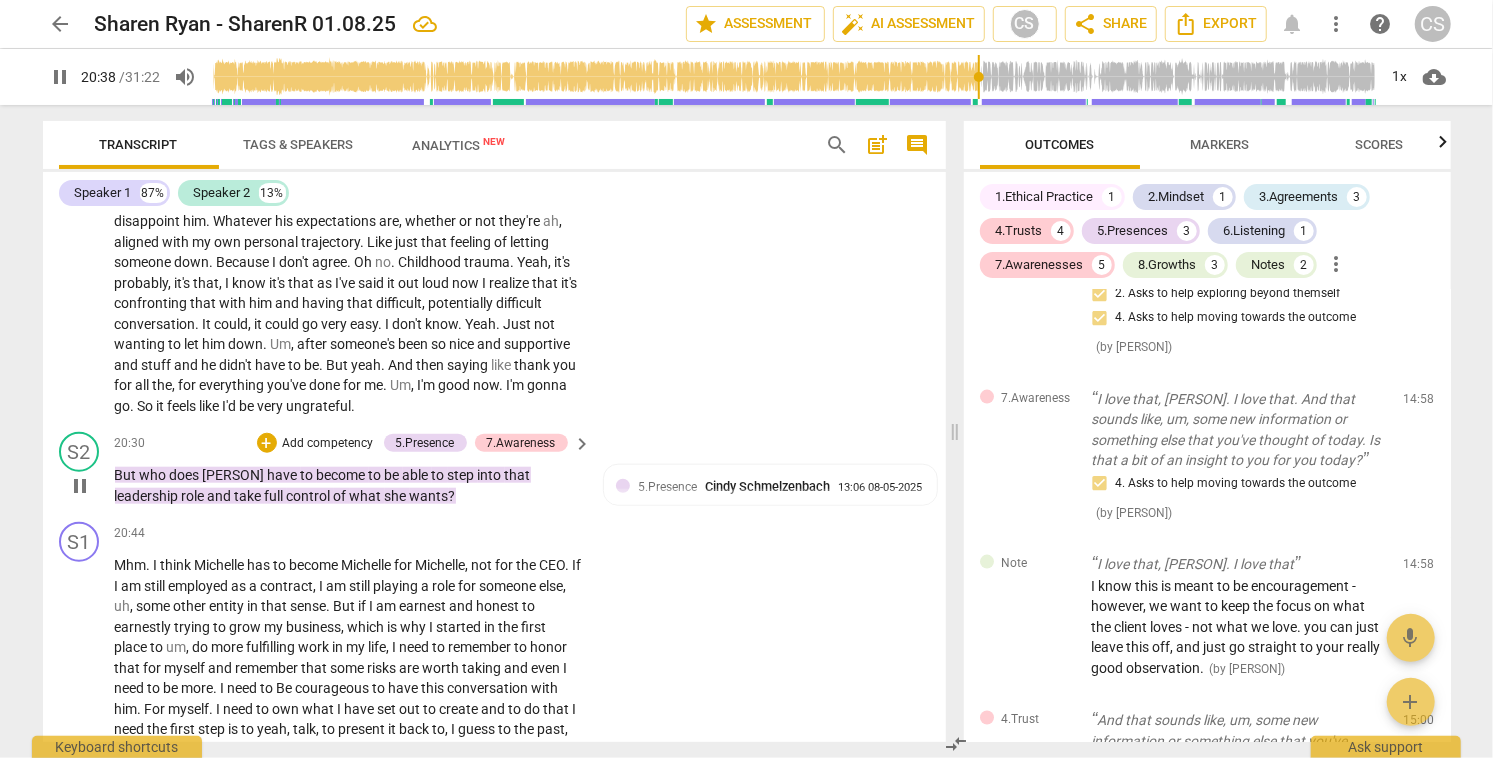 click on "pause" at bounding box center (80, 486) 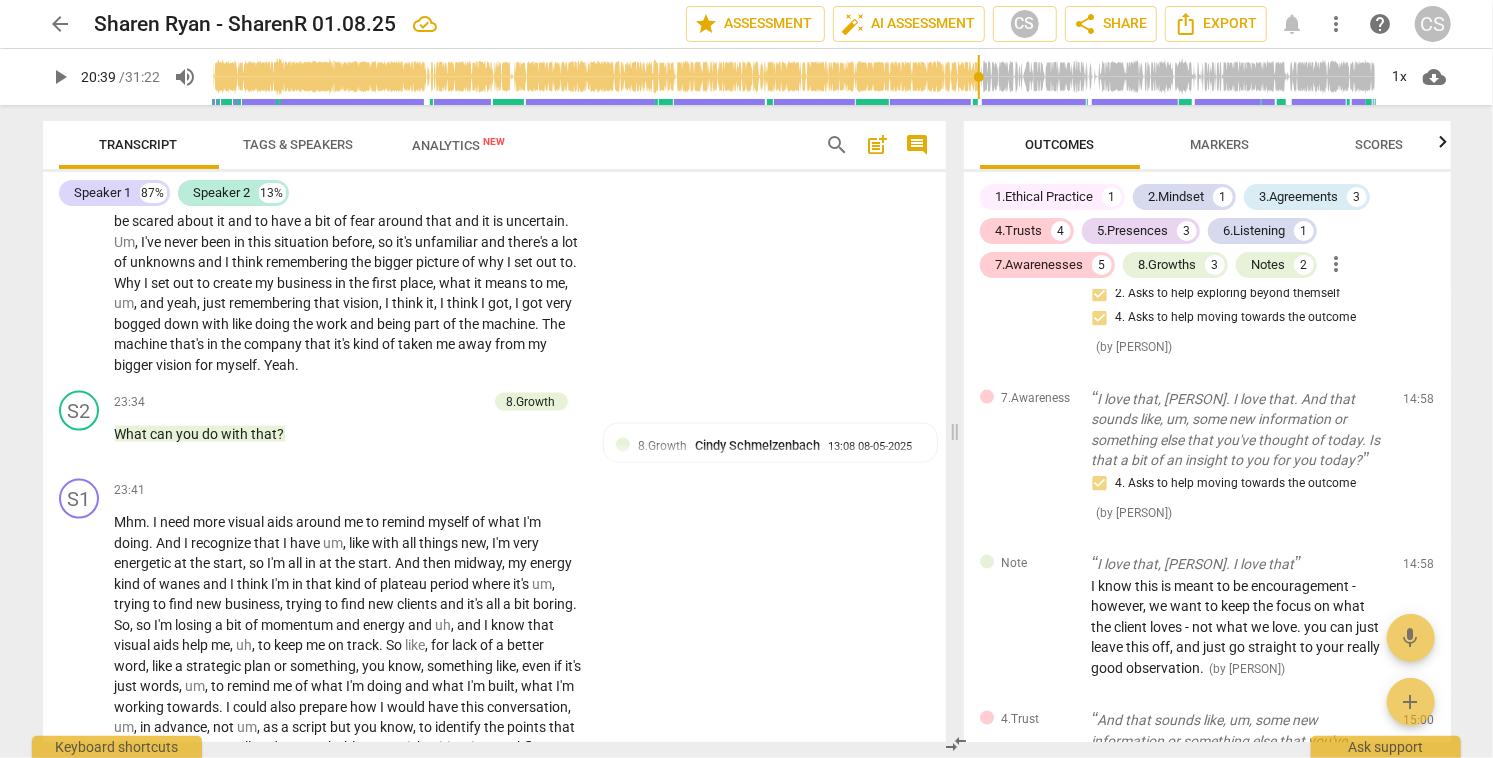 scroll, scrollTop: 6190, scrollLeft: 0, axis: vertical 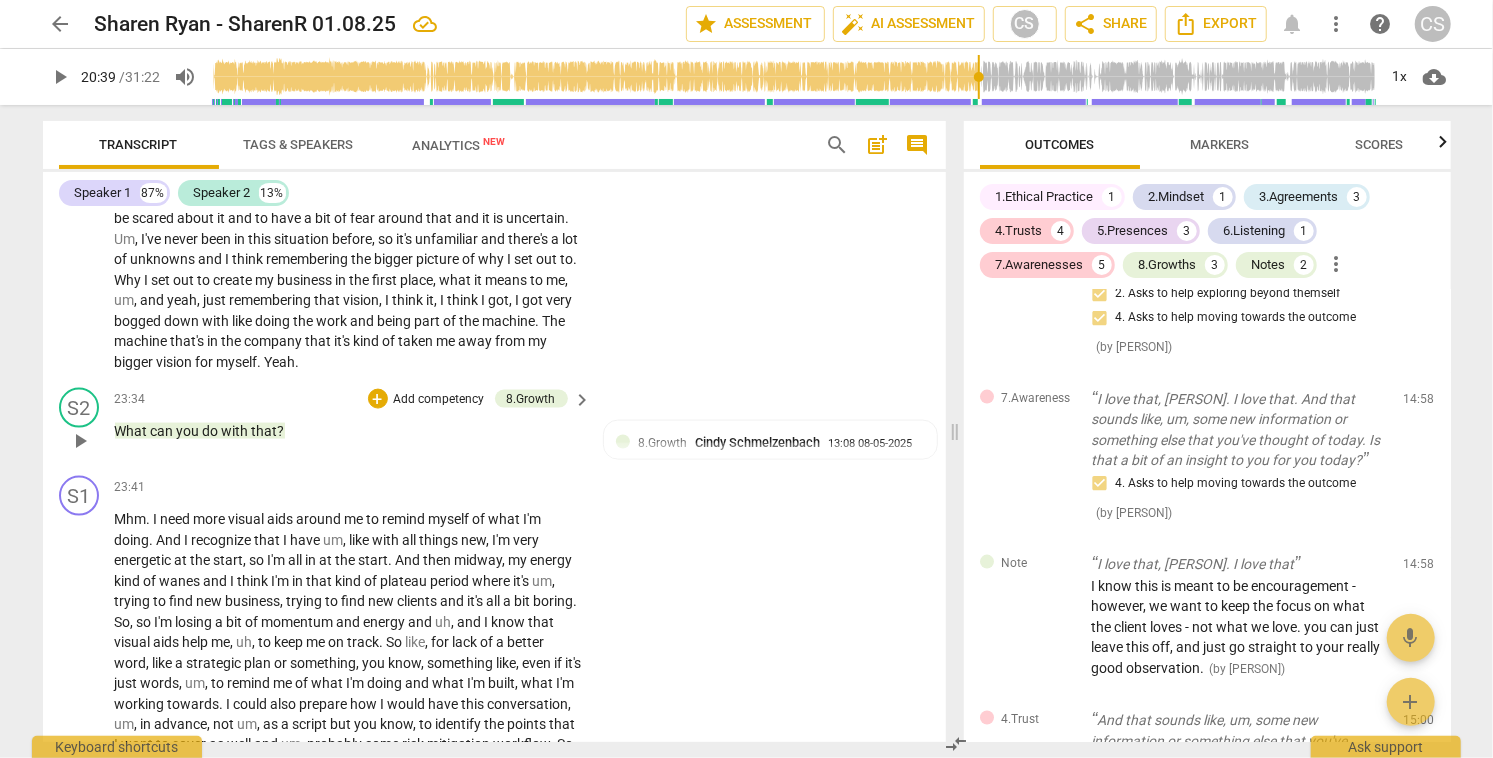 click on "play_arrow" at bounding box center [80, 441] 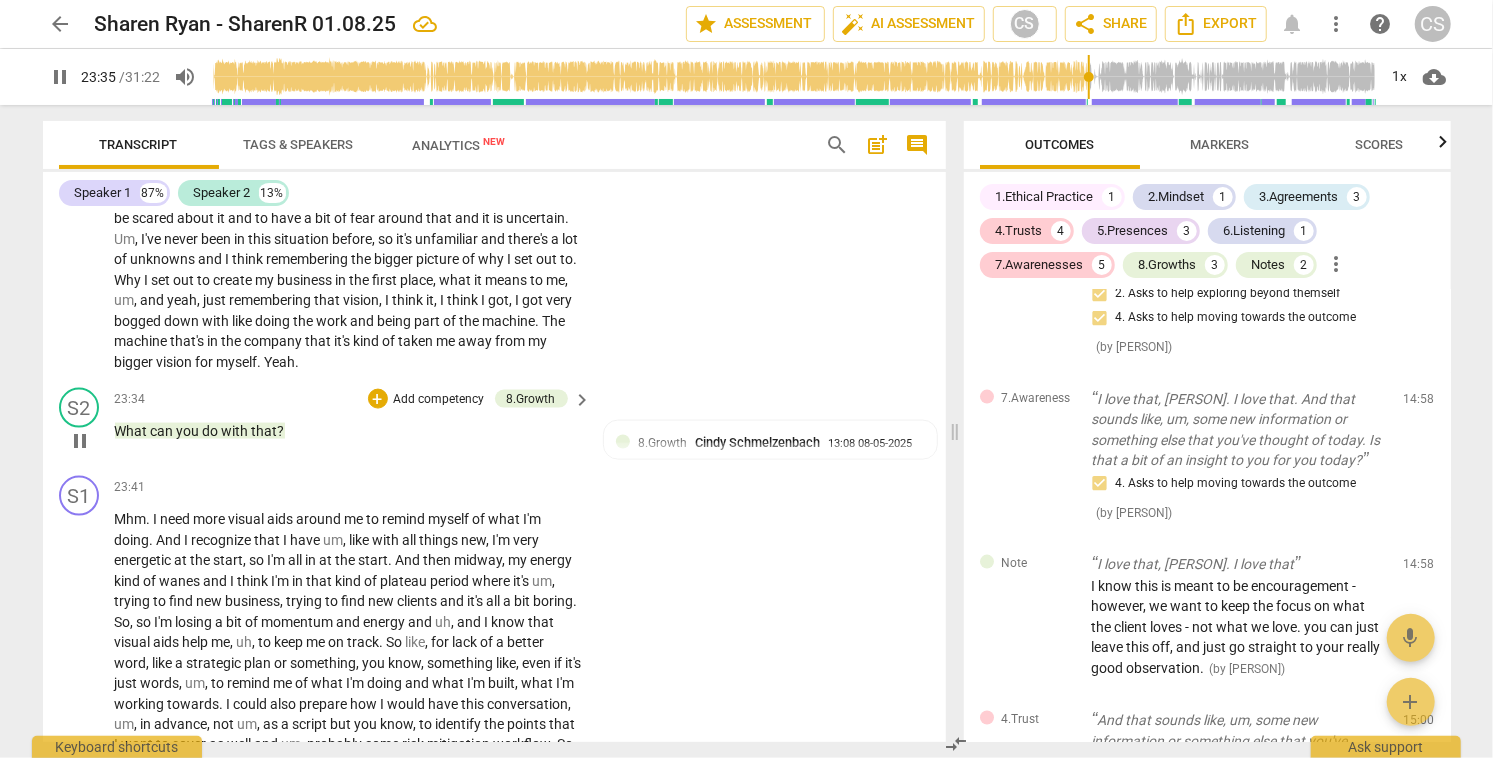 click on "pause" at bounding box center [80, 441] 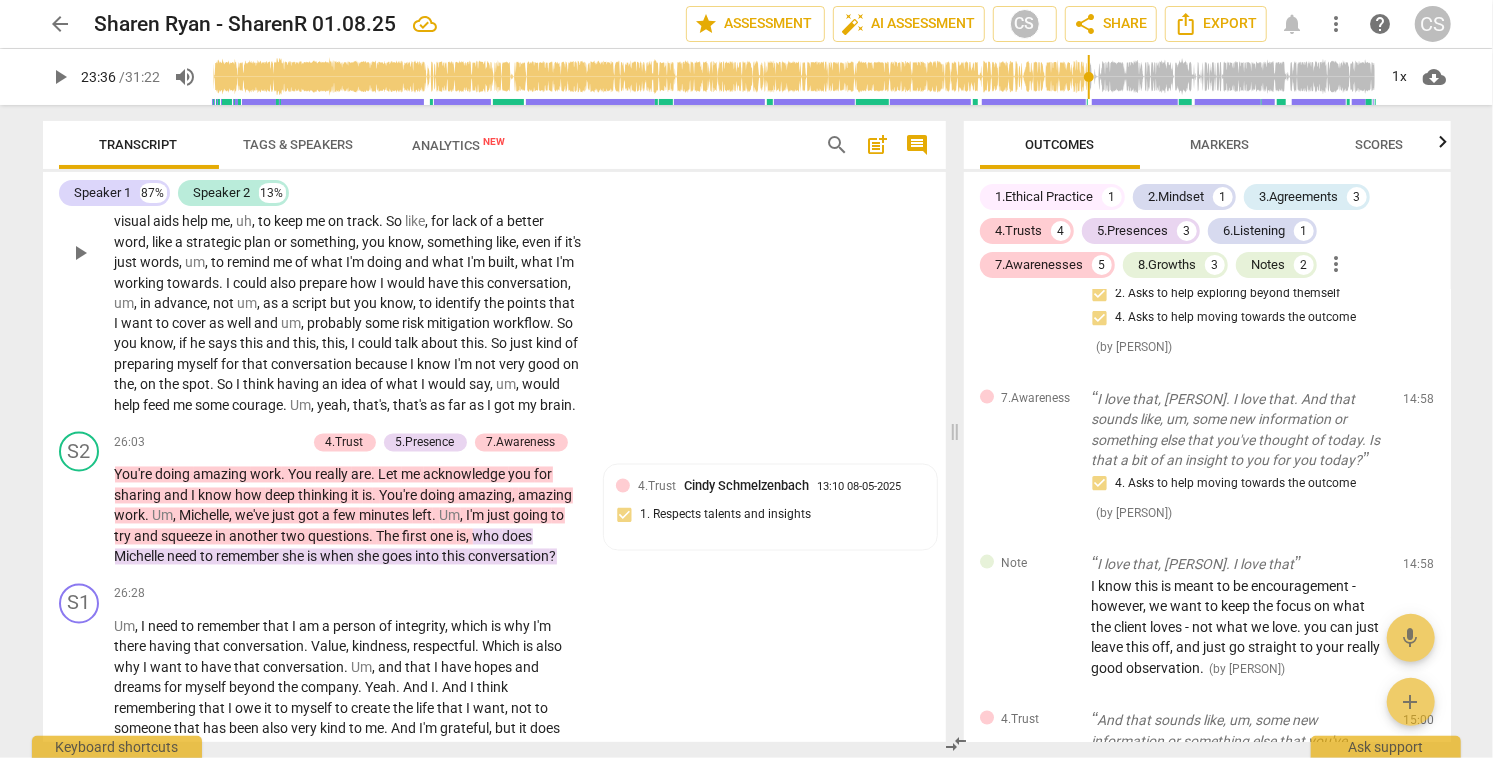 scroll, scrollTop: 6614, scrollLeft: 0, axis: vertical 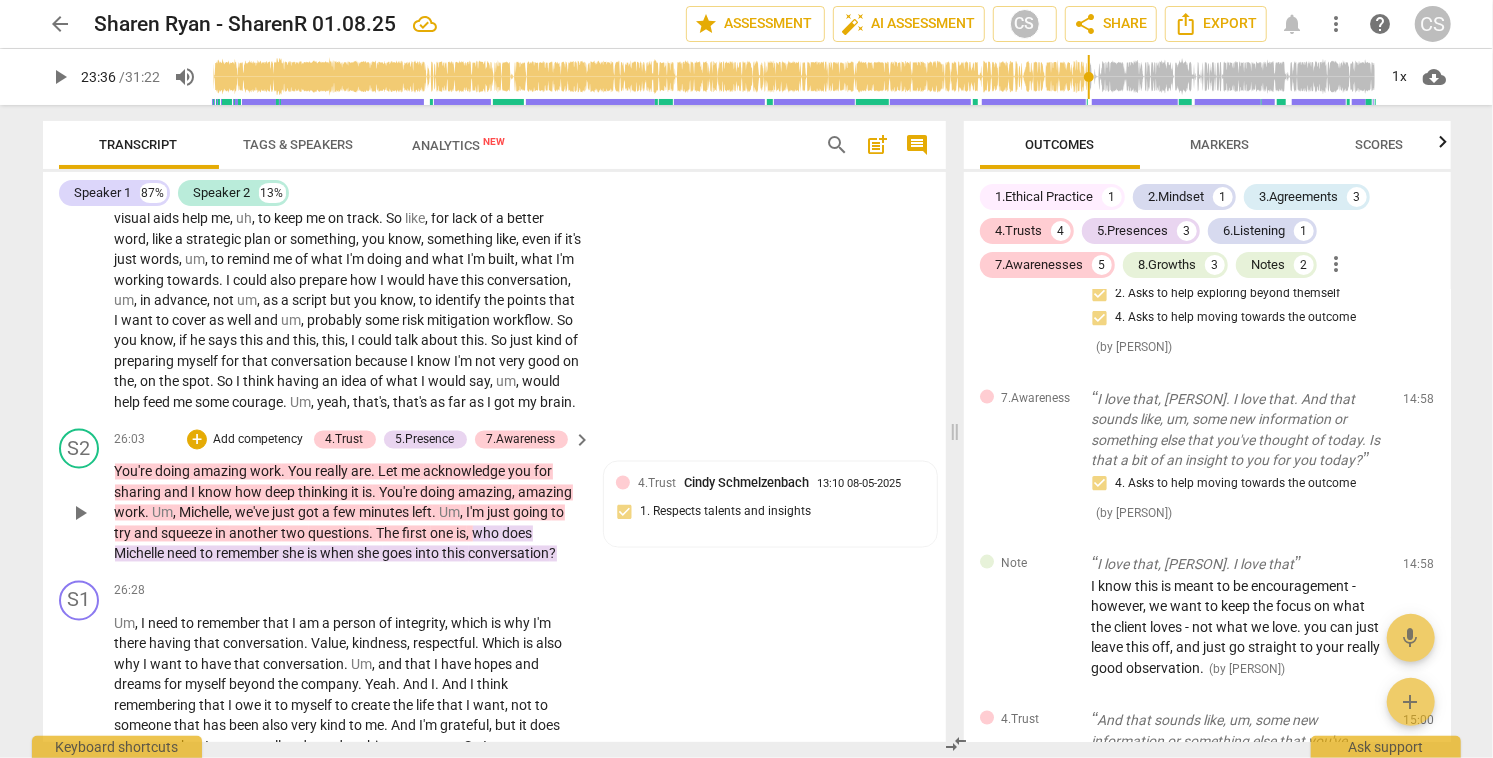 click on "play_arrow" at bounding box center [80, 514] 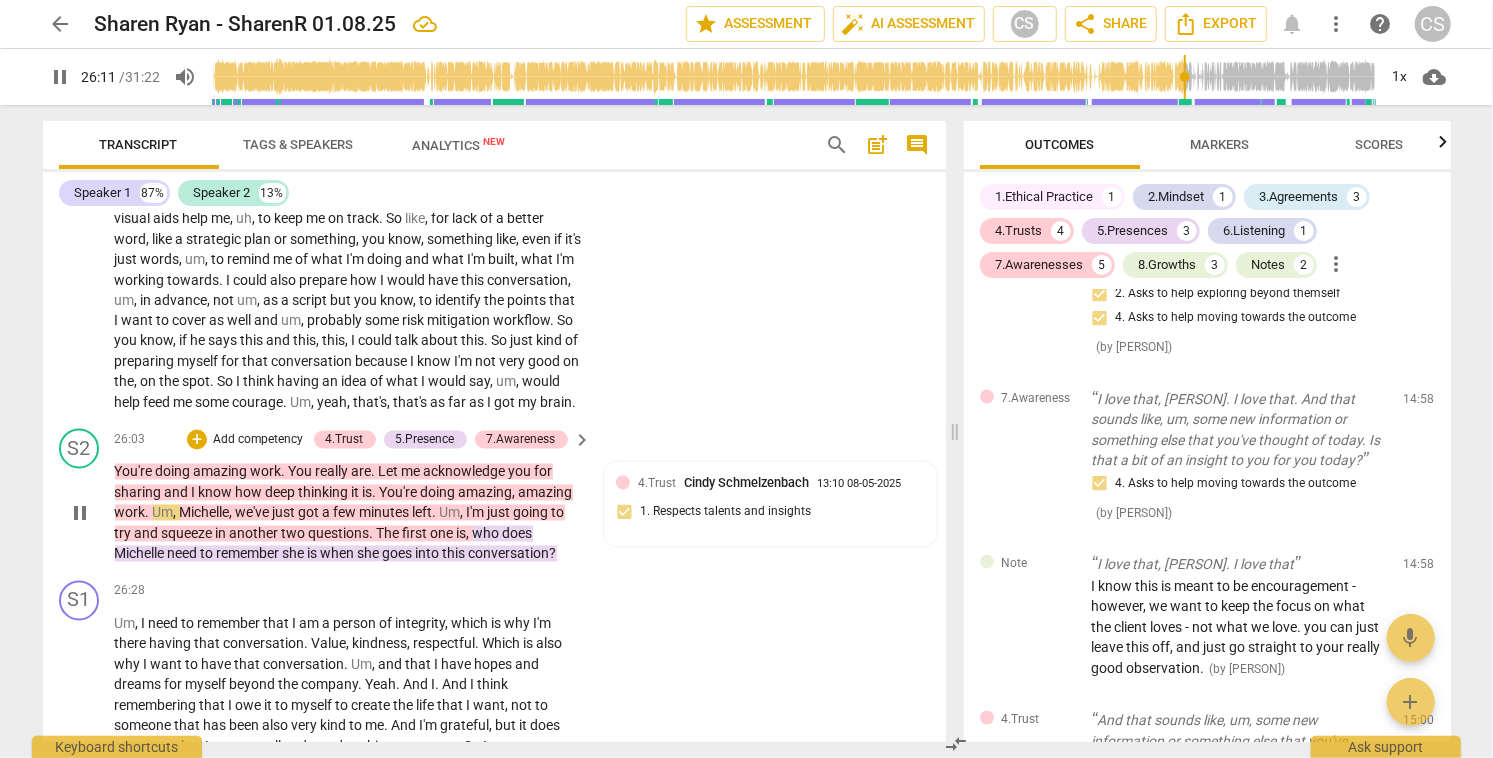 click on "pause" at bounding box center [80, 514] 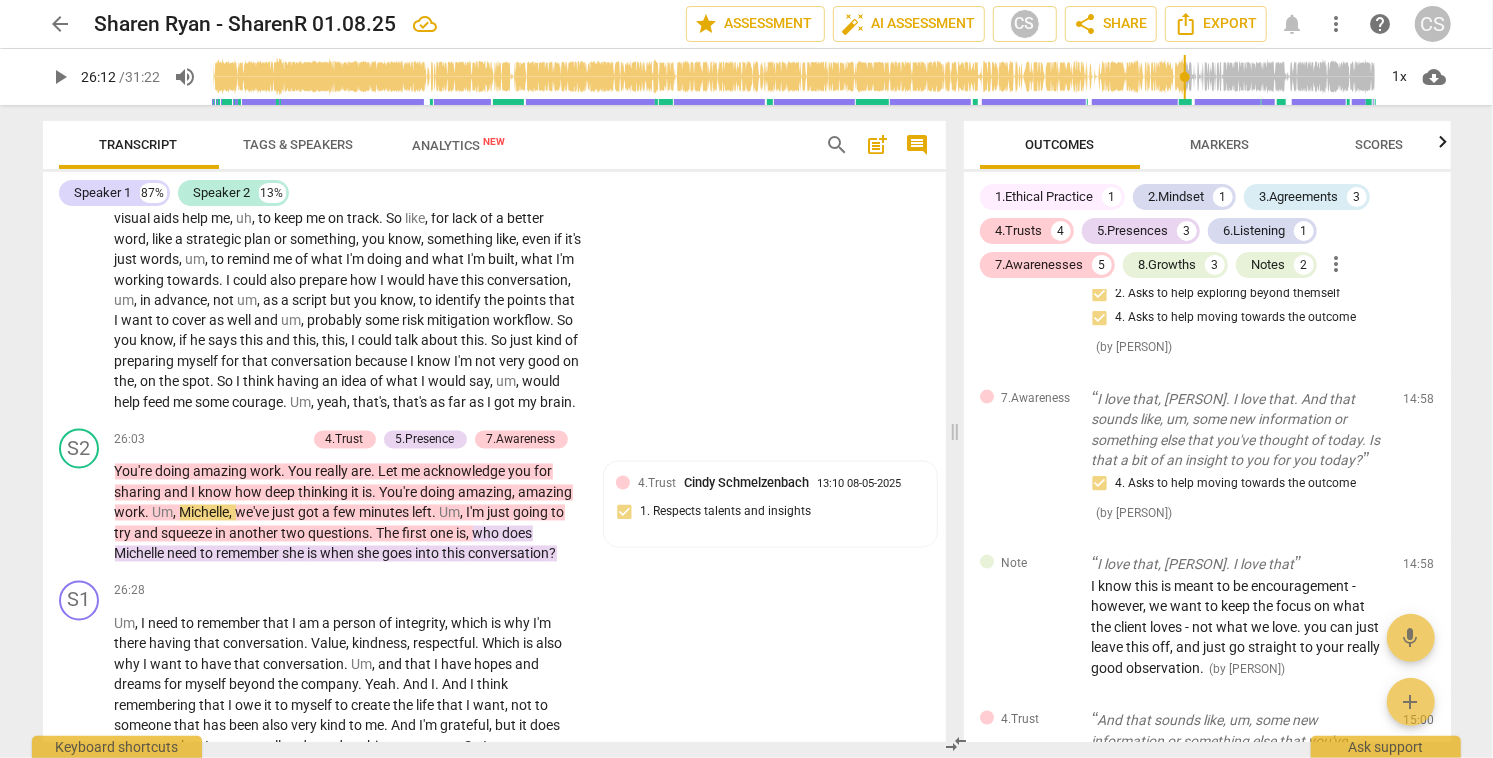 click on "Markers" at bounding box center (1219, 144) 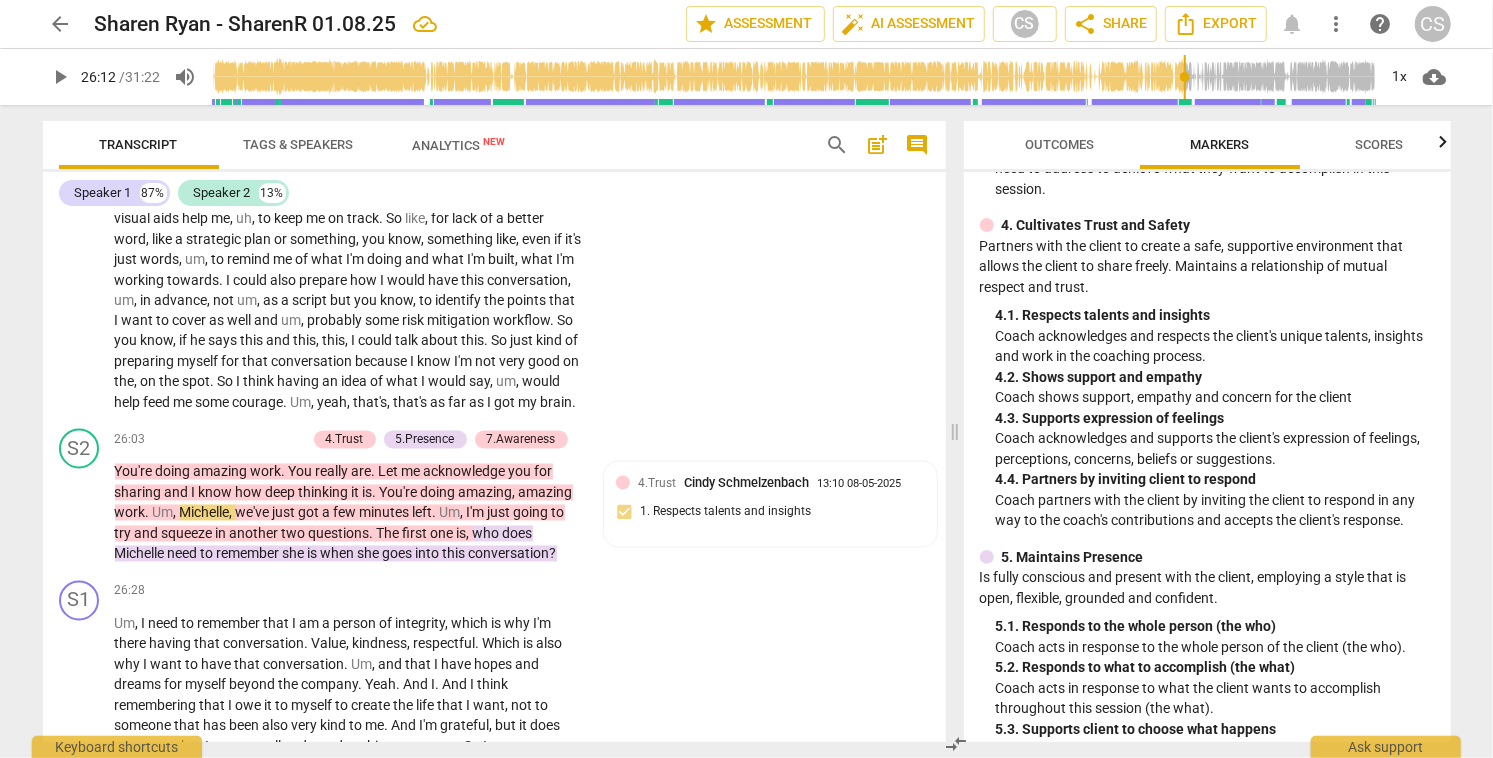 scroll, scrollTop: 714, scrollLeft: 0, axis: vertical 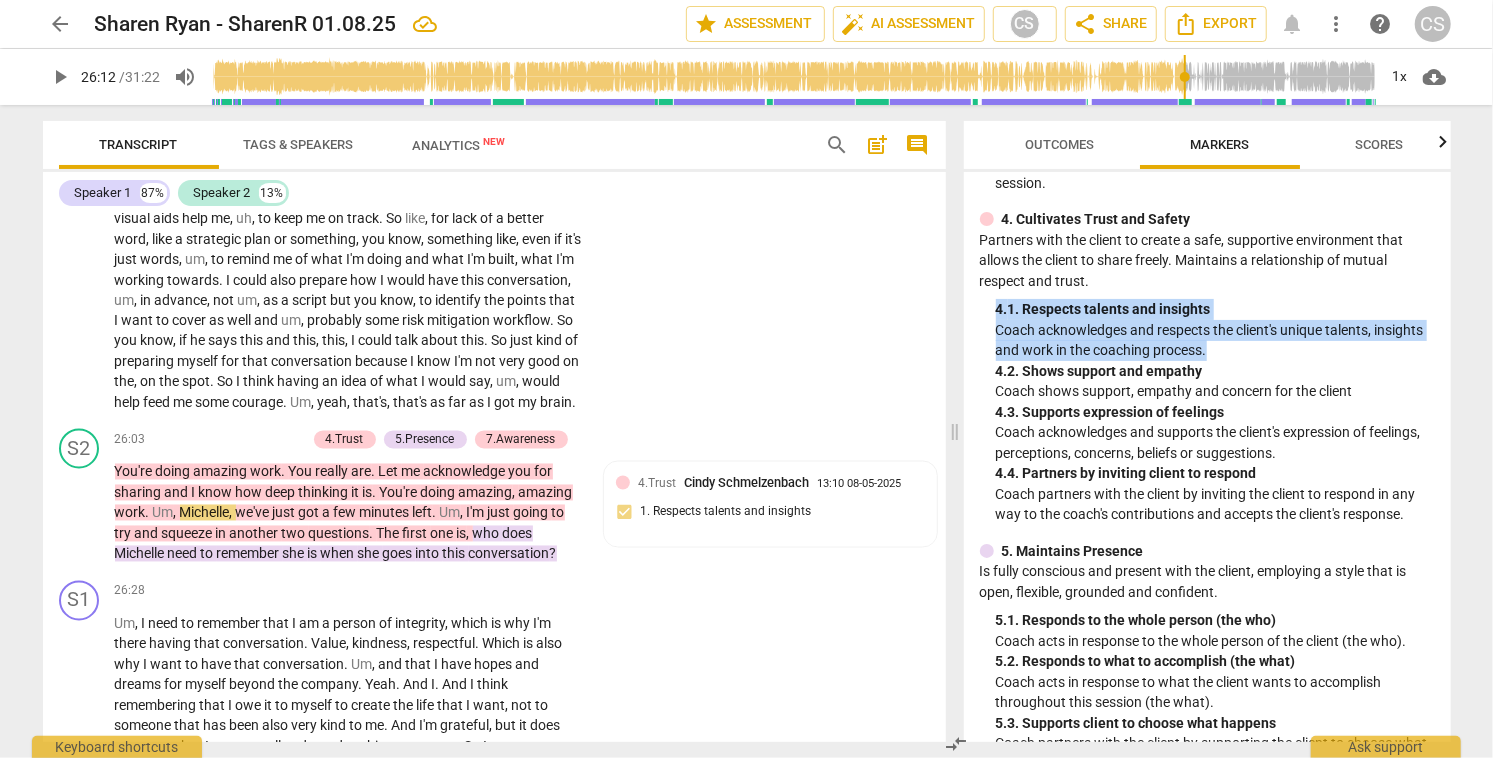 drag, startPoint x: 999, startPoint y: 309, endPoint x: 1301, endPoint y: 344, distance: 304.0214 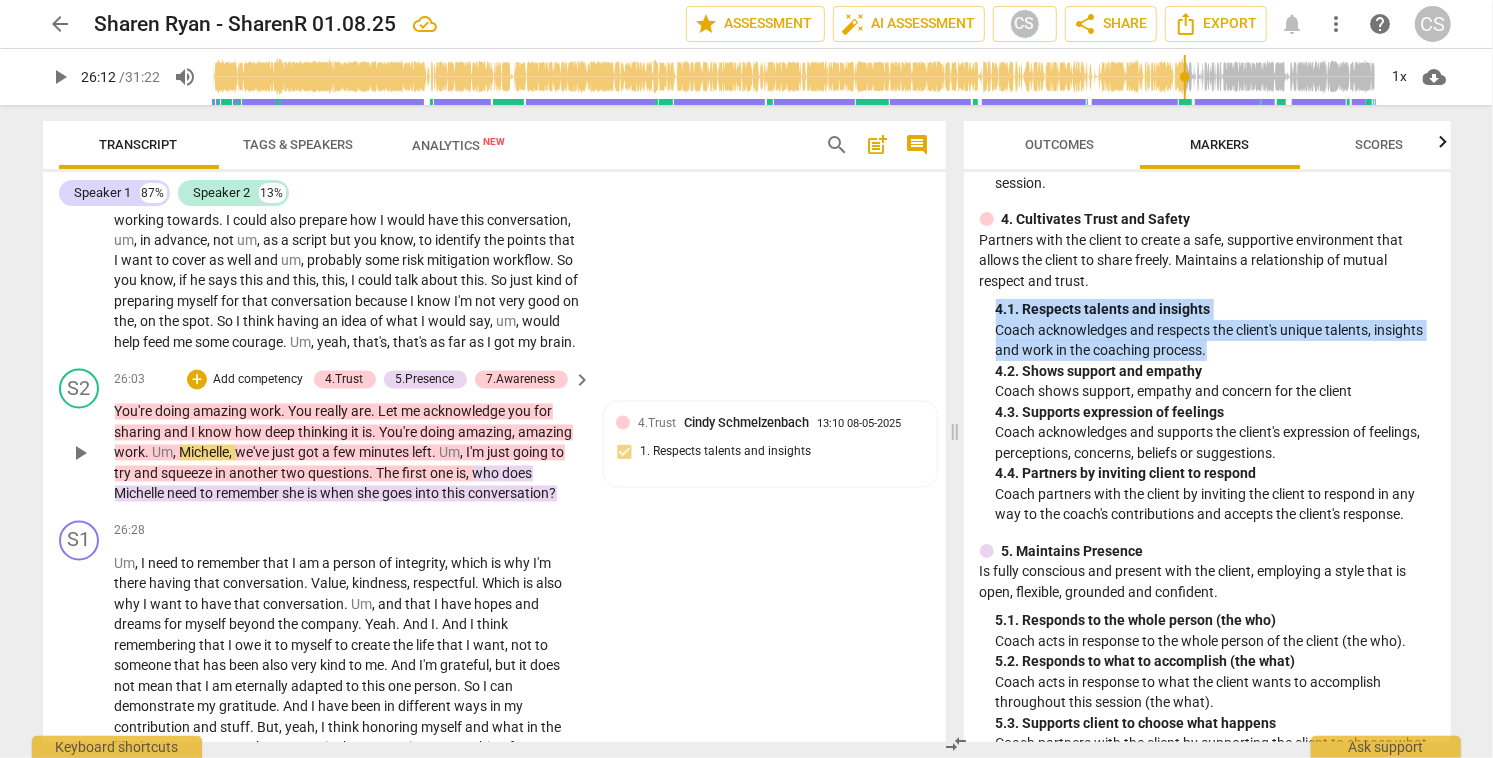 scroll, scrollTop: 6679, scrollLeft: 0, axis: vertical 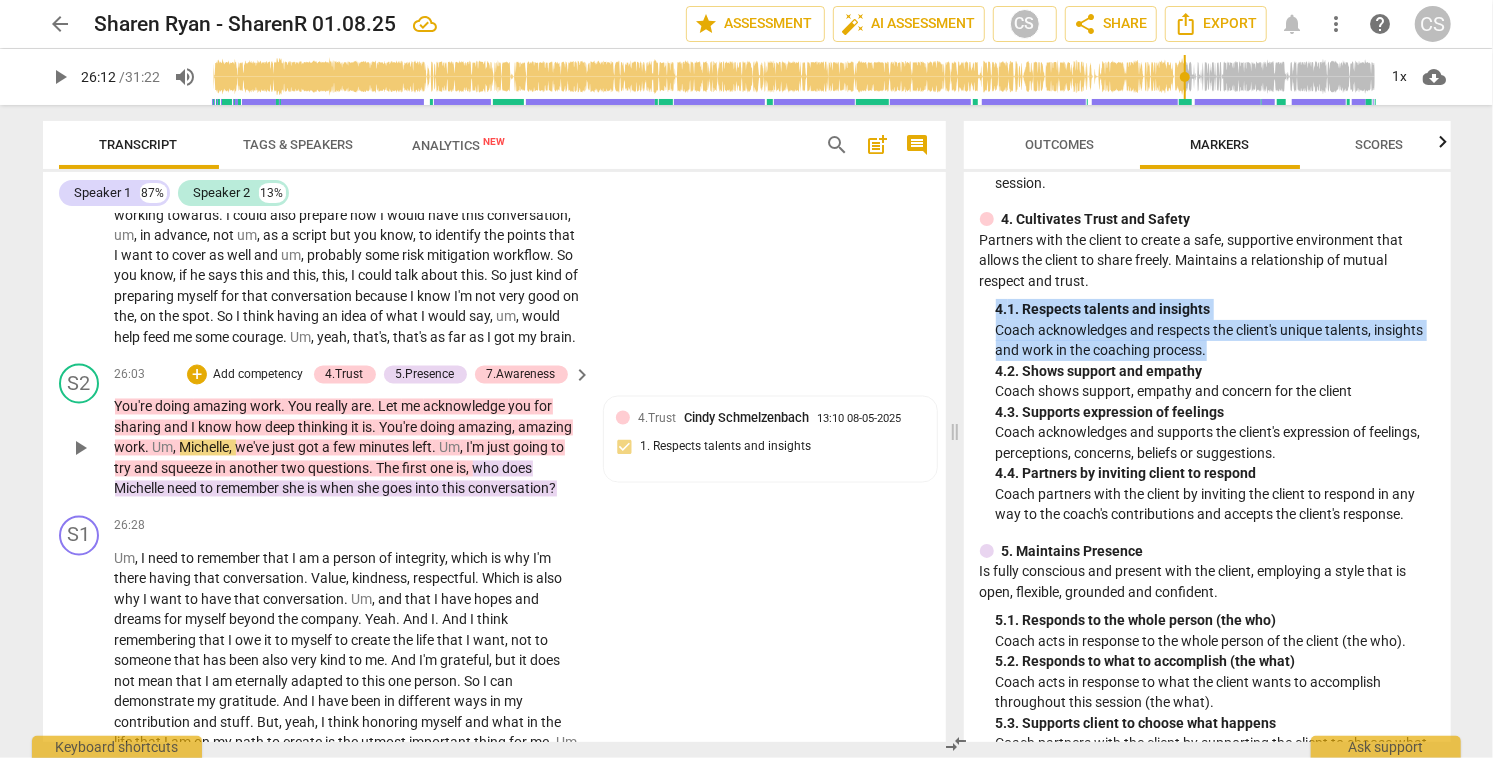 click on "who" at bounding box center (488, 469) 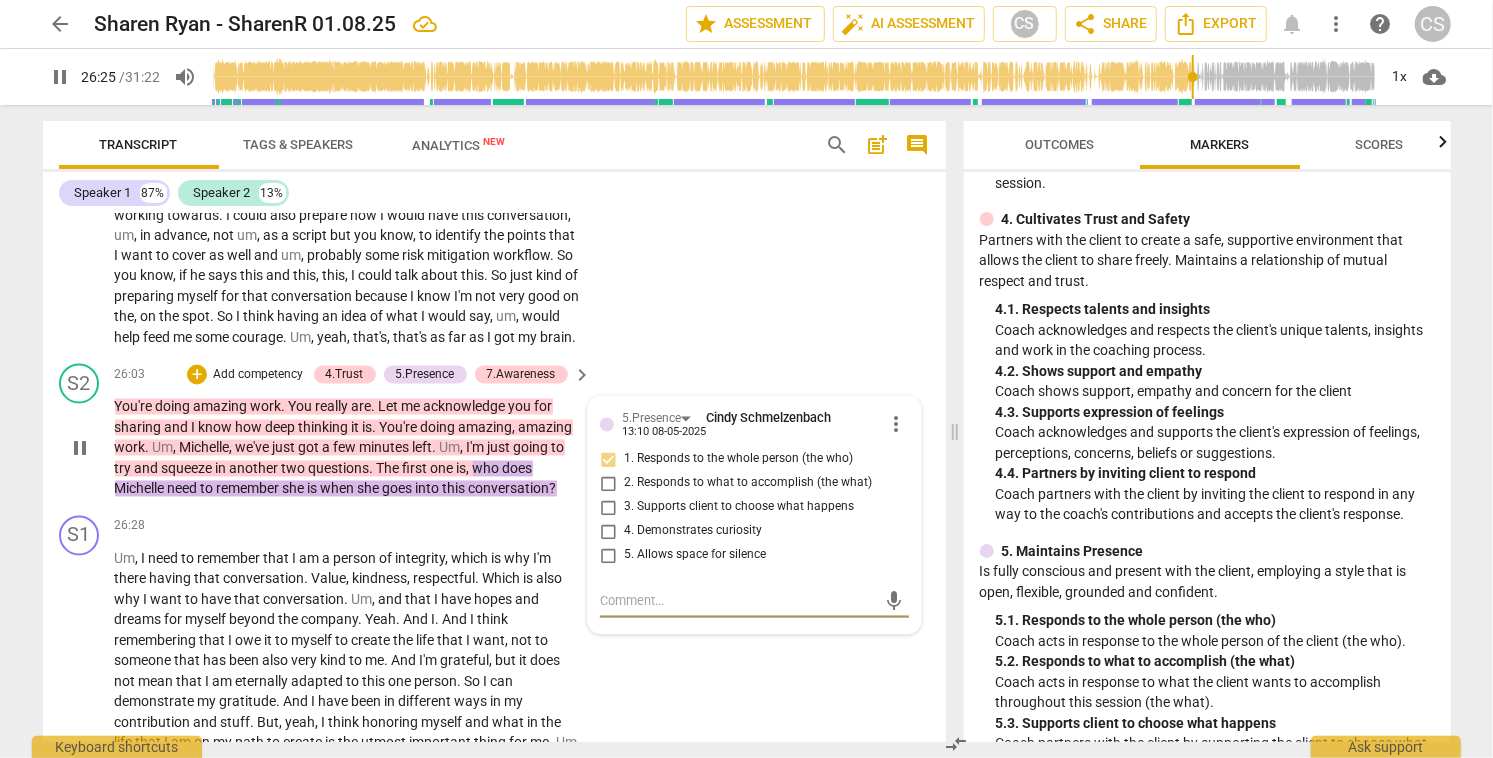 click on "pause" at bounding box center (80, 449) 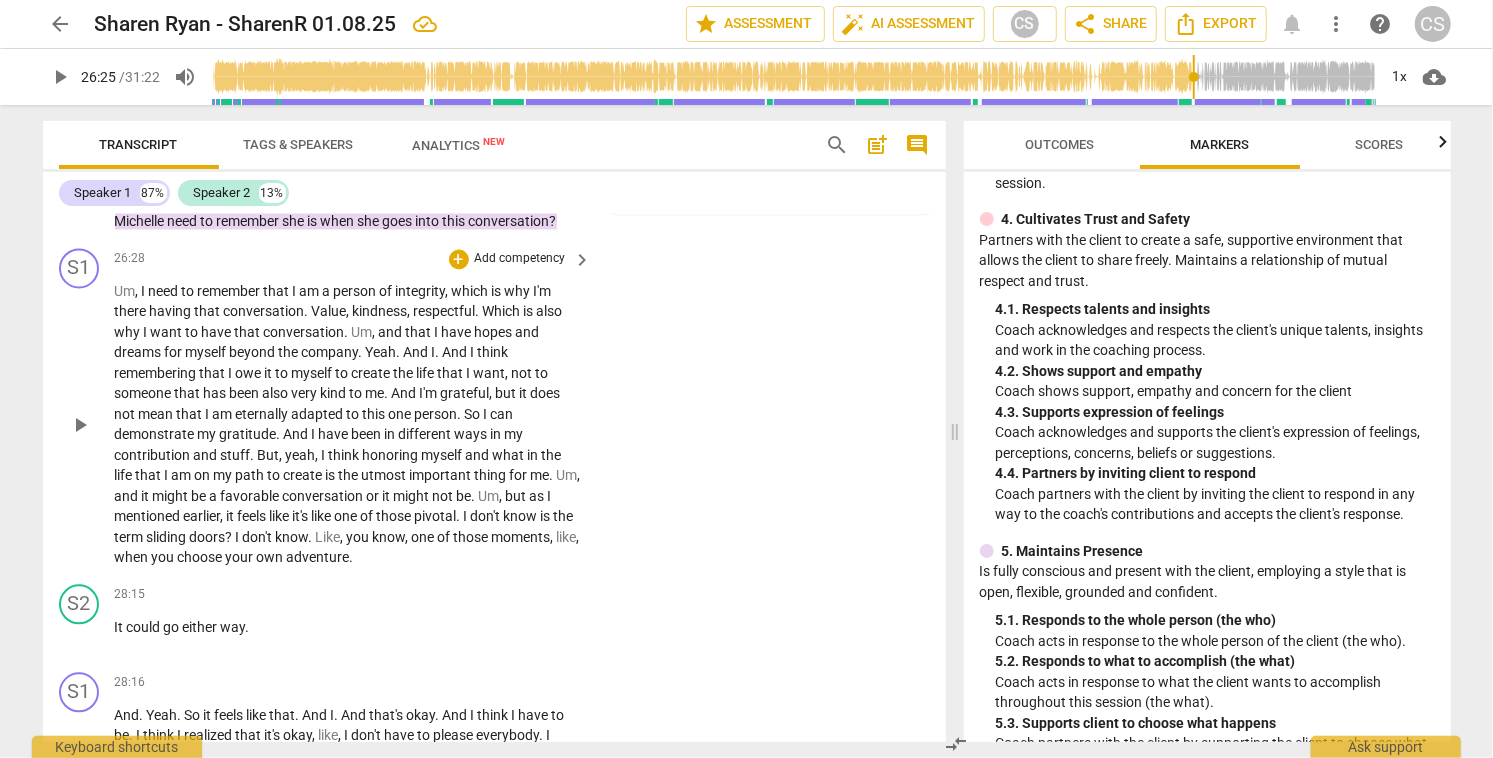 scroll, scrollTop: 6964, scrollLeft: 0, axis: vertical 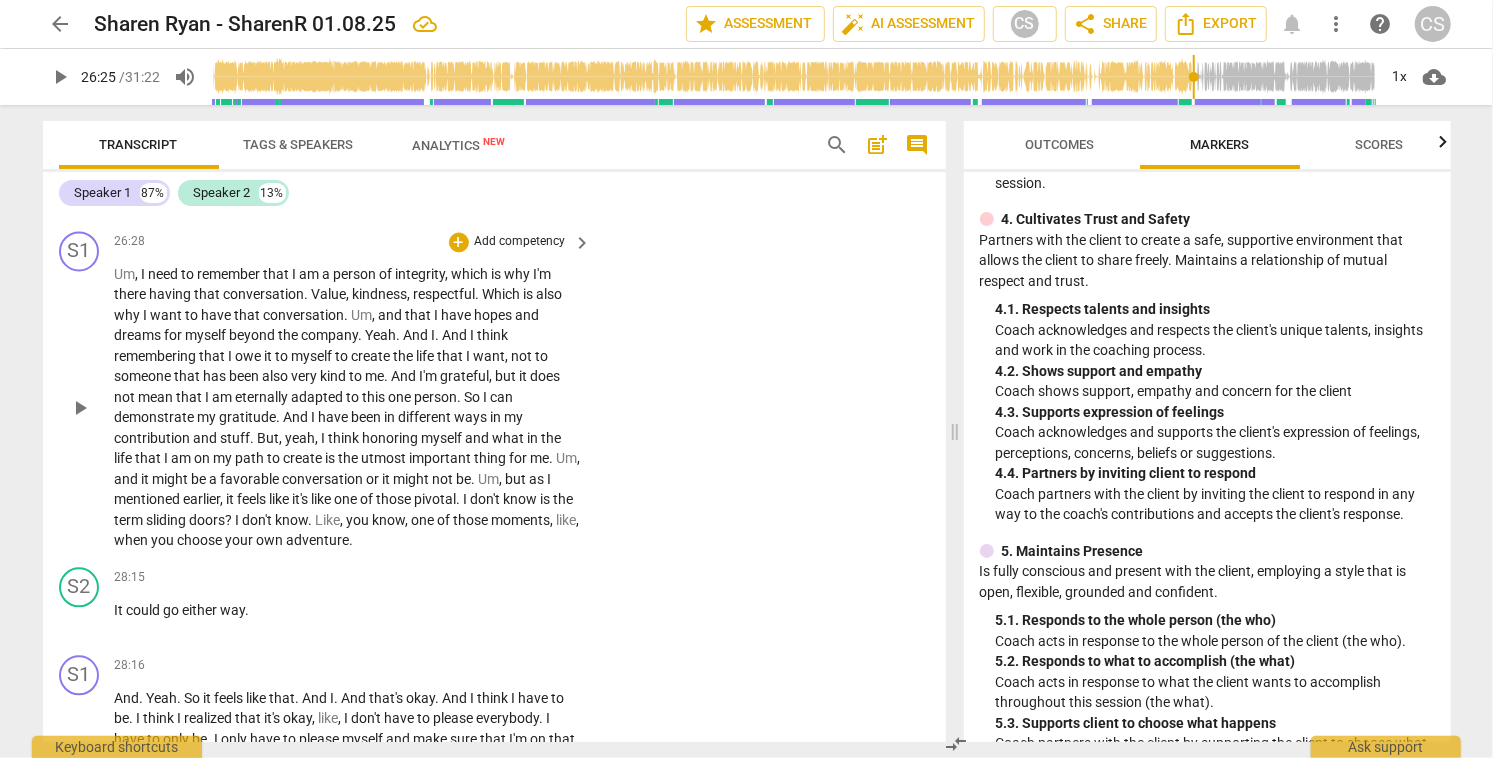 click on "I" at bounding box center [145, 274] 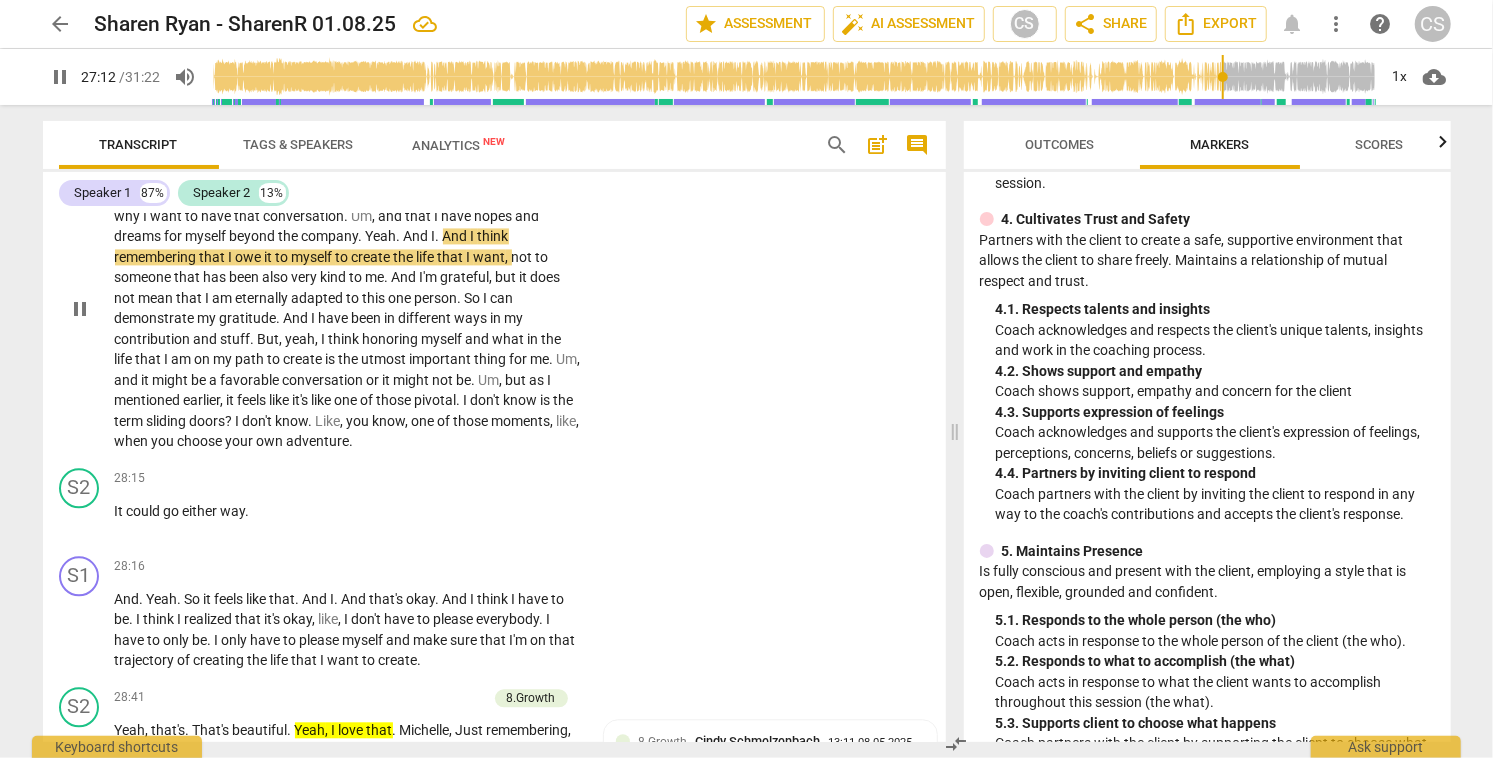 scroll, scrollTop: 7065, scrollLeft: 0, axis: vertical 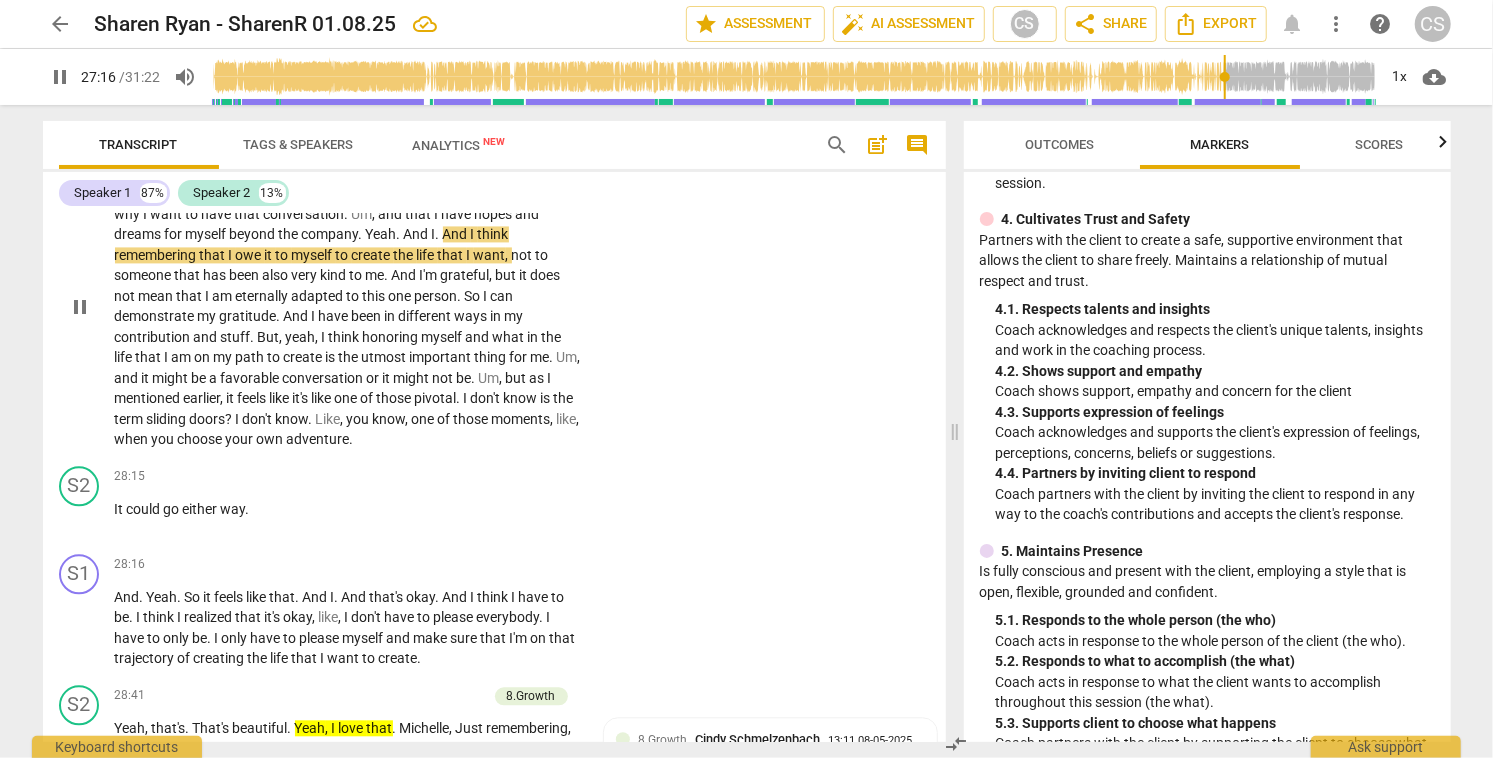 click on "pause" at bounding box center [80, 307] 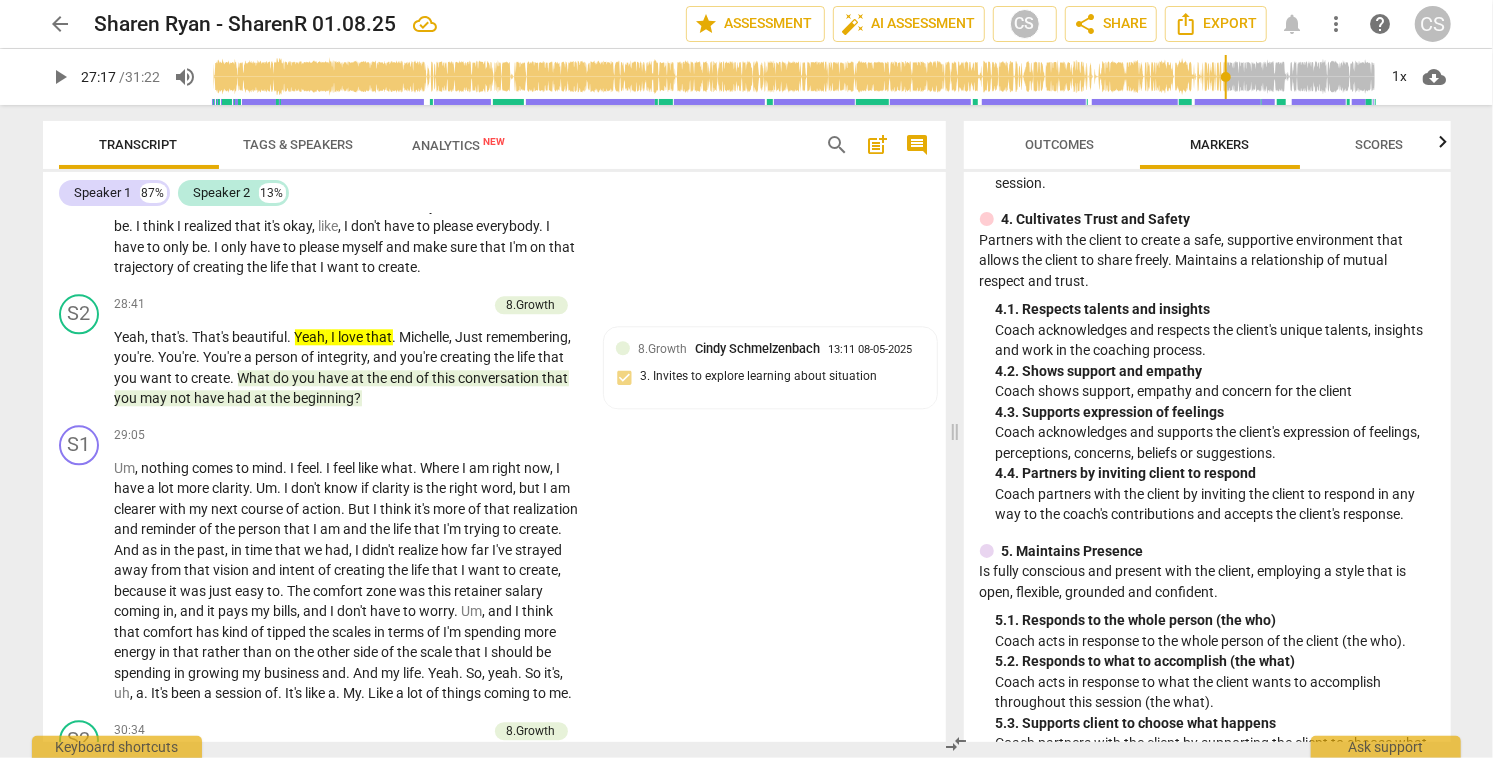 scroll, scrollTop: 7462, scrollLeft: 0, axis: vertical 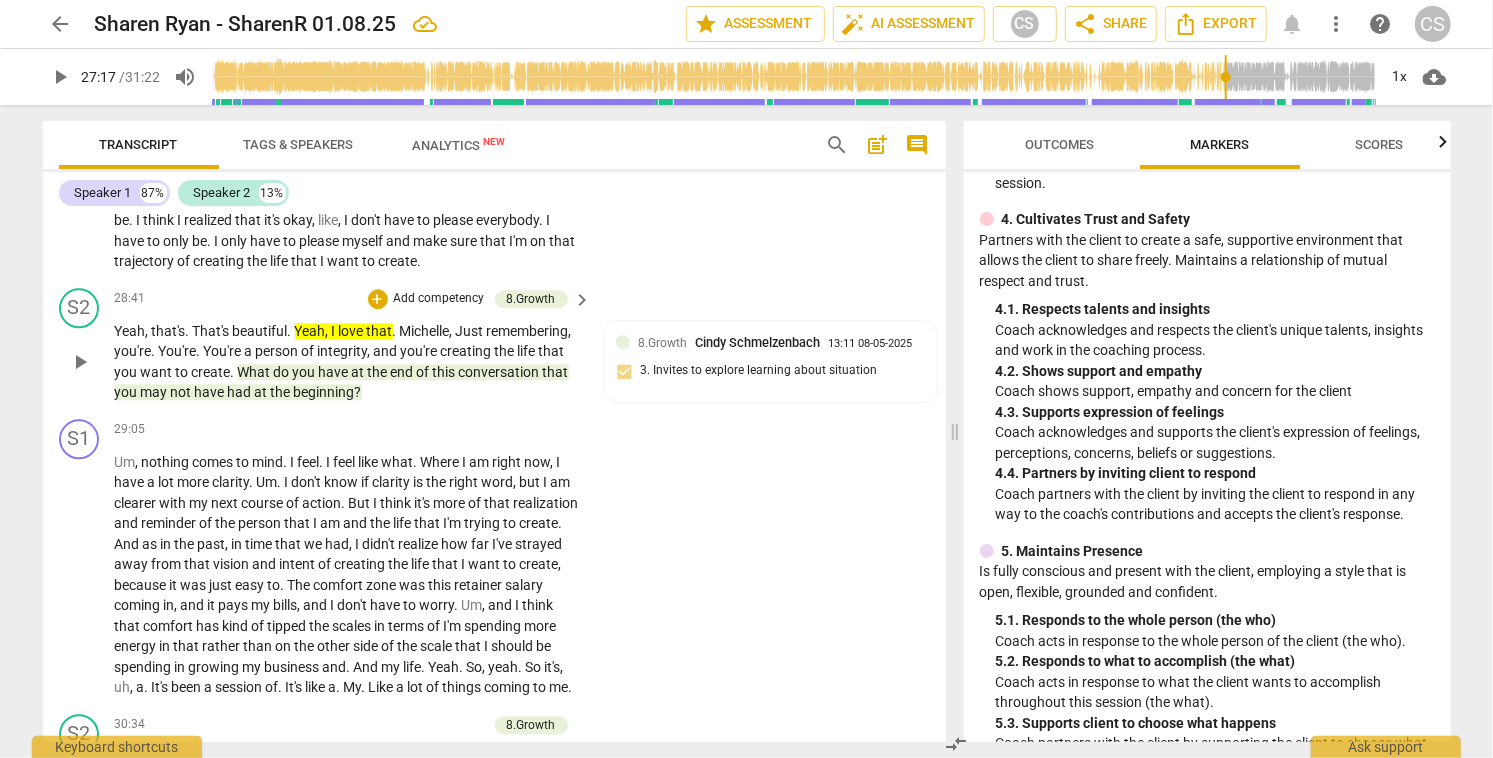 click on "What" at bounding box center [256, 372] 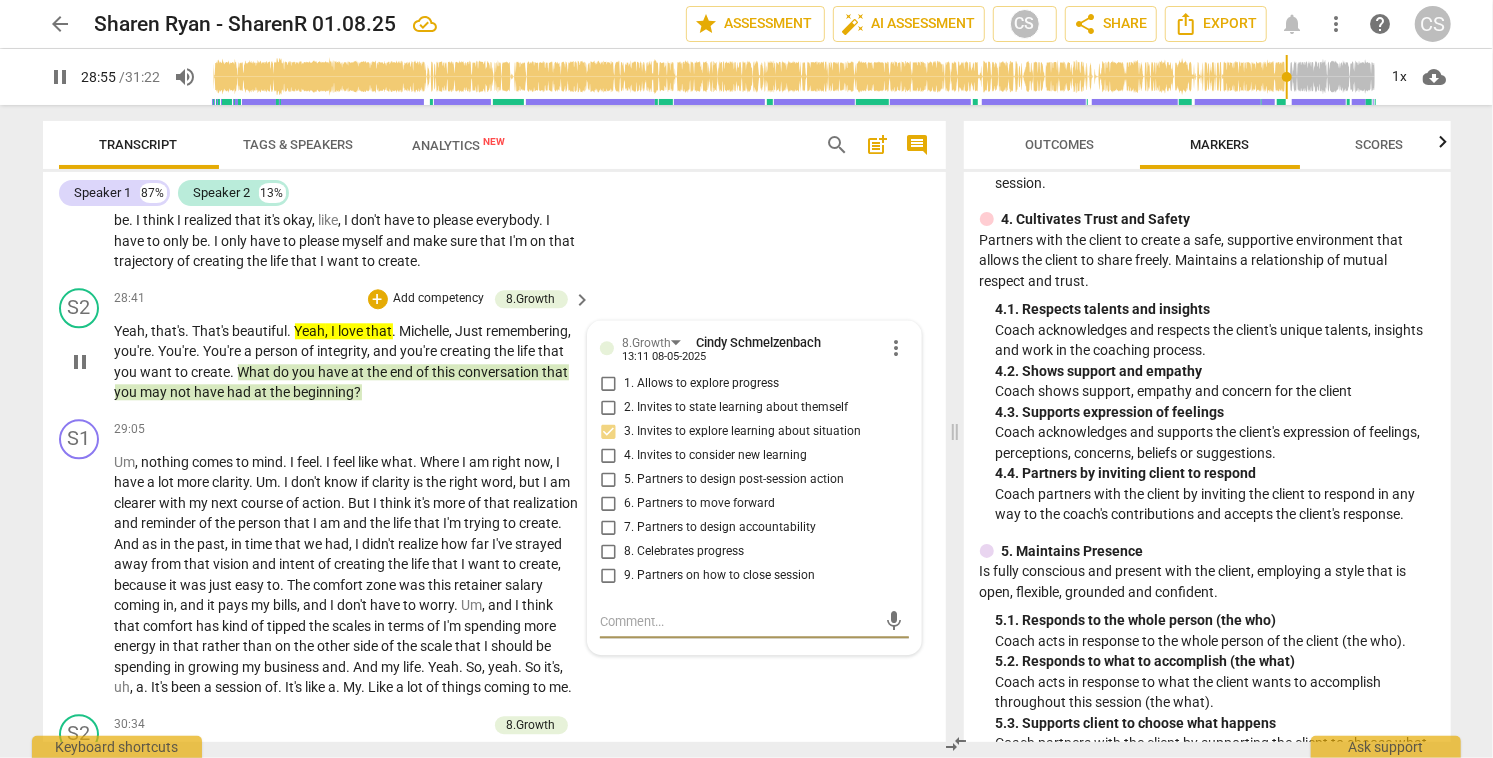 click on "pause" at bounding box center (80, 362) 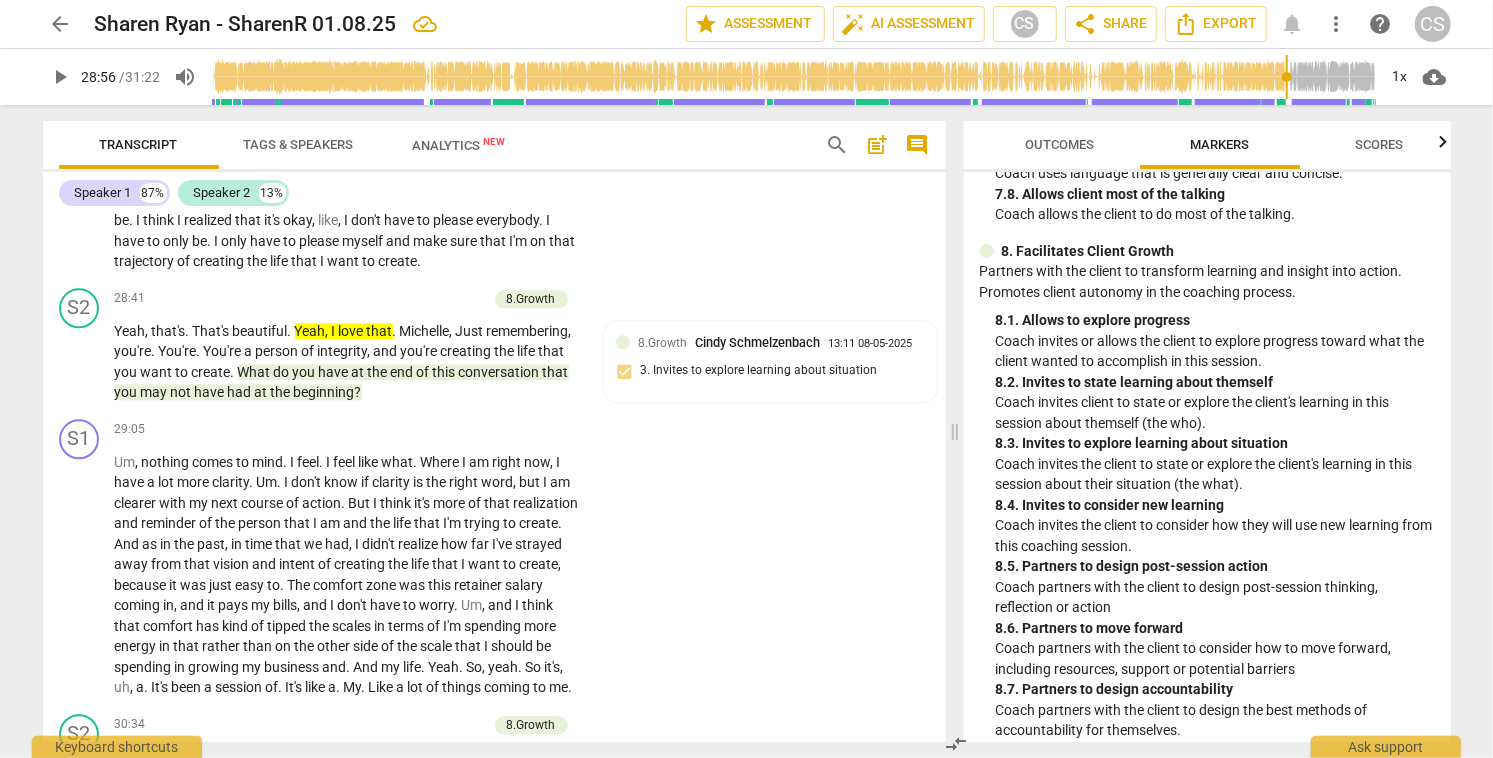 scroll, scrollTop: 2440, scrollLeft: 0, axis: vertical 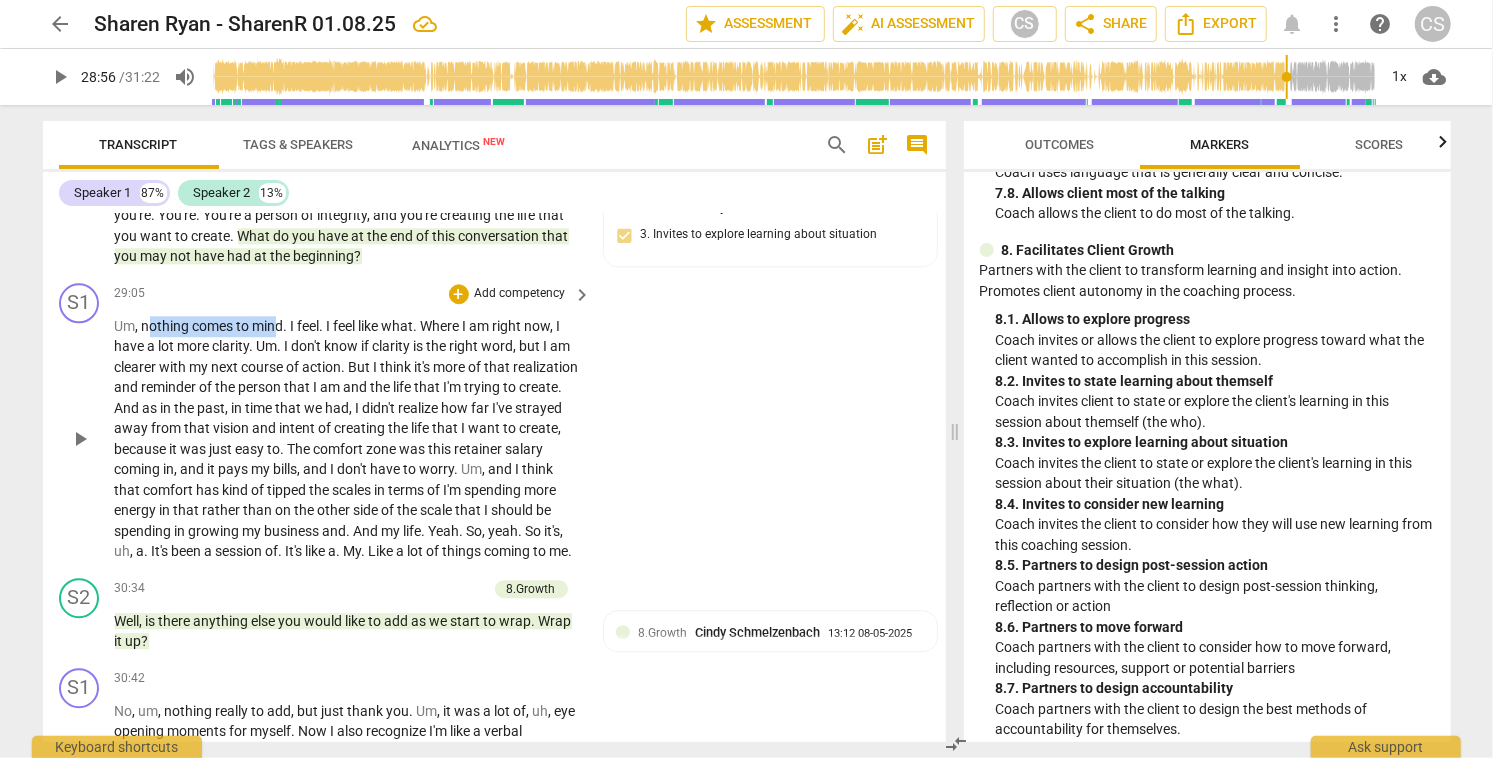 drag, startPoint x: 153, startPoint y: 383, endPoint x: 279, endPoint y: 389, distance: 126.14278 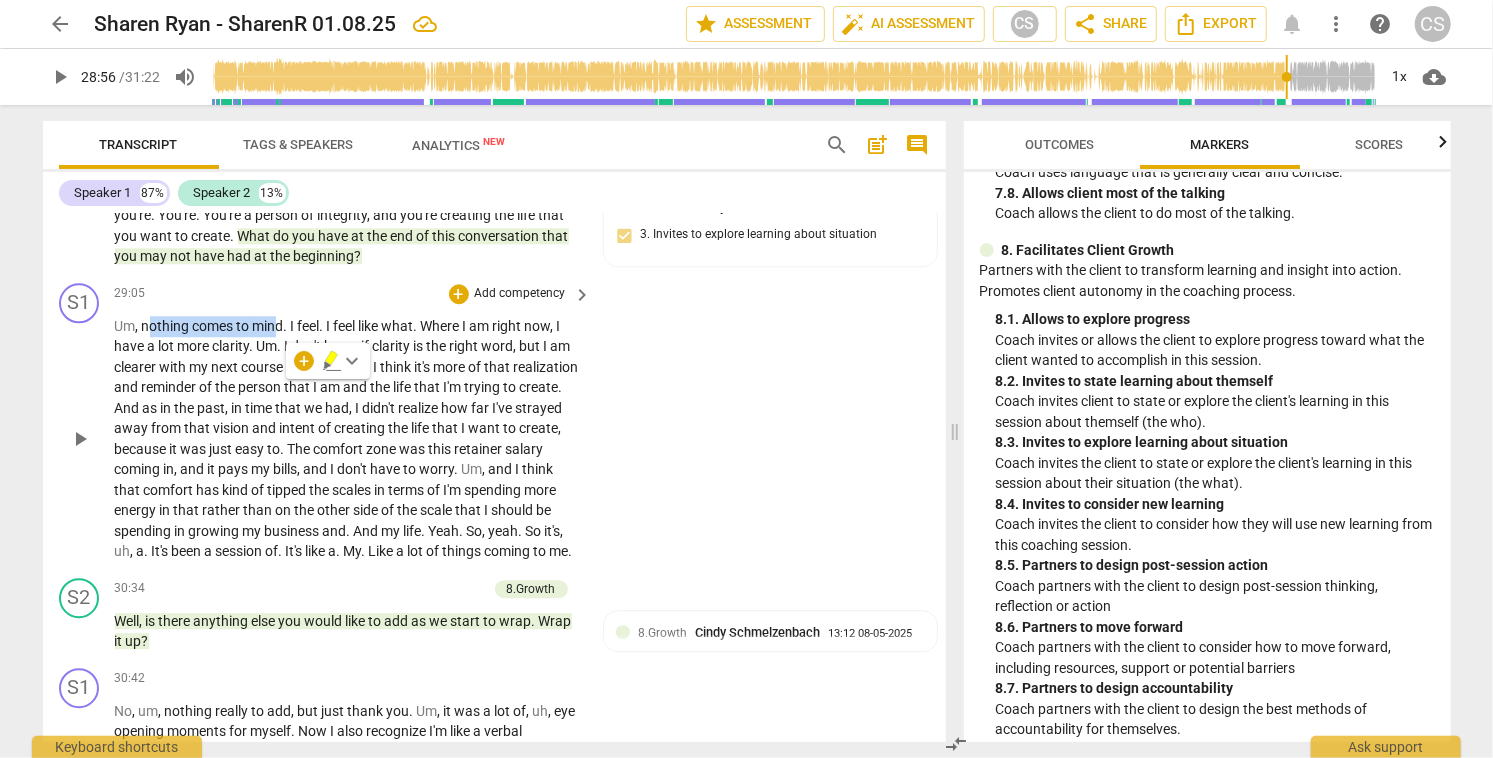 click on "next" at bounding box center [227, 367] 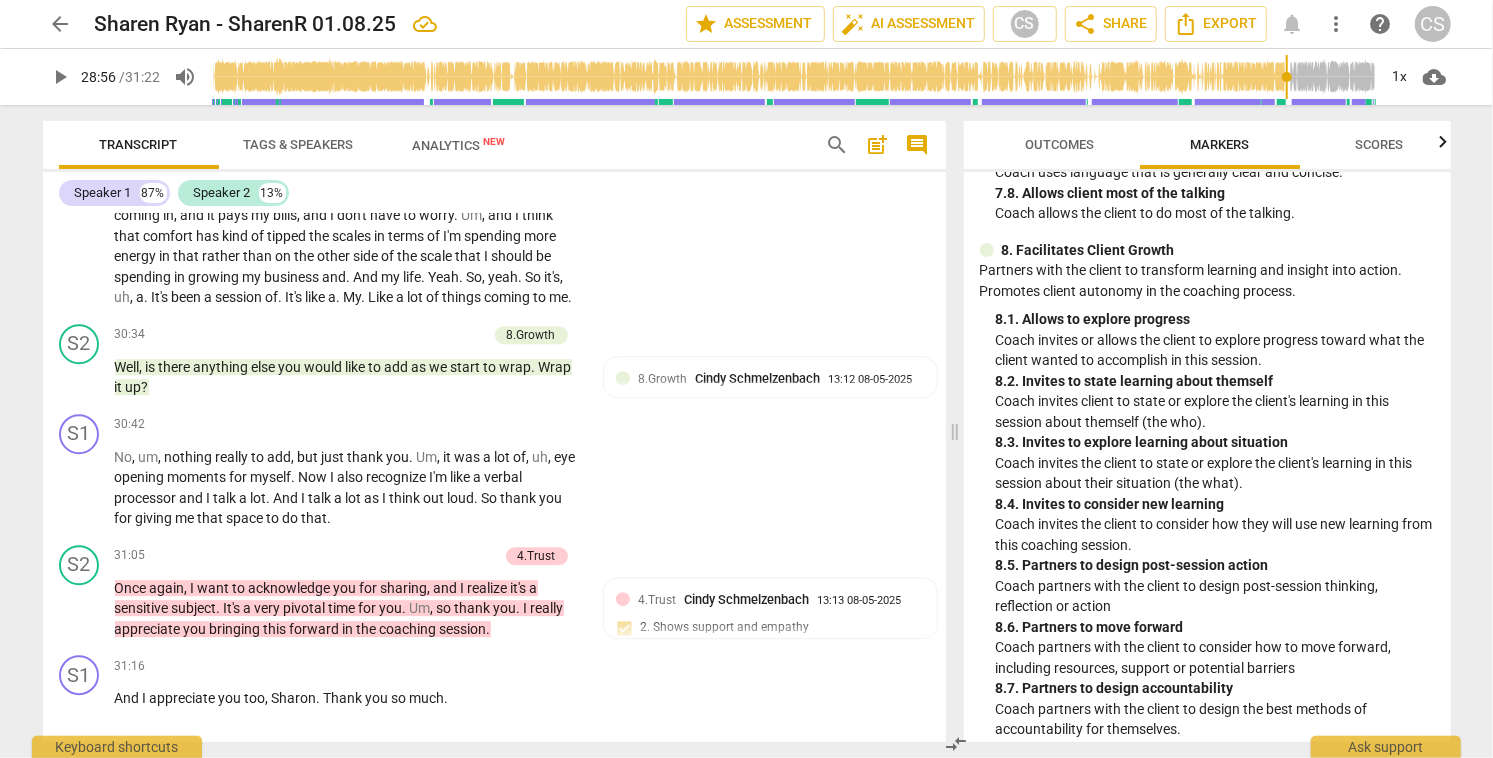 scroll, scrollTop: 7850, scrollLeft: 0, axis: vertical 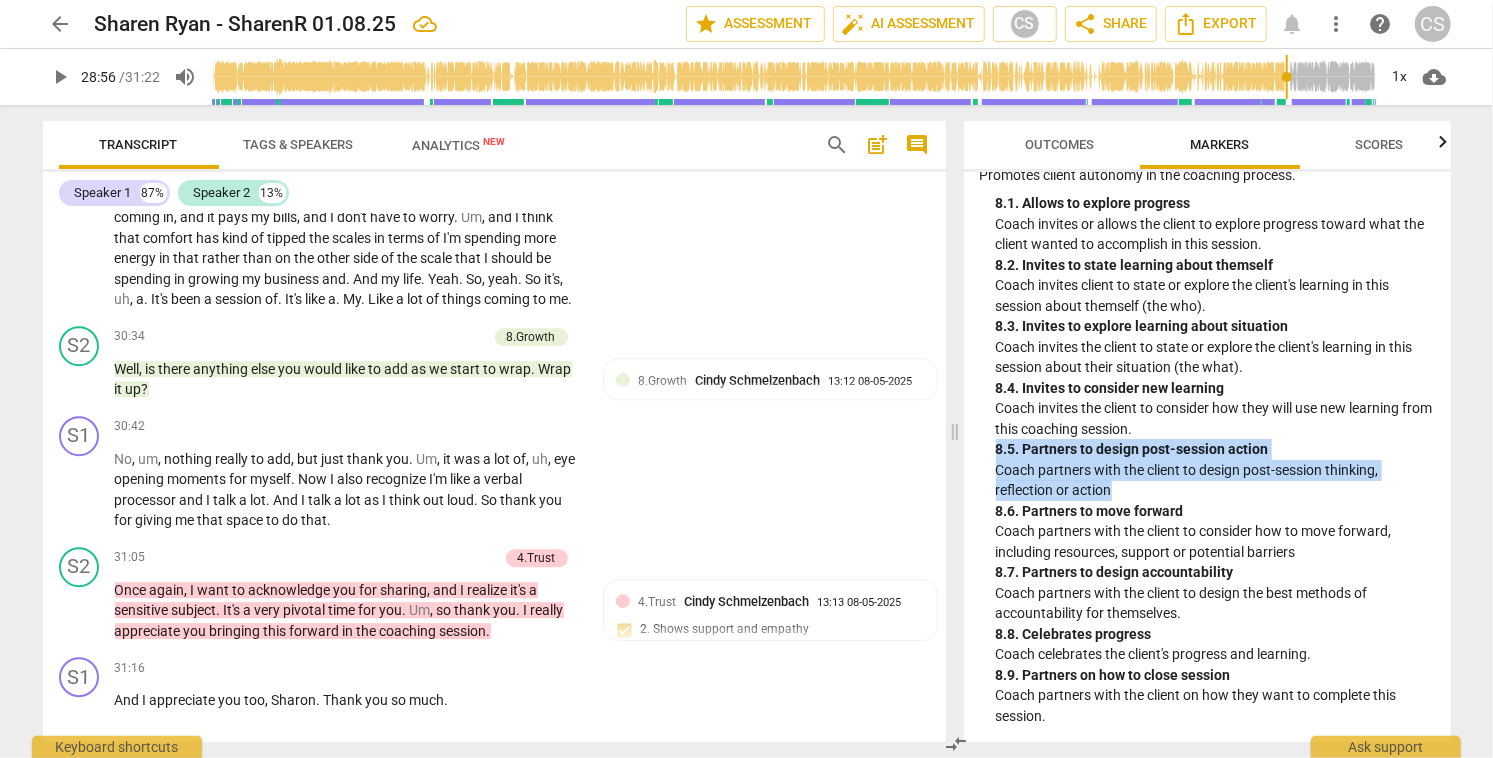 drag, startPoint x: 997, startPoint y: 450, endPoint x: 1139, endPoint y: 485, distance: 146.24979 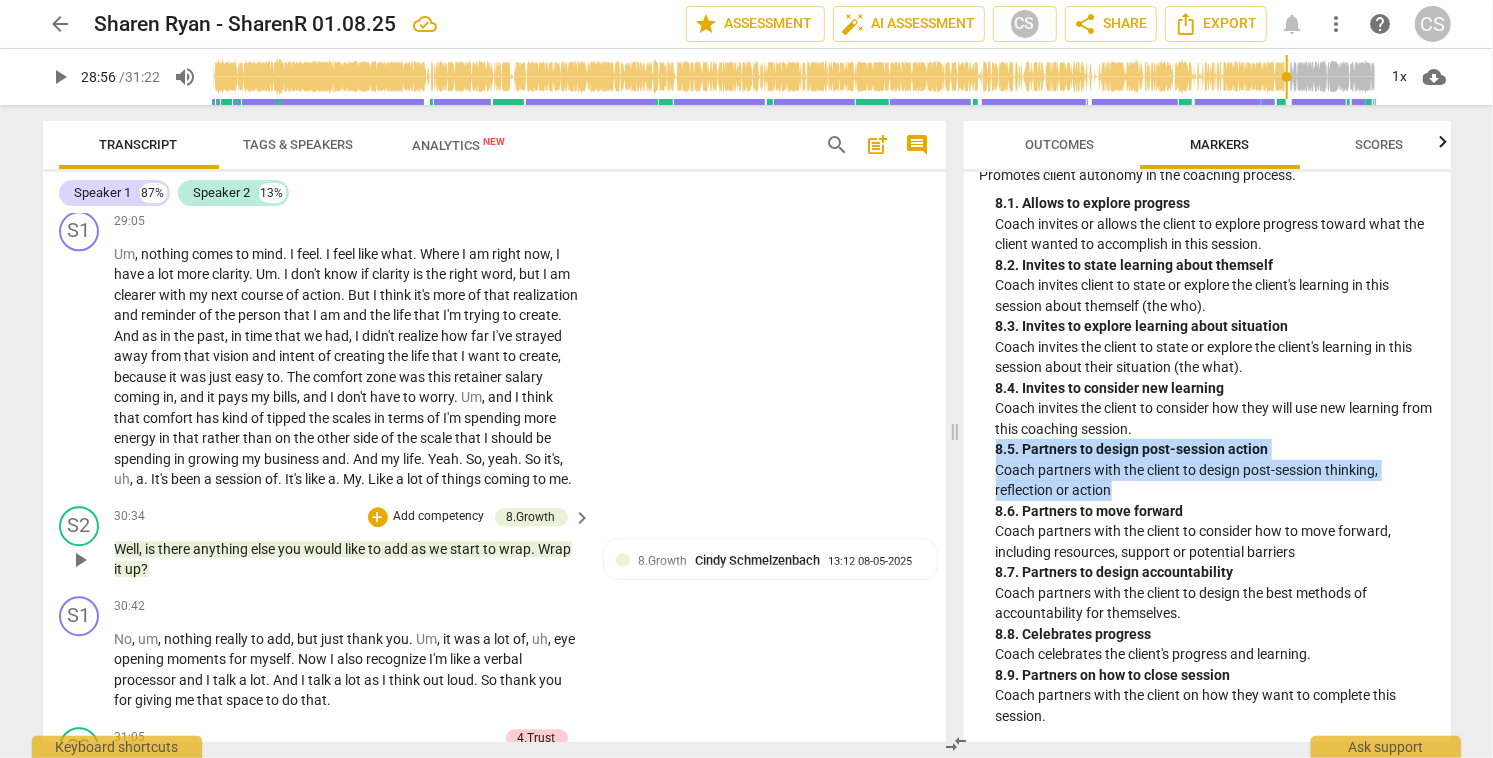 scroll, scrollTop: 7665, scrollLeft: 0, axis: vertical 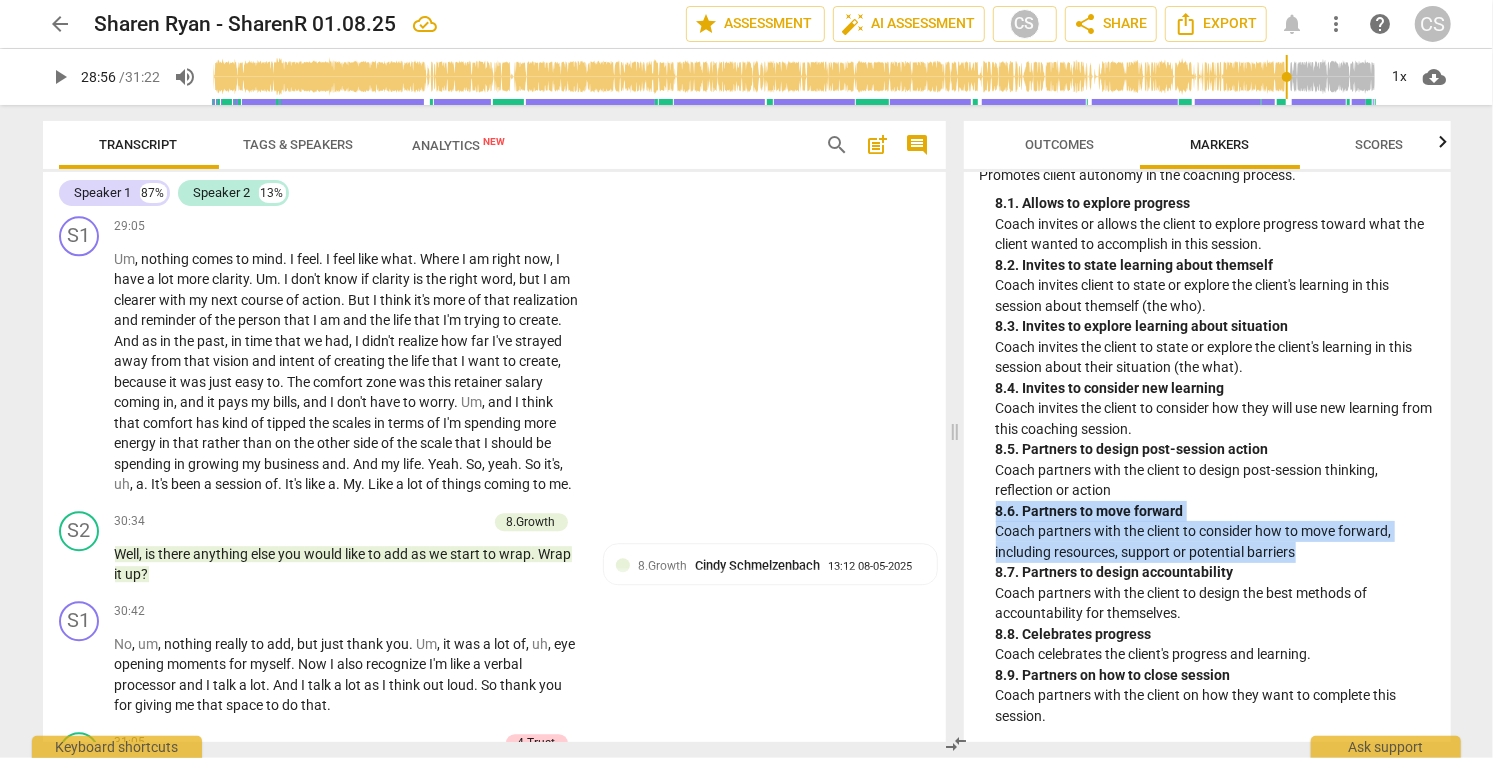 drag, startPoint x: 997, startPoint y: 511, endPoint x: 1320, endPoint y: 547, distance: 325 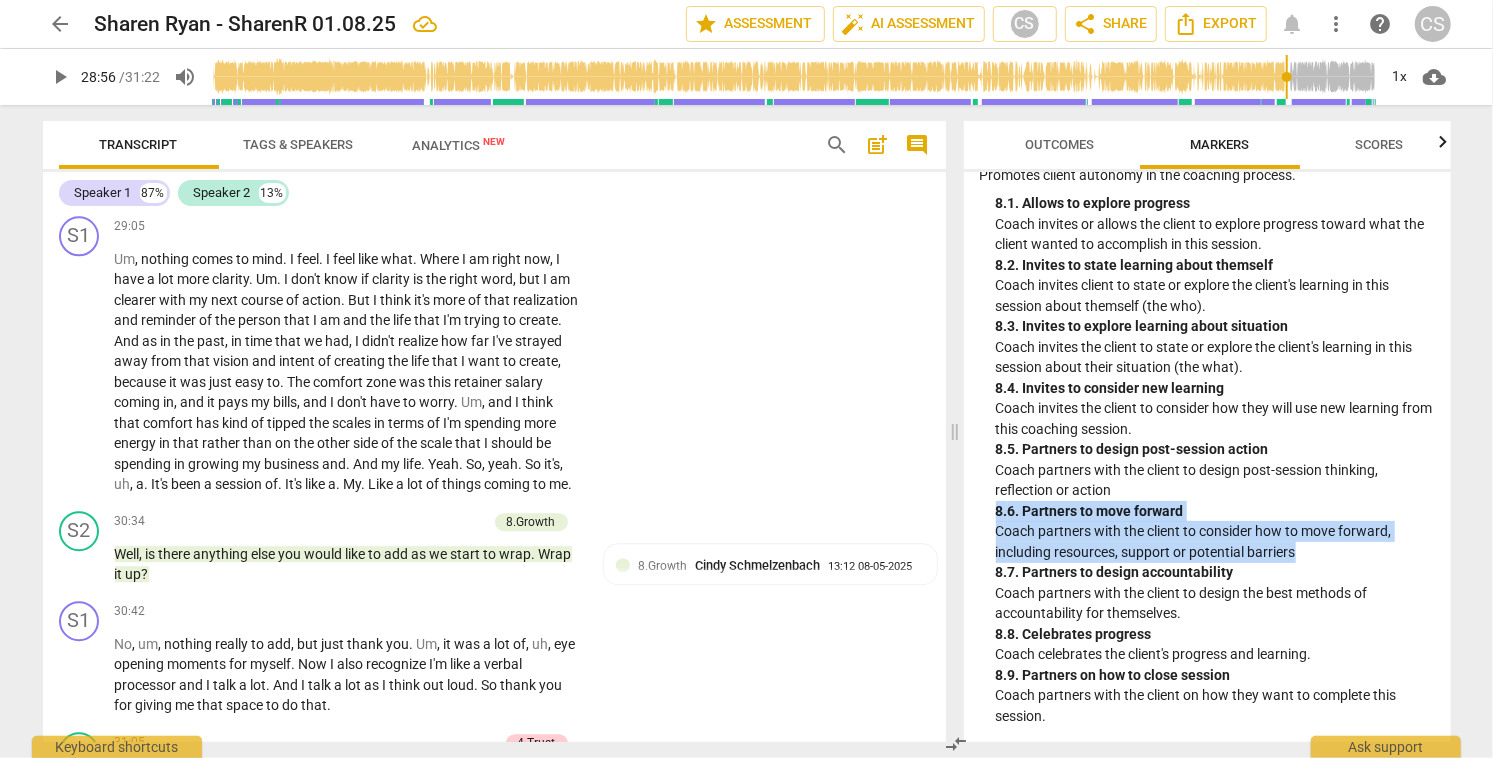scroll, scrollTop: 2560, scrollLeft: 0, axis: vertical 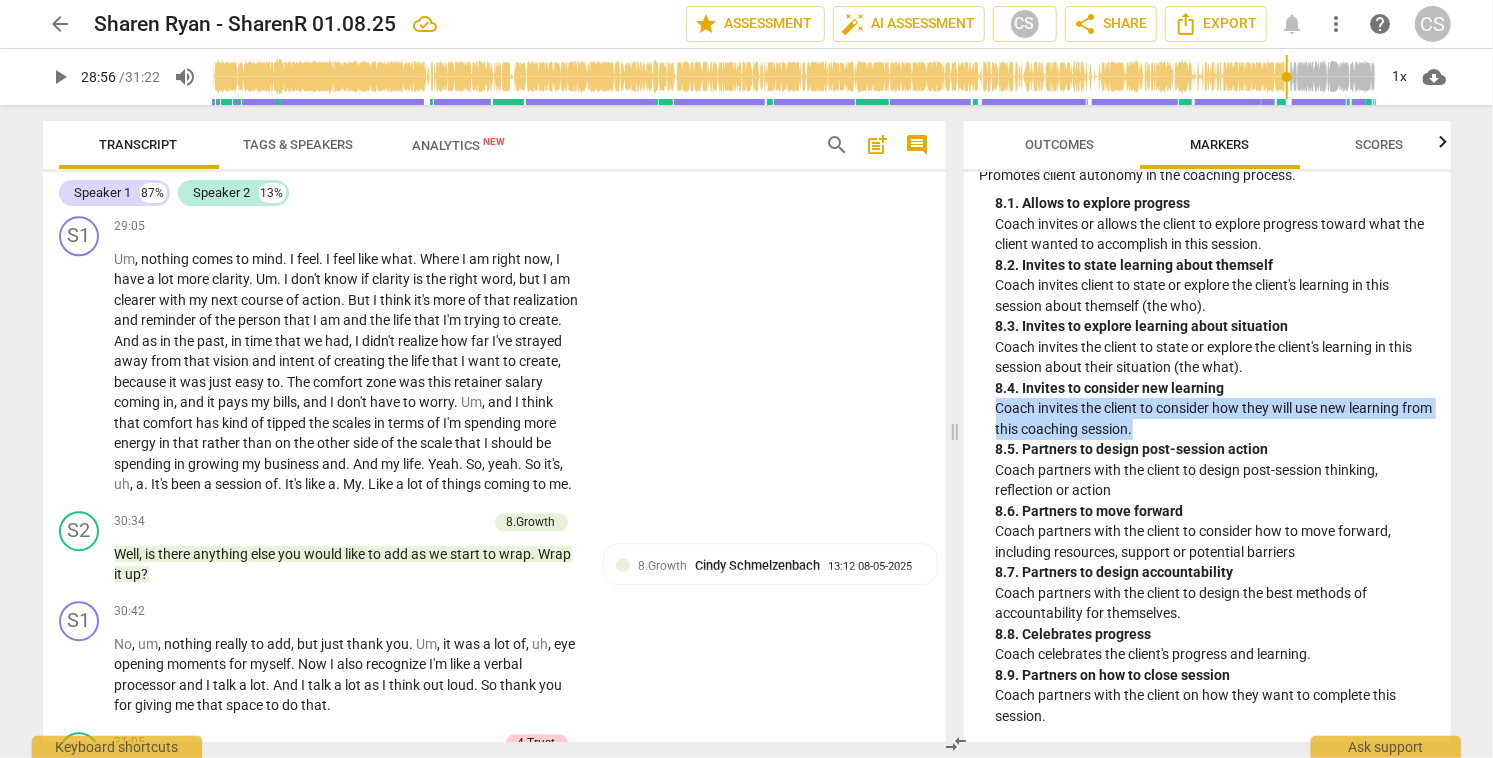 drag, startPoint x: 998, startPoint y: 423, endPoint x: 1195, endPoint y: 448, distance: 198.57996 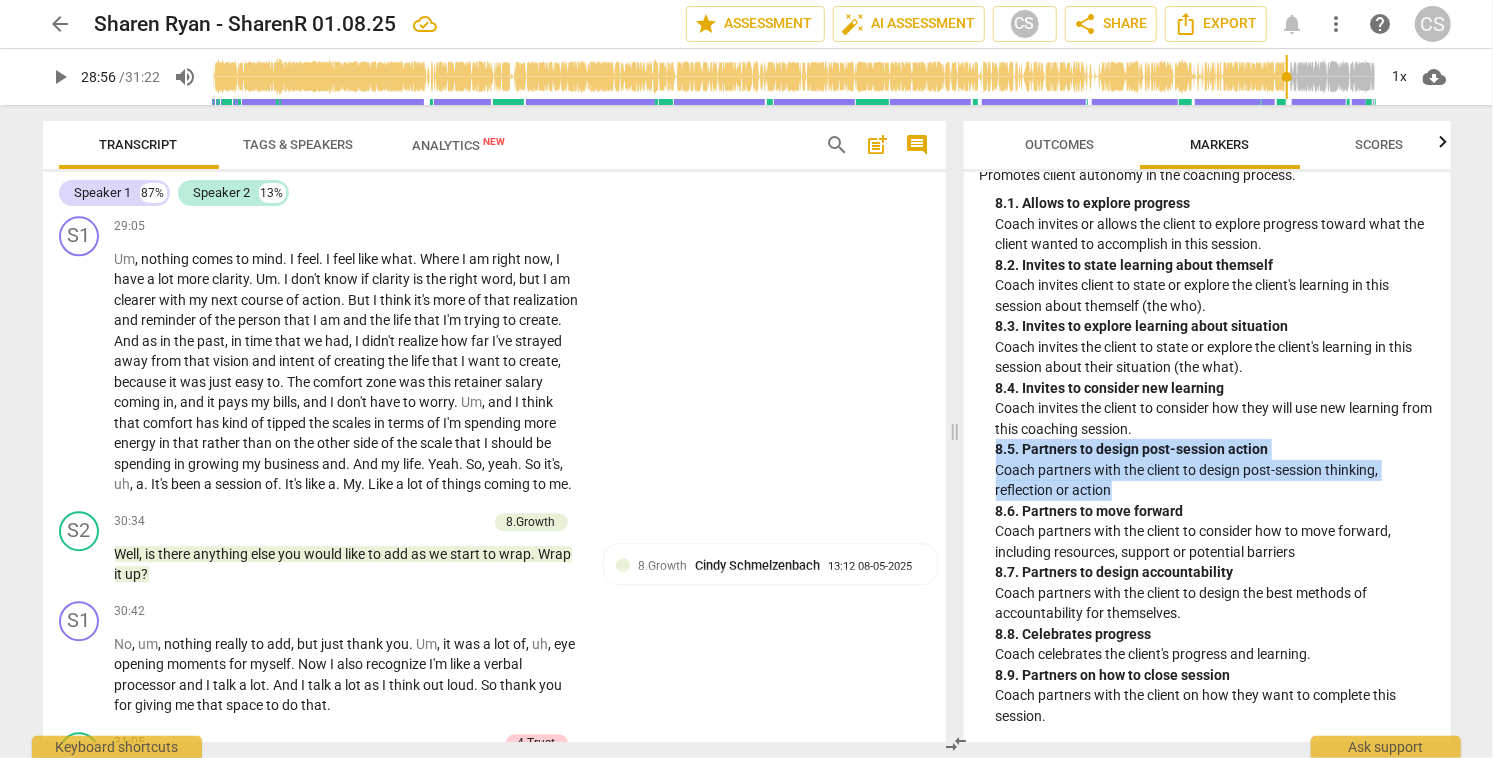 drag, startPoint x: 993, startPoint y: 471, endPoint x: 1126, endPoint y: 513, distance: 139.47401 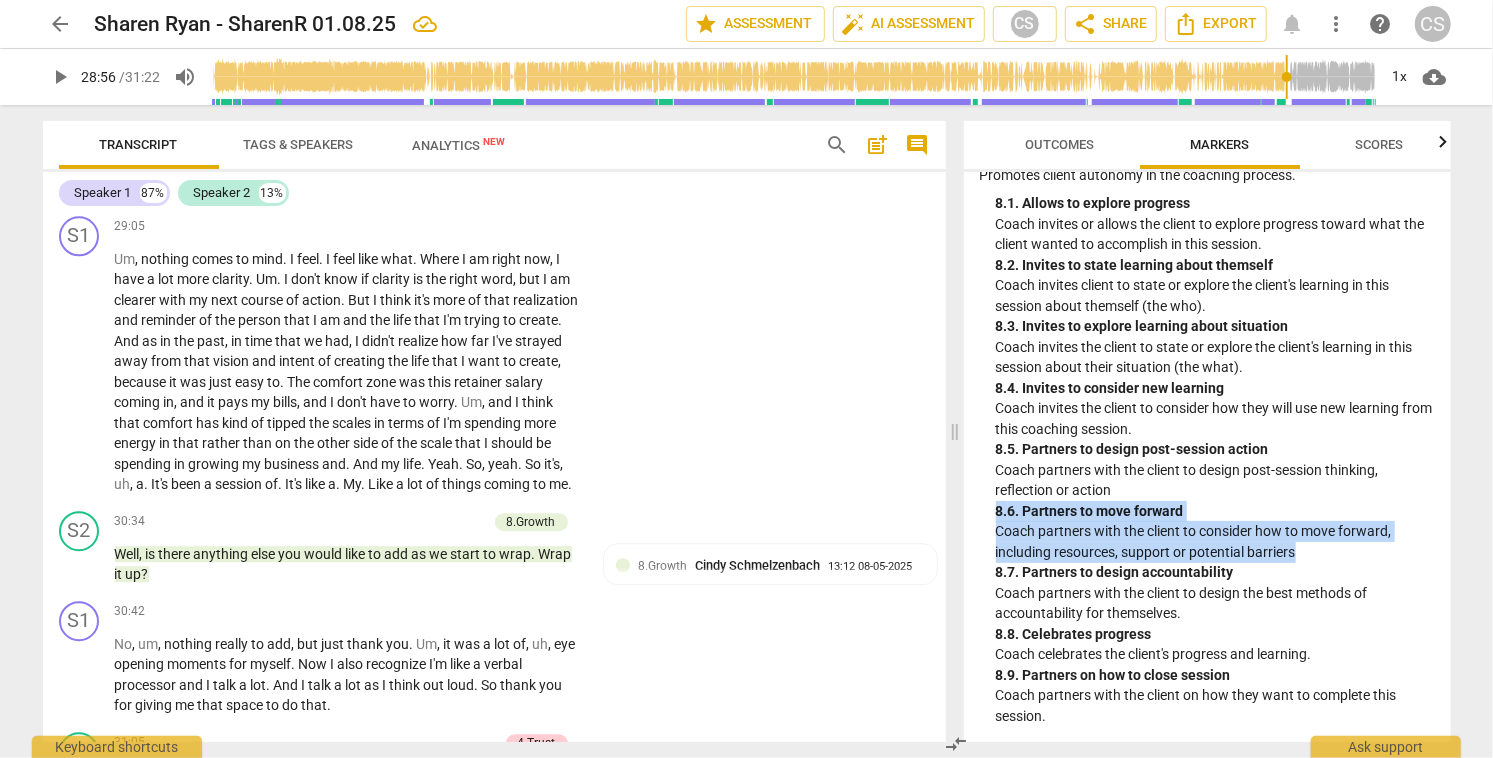 drag, startPoint x: 992, startPoint y: 525, endPoint x: 1326, endPoint y: 567, distance: 336.63037 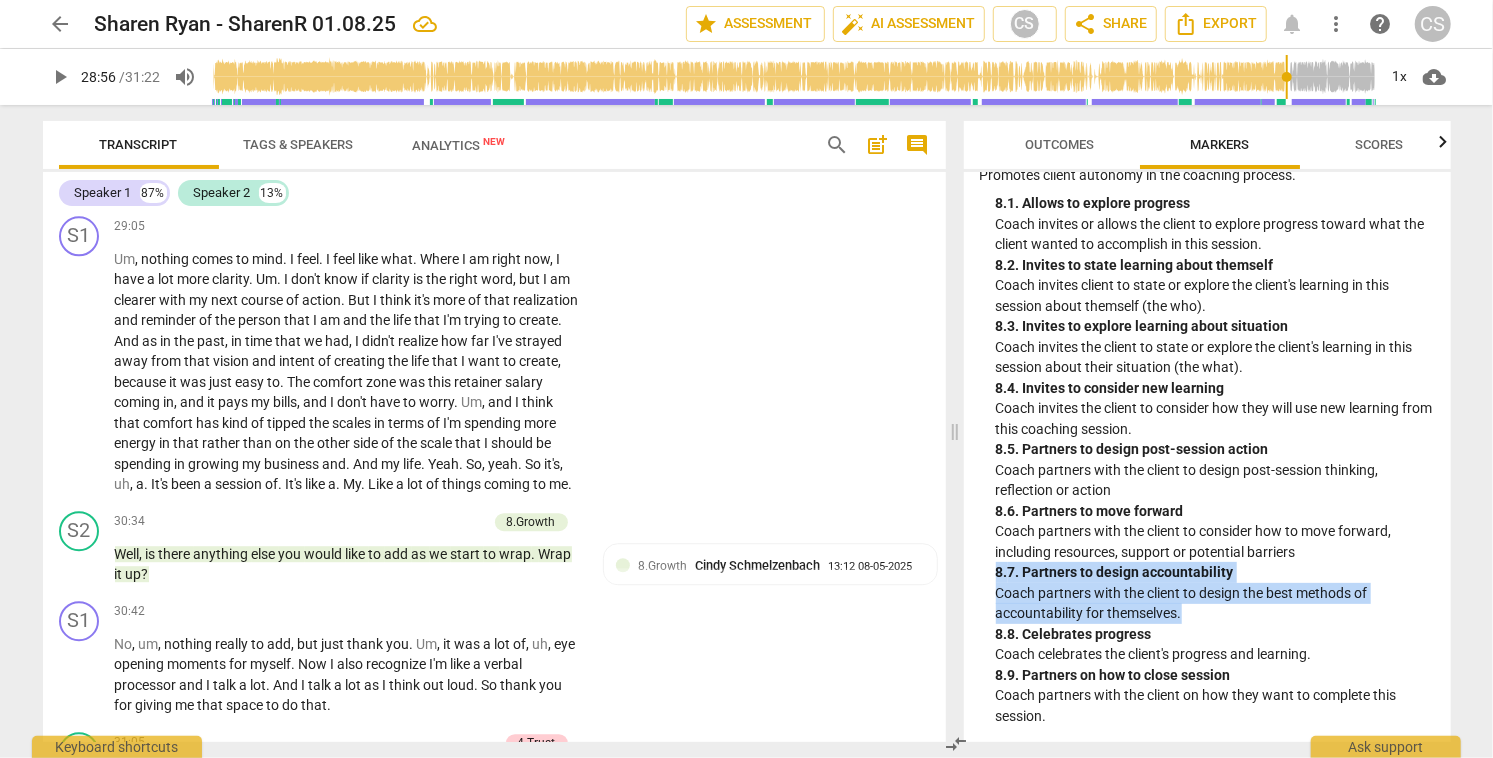 drag, startPoint x: 995, startPoint y: 590, endPoint x: 1203, endPoint y: 639, distance: 213.69371 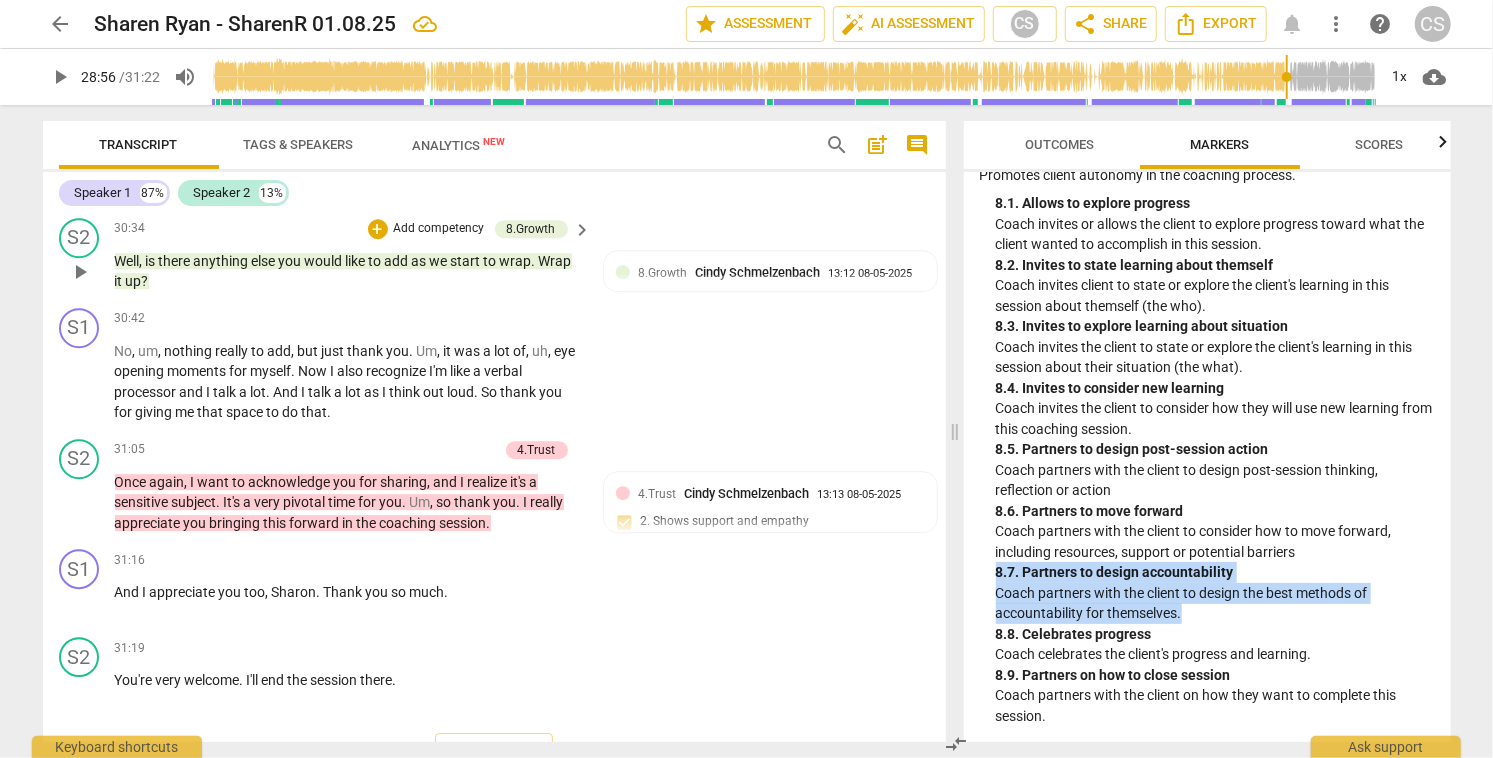 scroll, scrollTop: 7960, scrollLeft: 0, axis: vertical 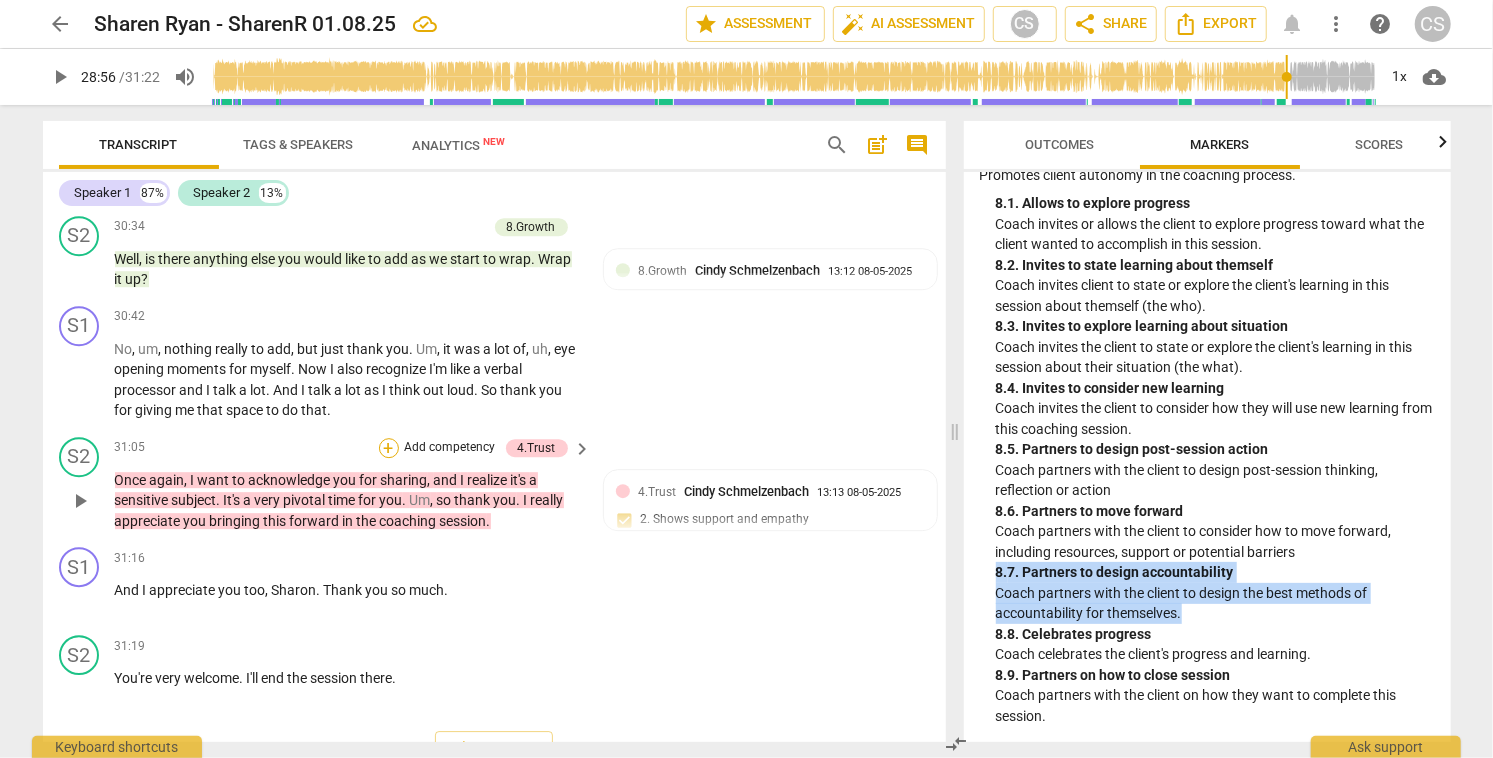 click on "+" at bounding box center [389, 448] 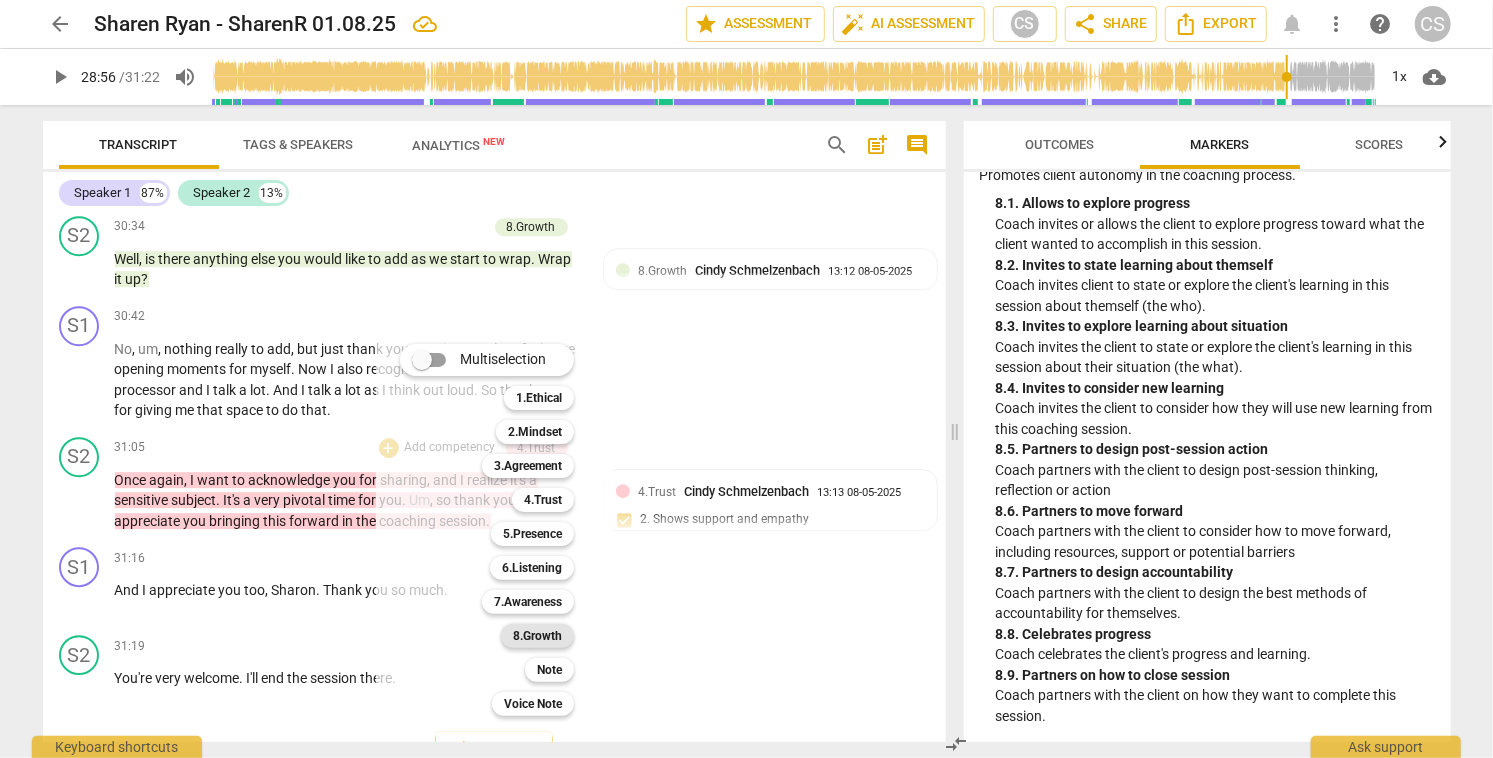 click on "8.Growth" at bounding box center (537, 636) 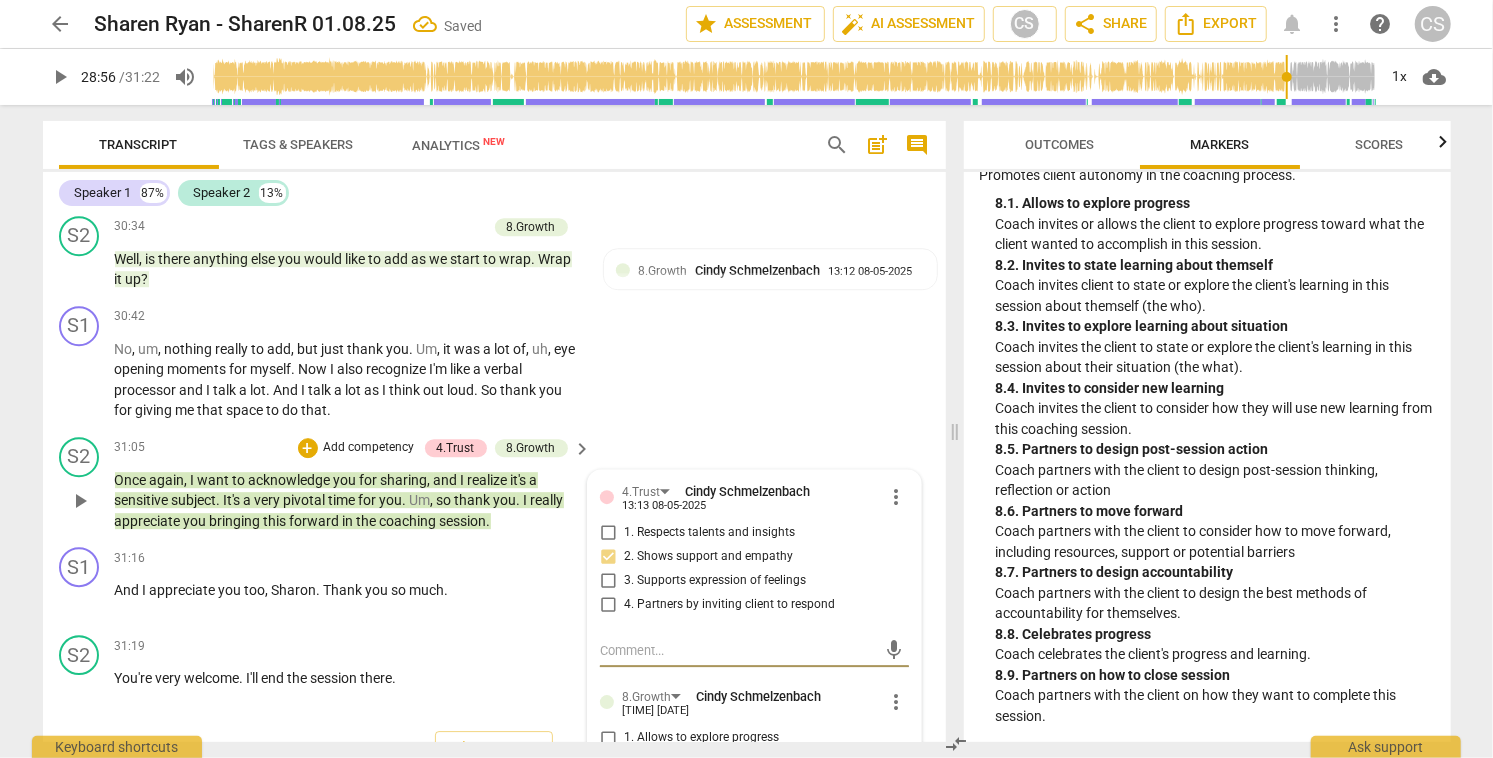 scroll, scrollTop: 8308, scrollLeft: 0, axis: vertical 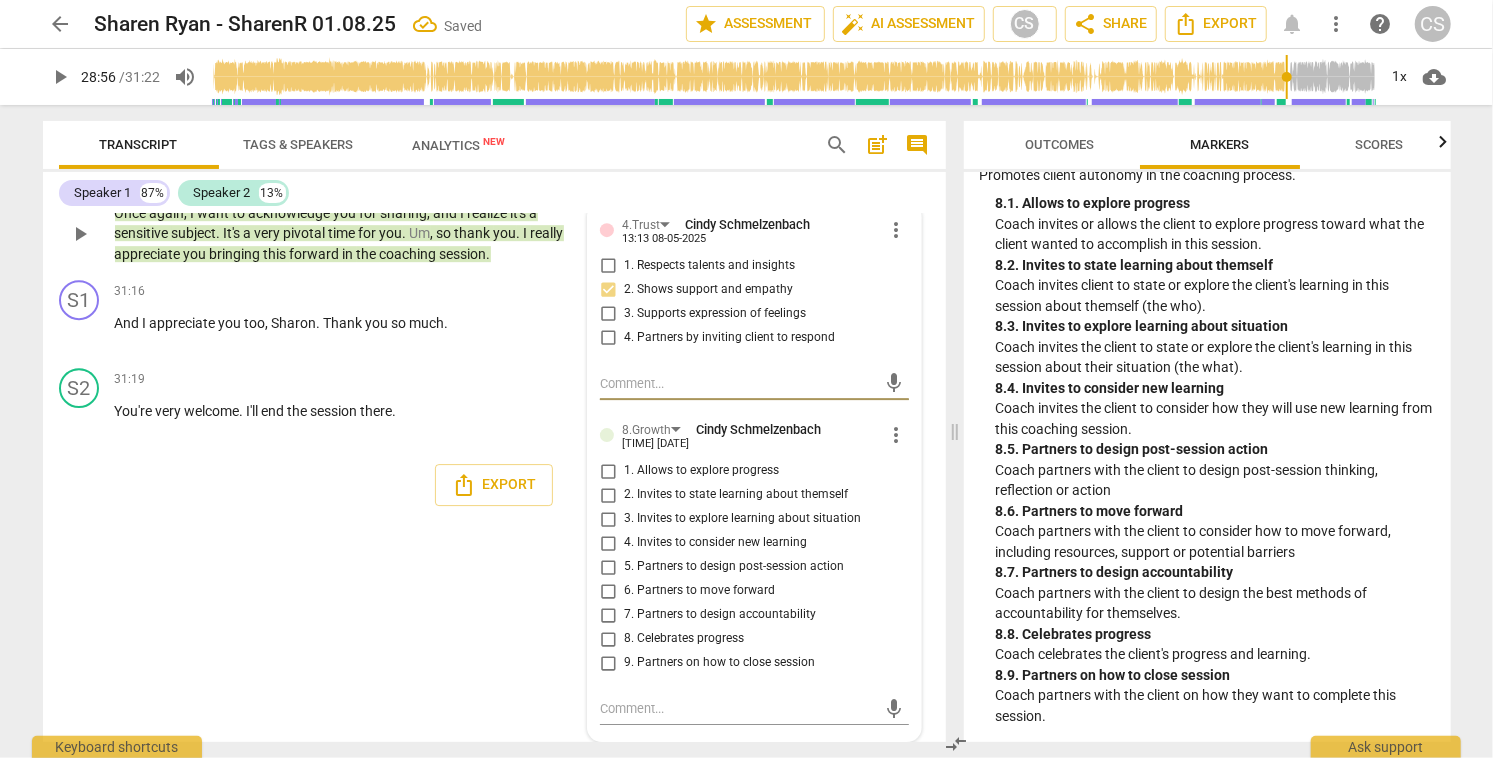 click on "8. Celebrates progress" at bounding box center (608, 639) 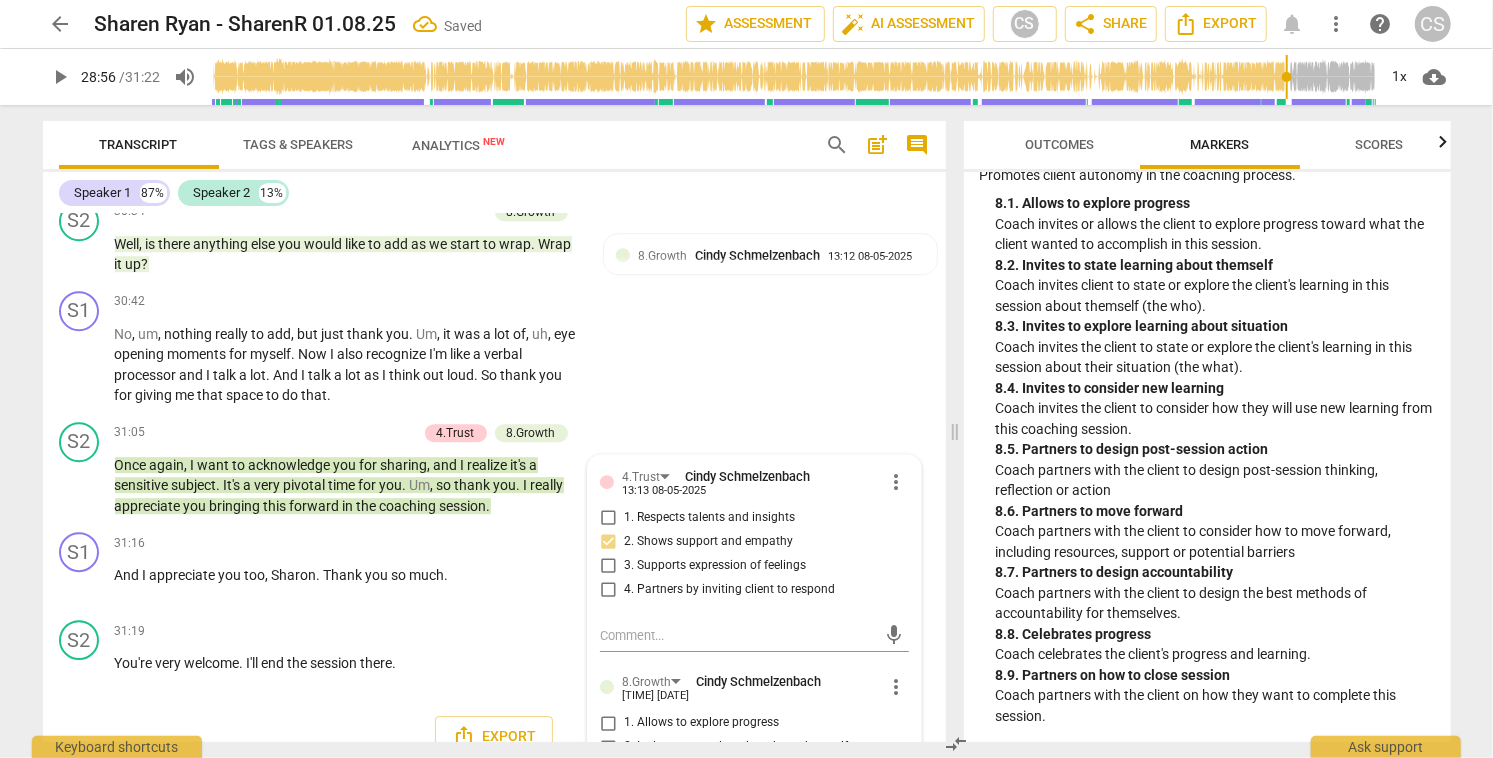 scroll, scrollTop: 7956, scrollLeft: 0, axis: vertical 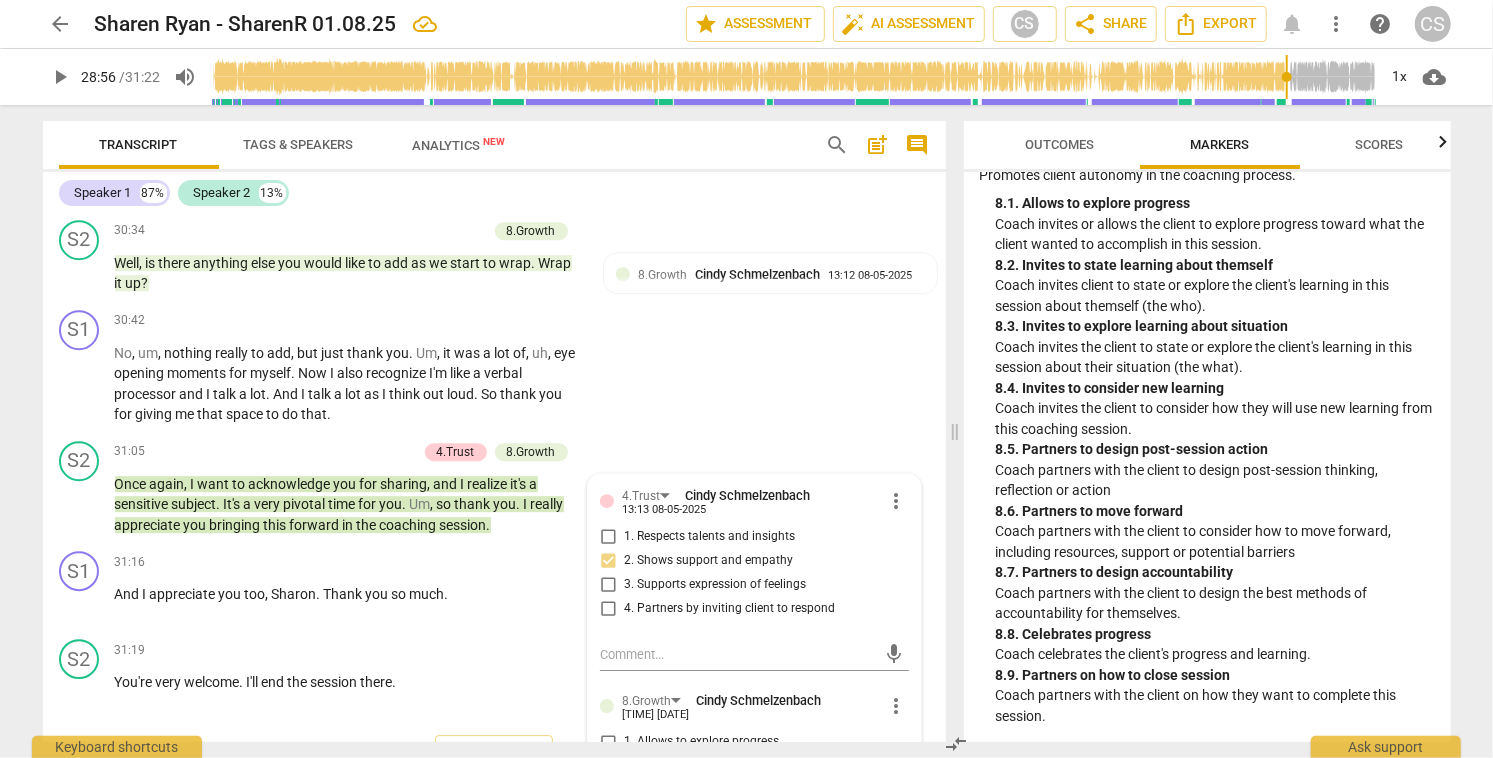 type on "1736" 